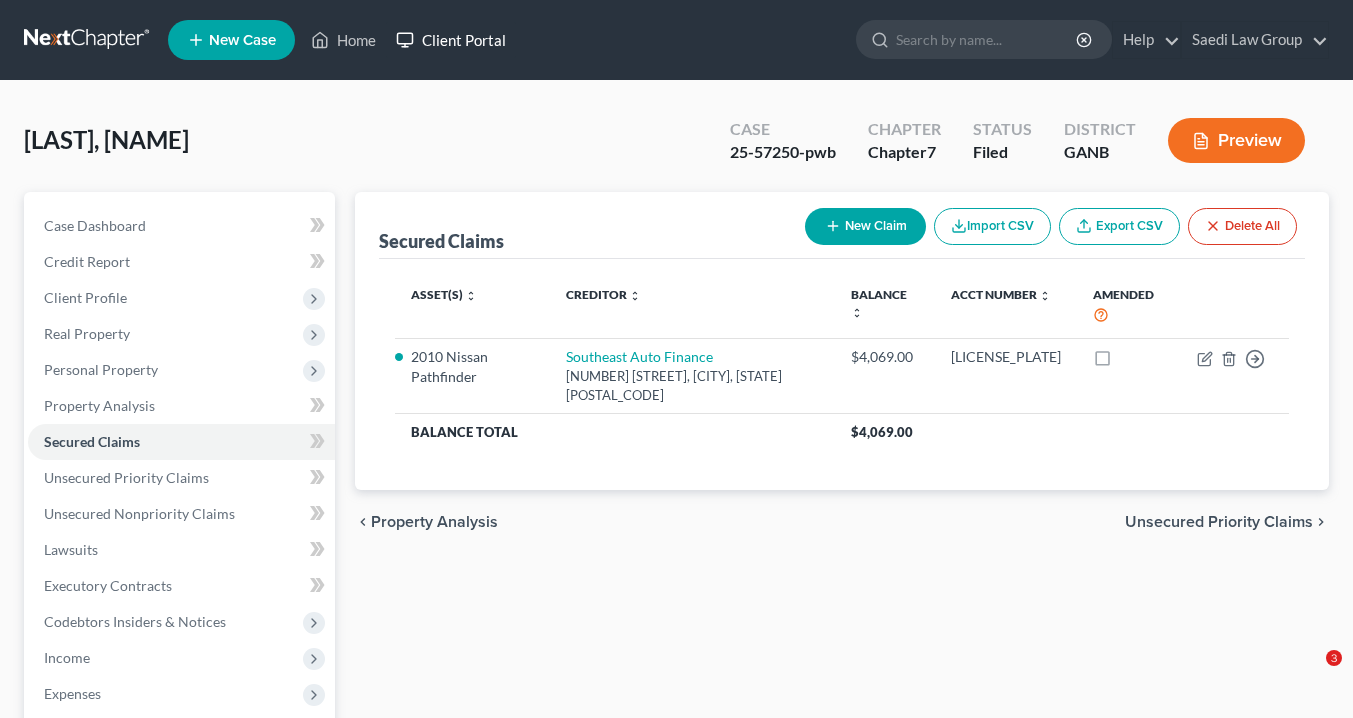 scroll, scrollTop: 0, scrollLeft: 0, axis: both 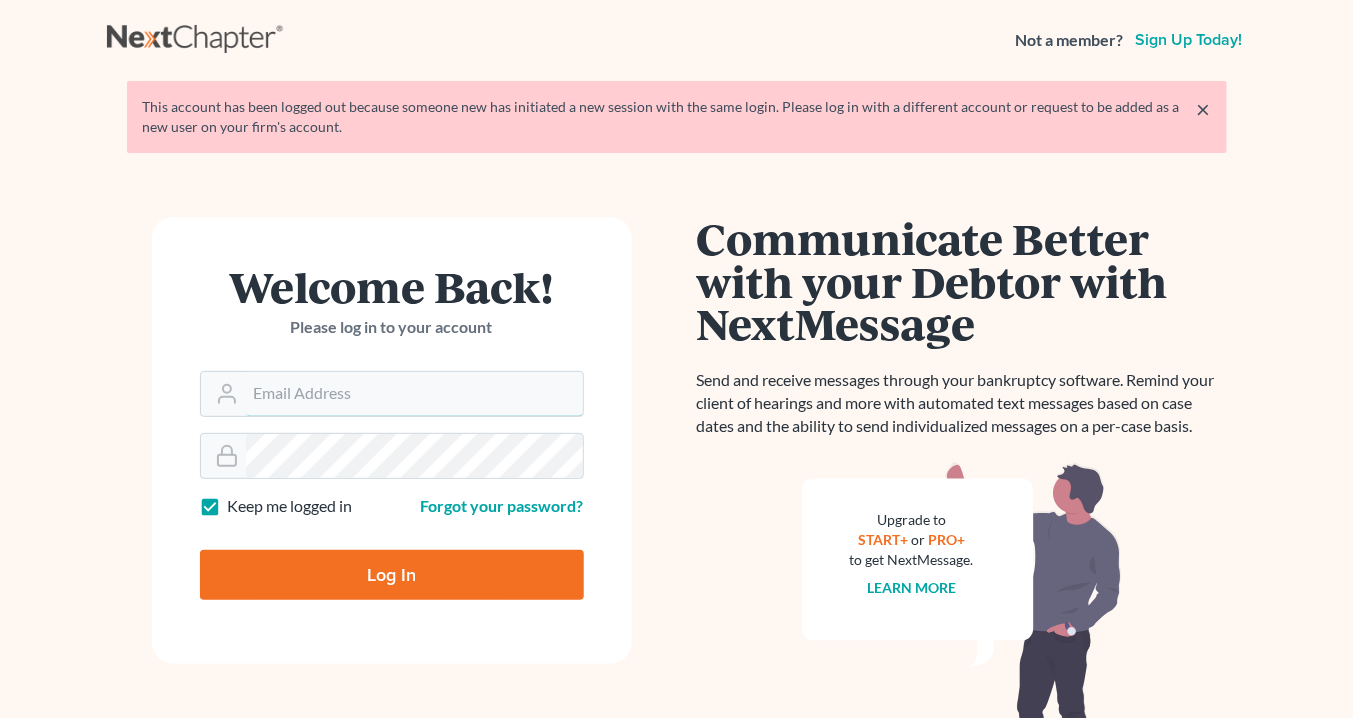 type on "info@saedilawgroup.com" 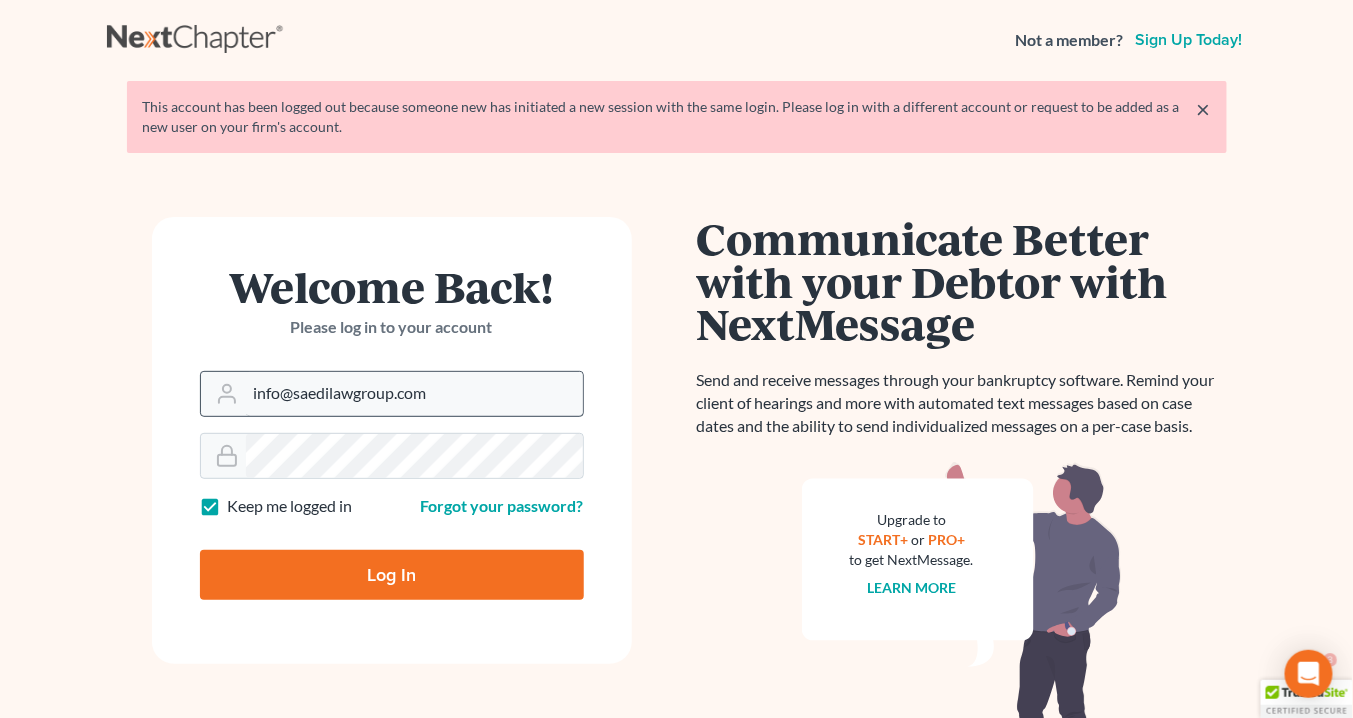 scroll, scrollTop: 0, scrollLeft: 0, axis: both 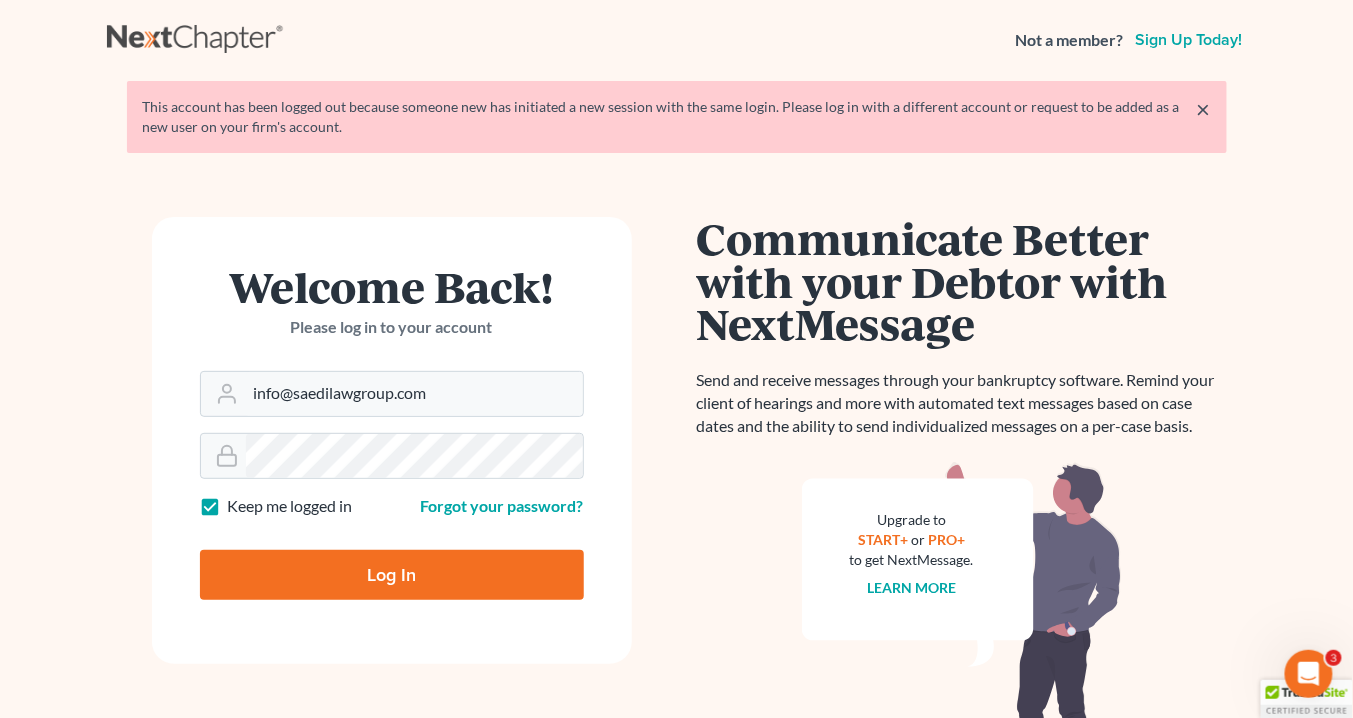 click on "Log In" at bounding box center [392, 575] 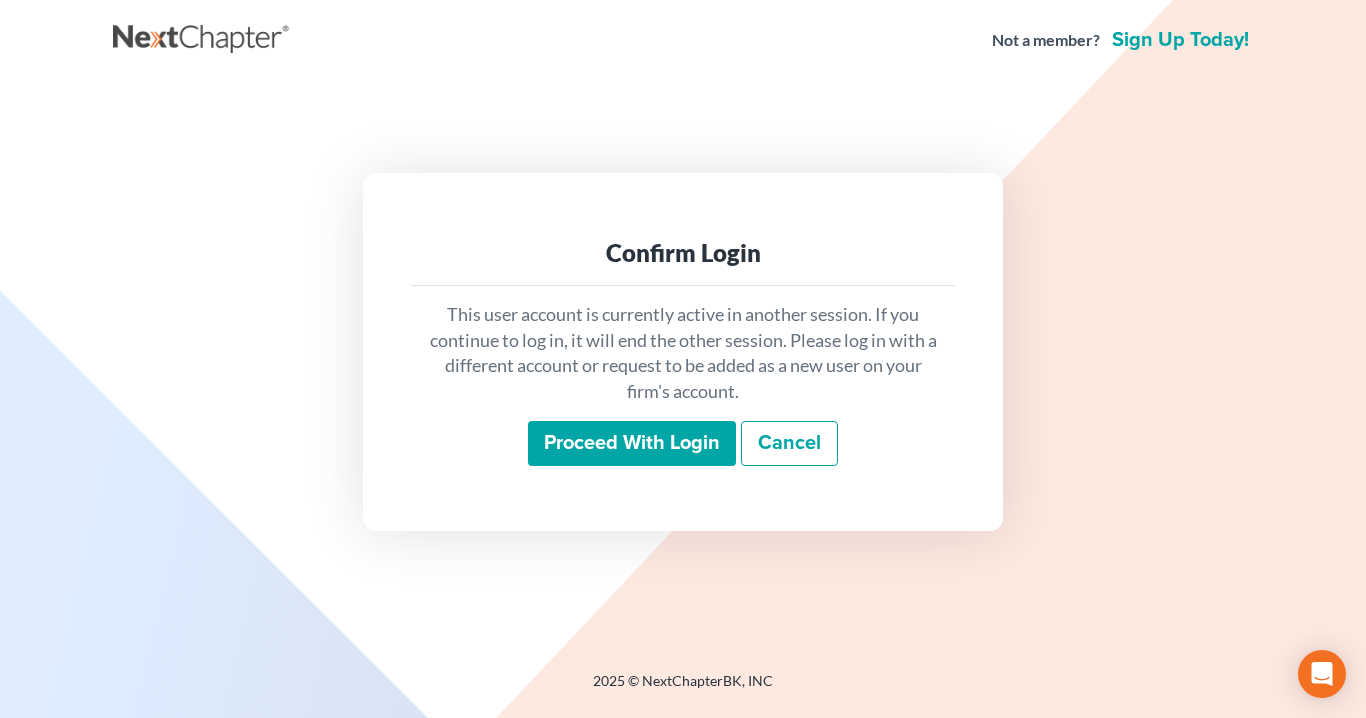 scroll, scrollTop: 0, scrollLeft: 0, axis: both 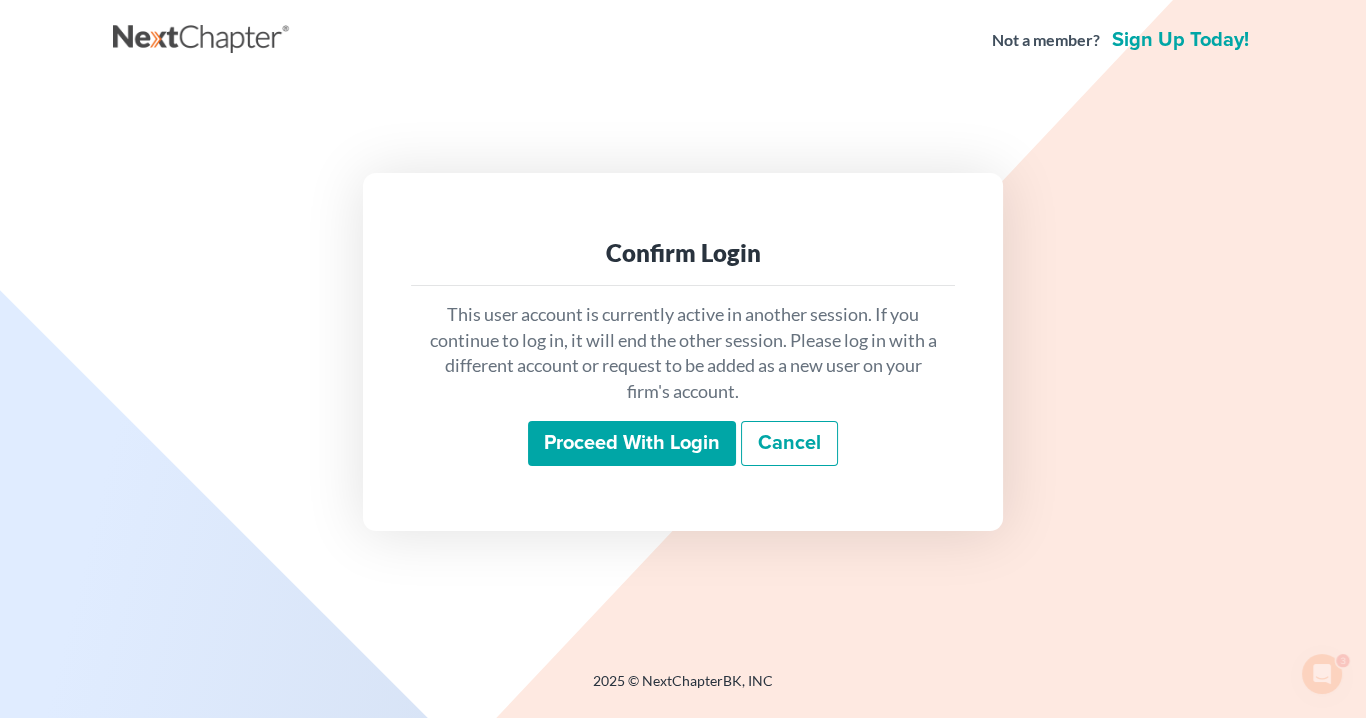 click on "Proceed with login" at bounding box center (632, 444) 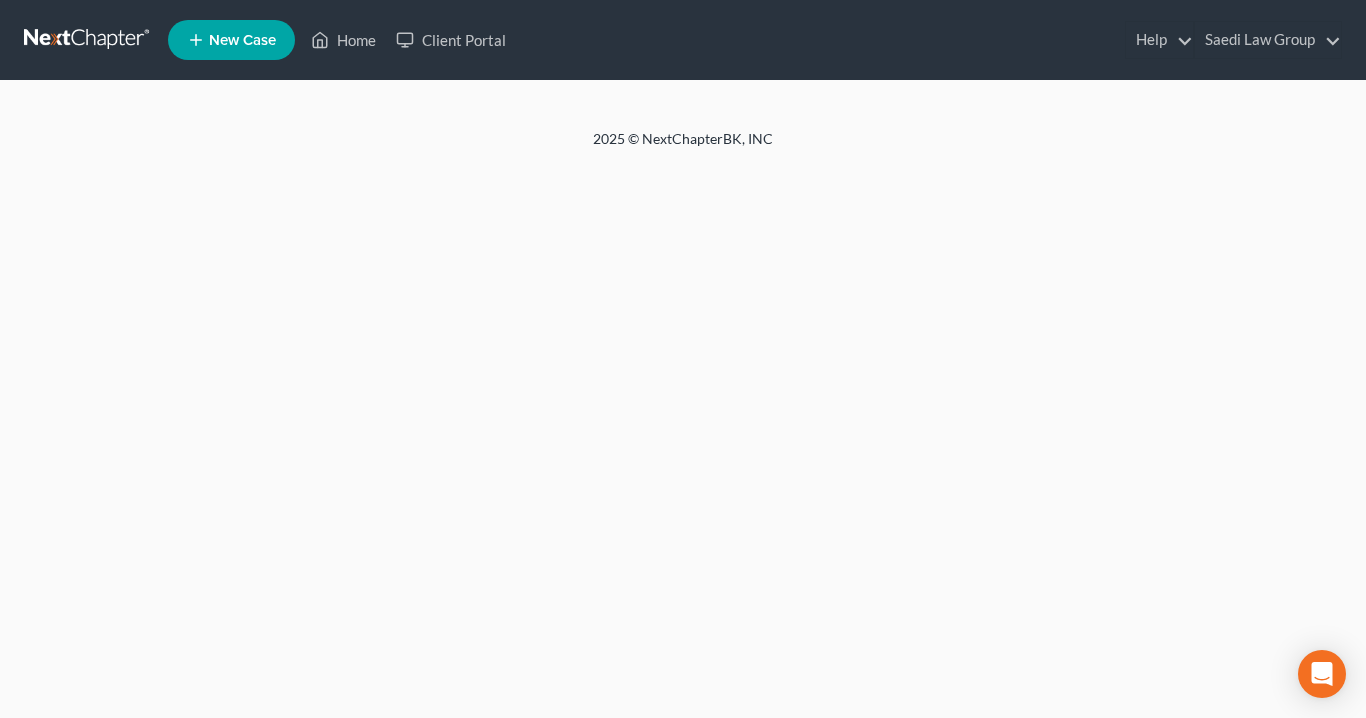 scroll, scrollTop: 0, scrollLeft: 0, axis: both 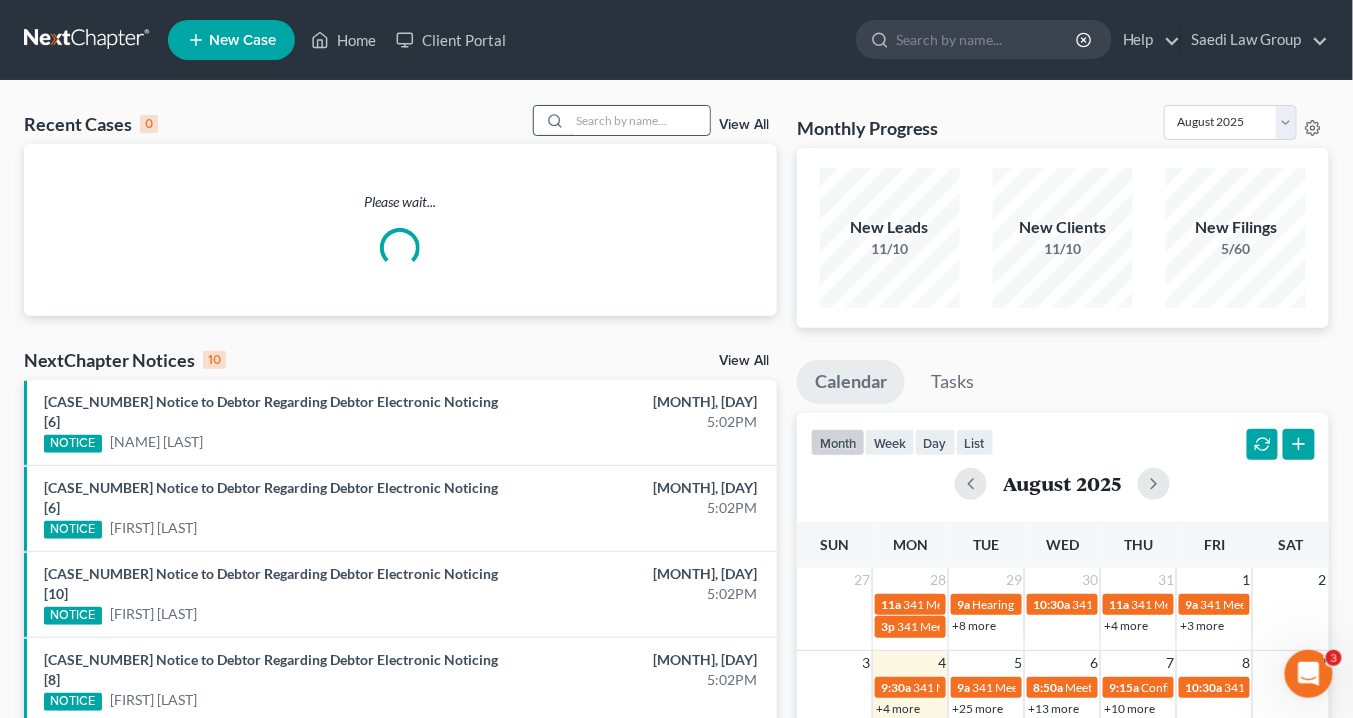 click at bounding box center (640, 120) 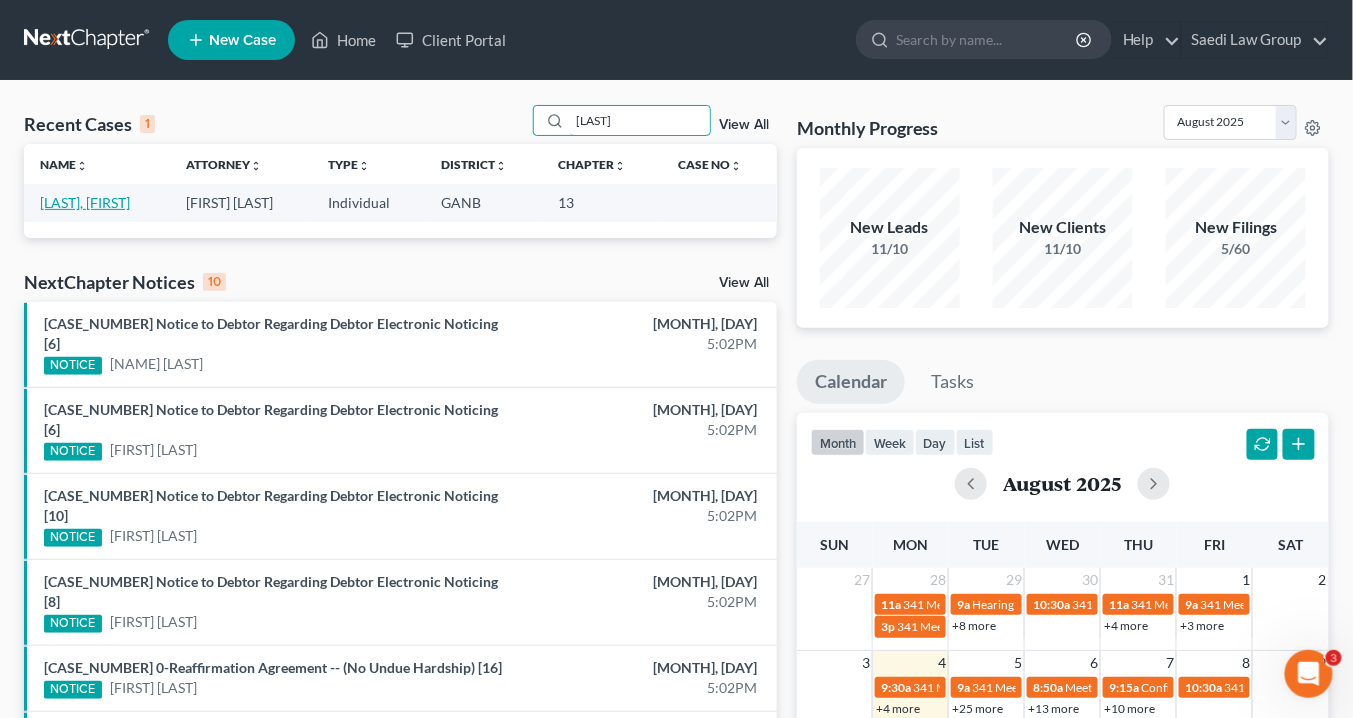 type on "[LAST]" 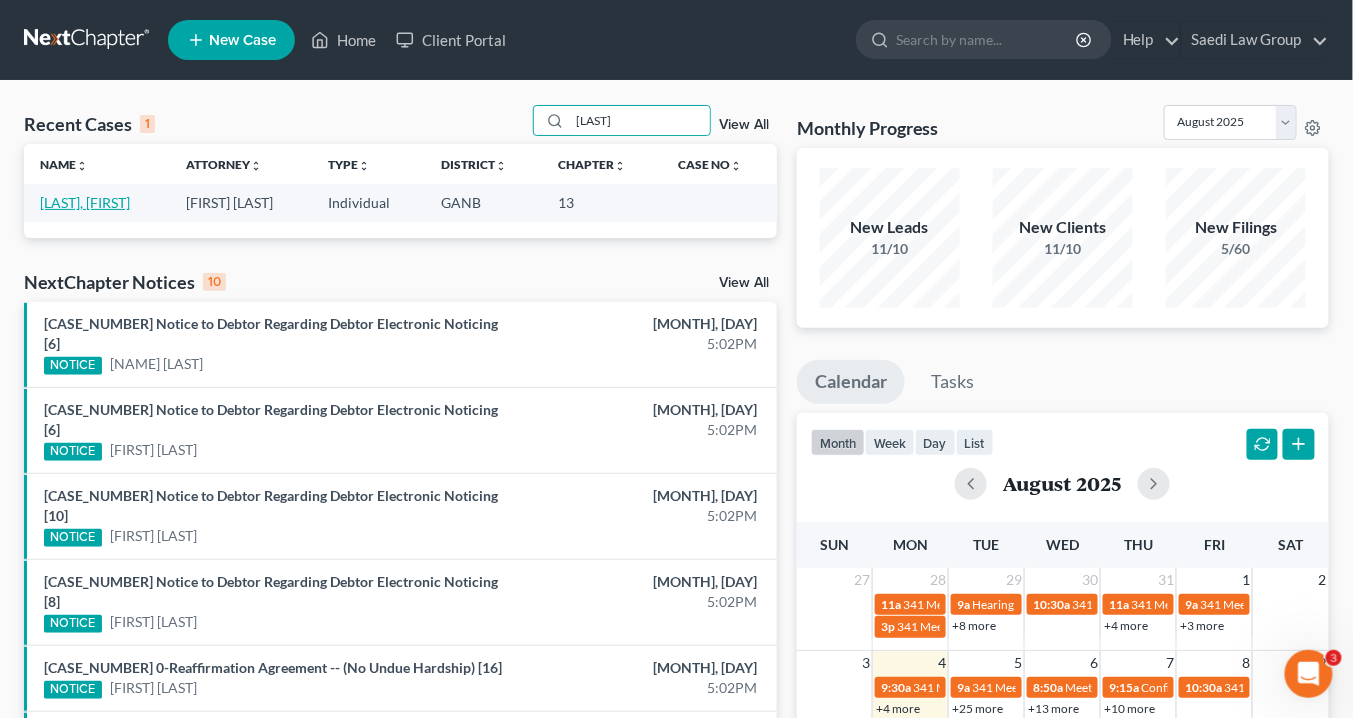 click on "[LAST], [FIRST]" at bounding box center (85, 202) 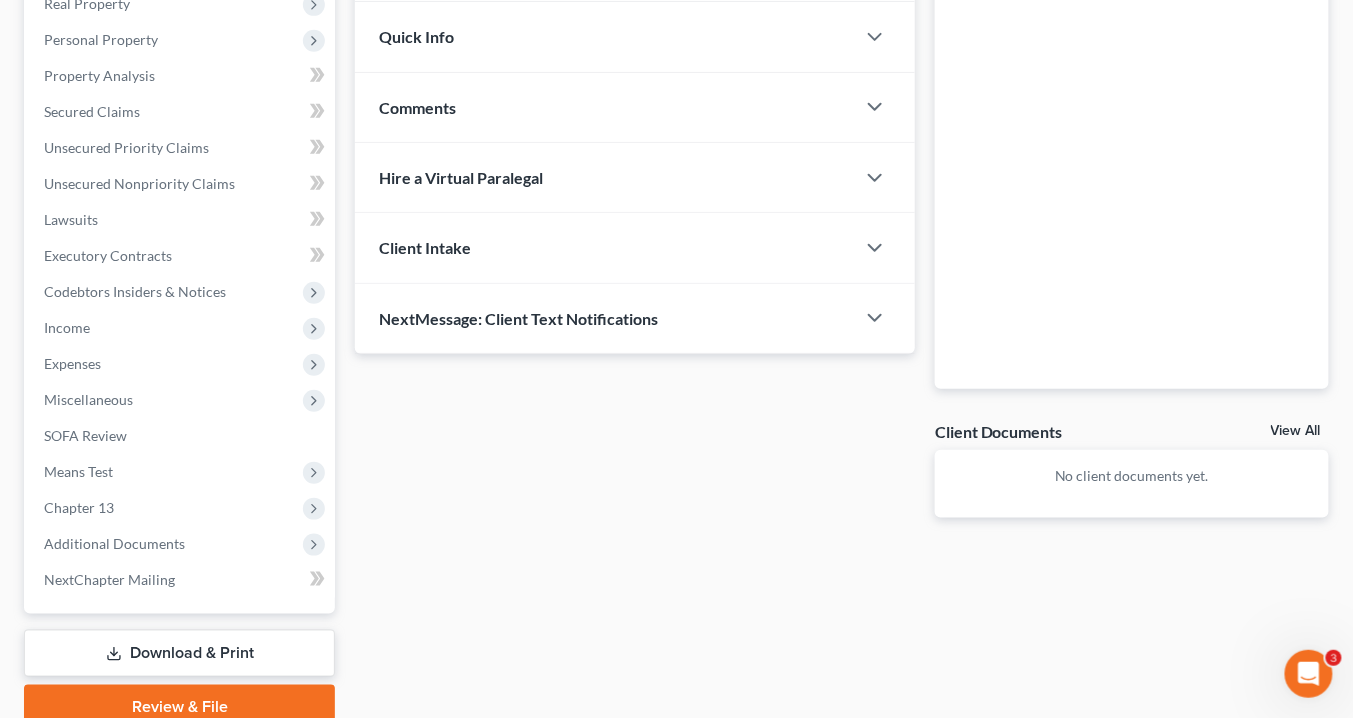 scroll, scrollTop: 413, scrollLeft: 0, axis: vertical 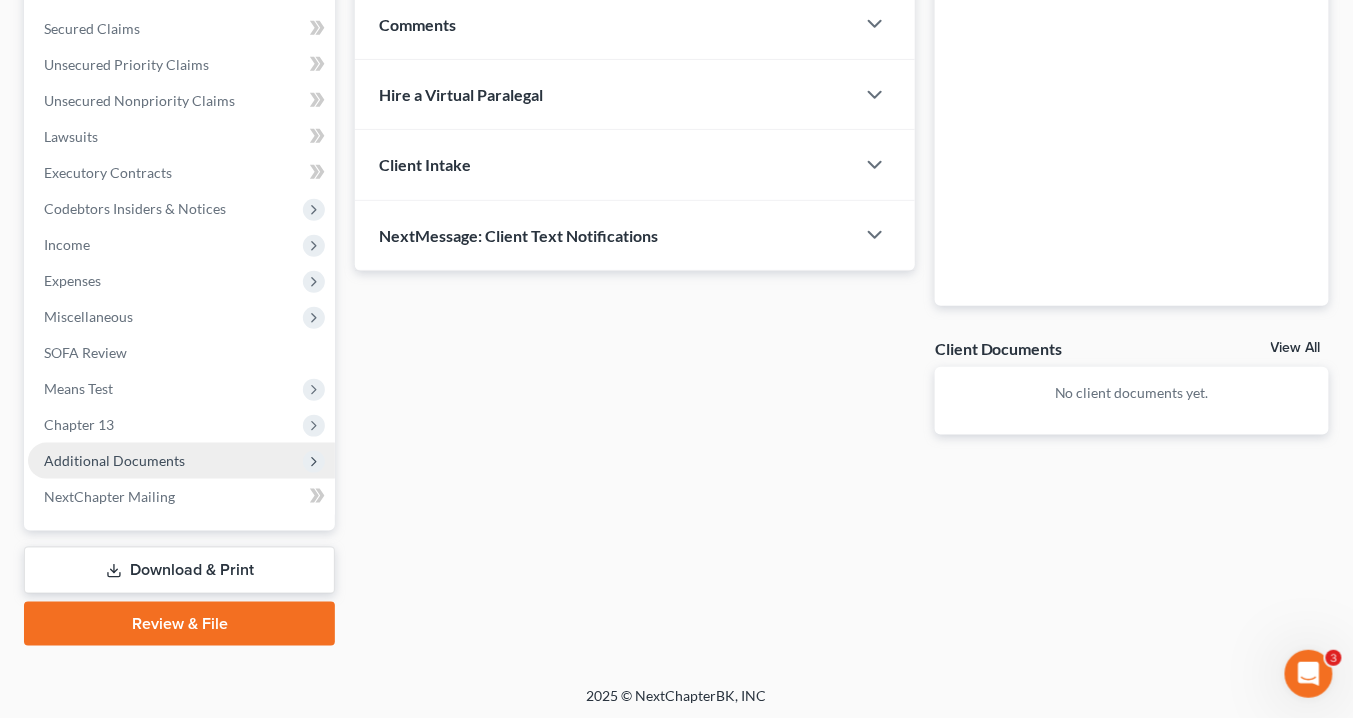 click on "Additional Documents" at bounding box center [114, 460] 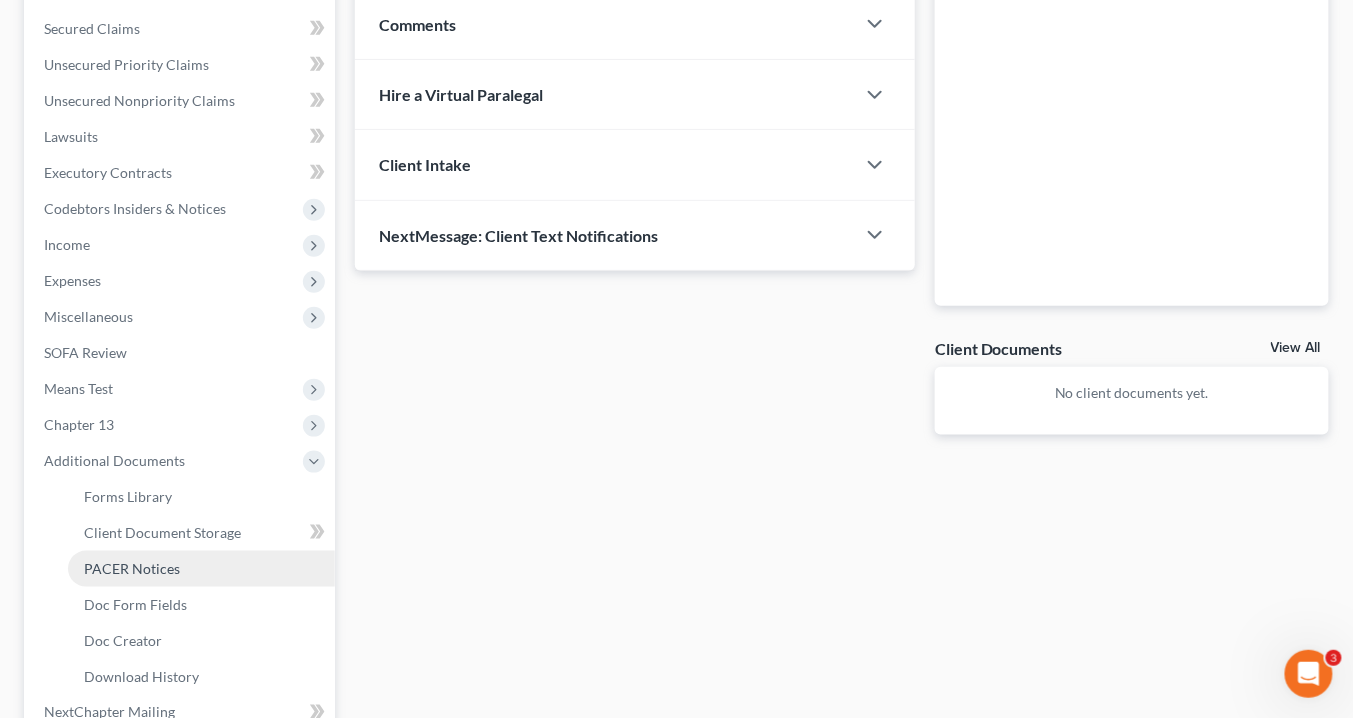 click on "PACER Notices" at bounding box center [132, 568] 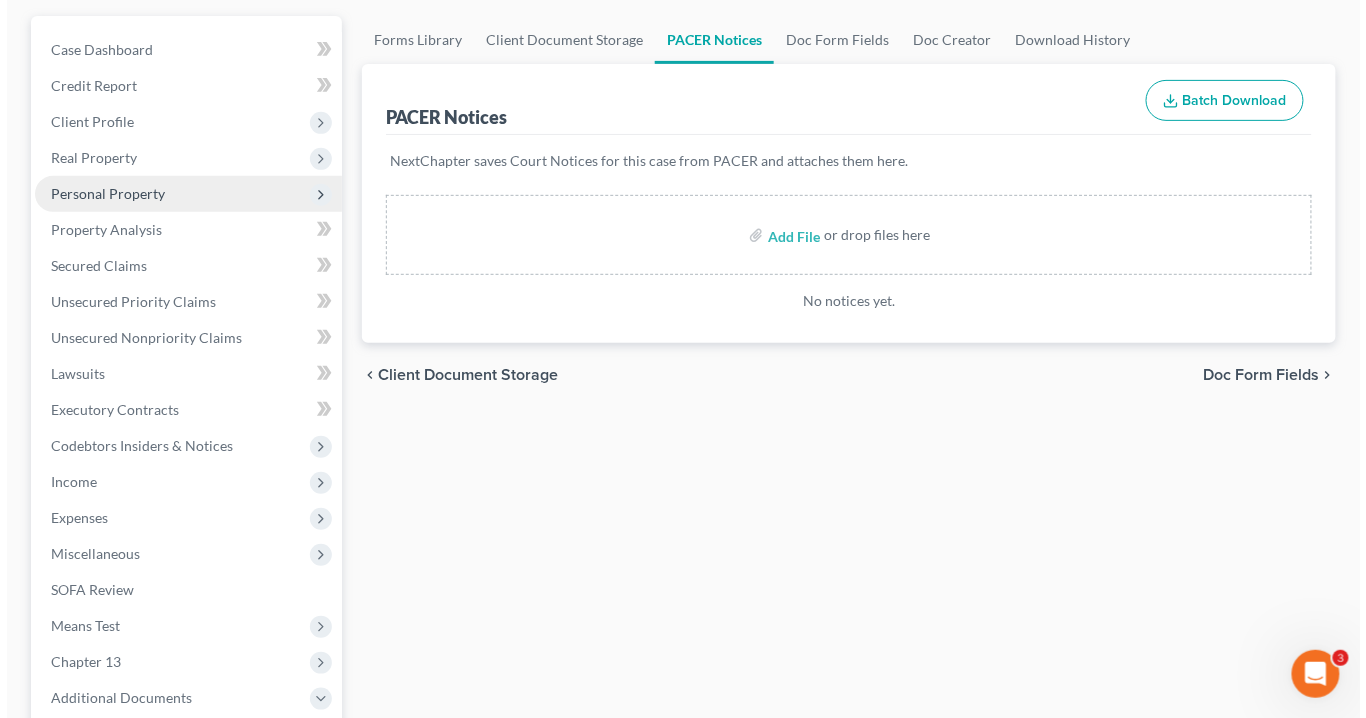 scroll, scrollTop: 0, scrollLeft: 0, axis: both 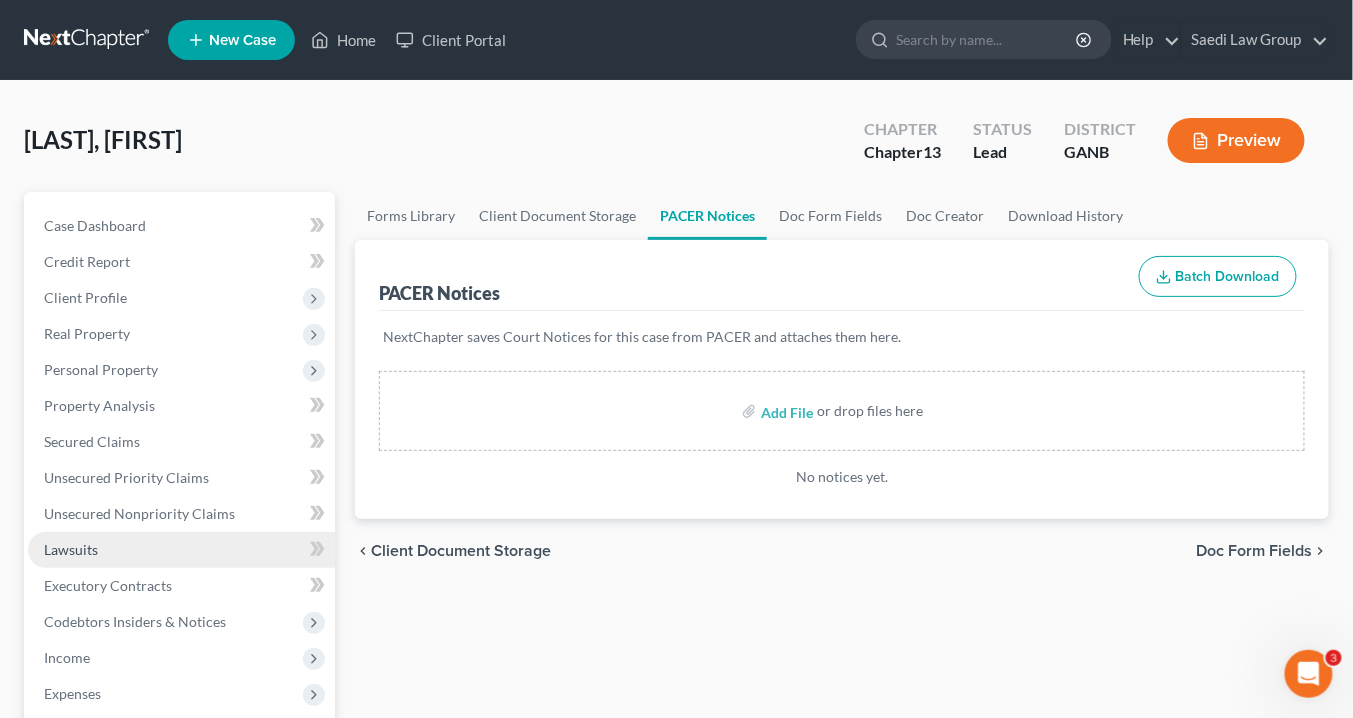click on "Lawsuits" at bounding box center (181, 550) 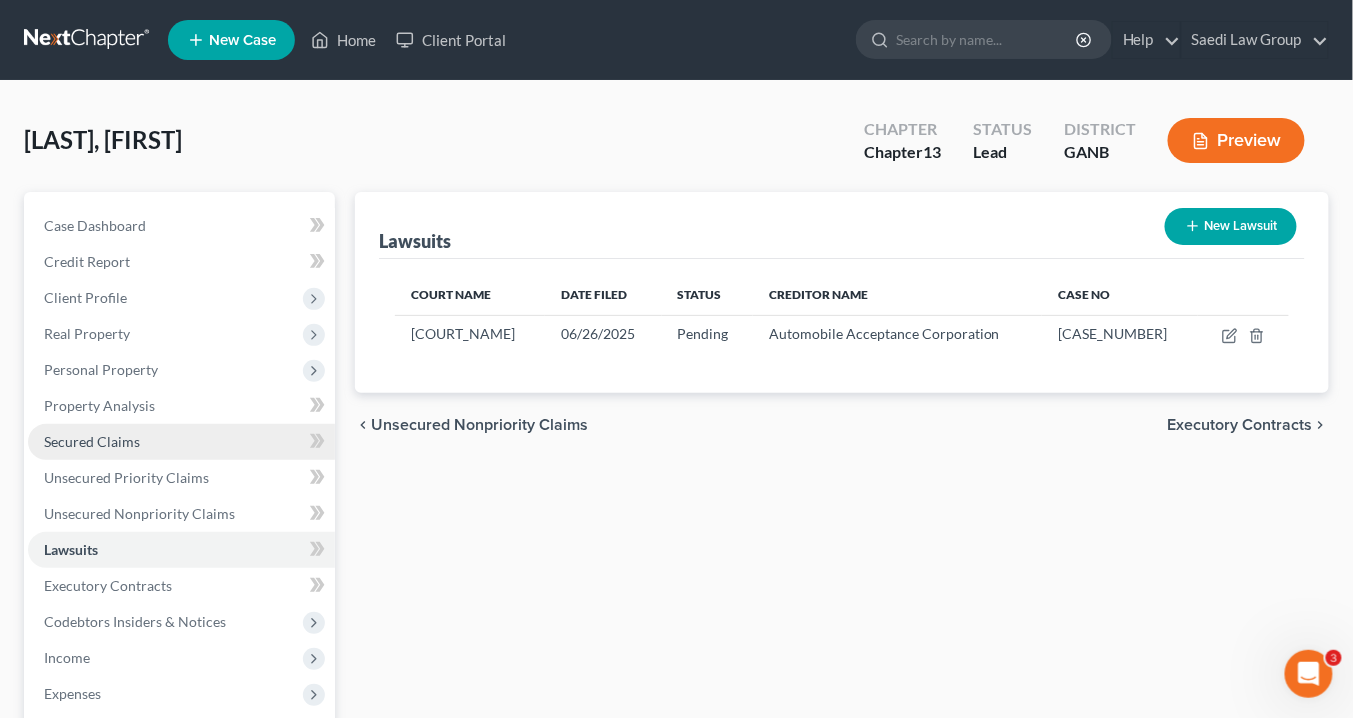 click on "Secured Claims" at bounding box center [92, 441] 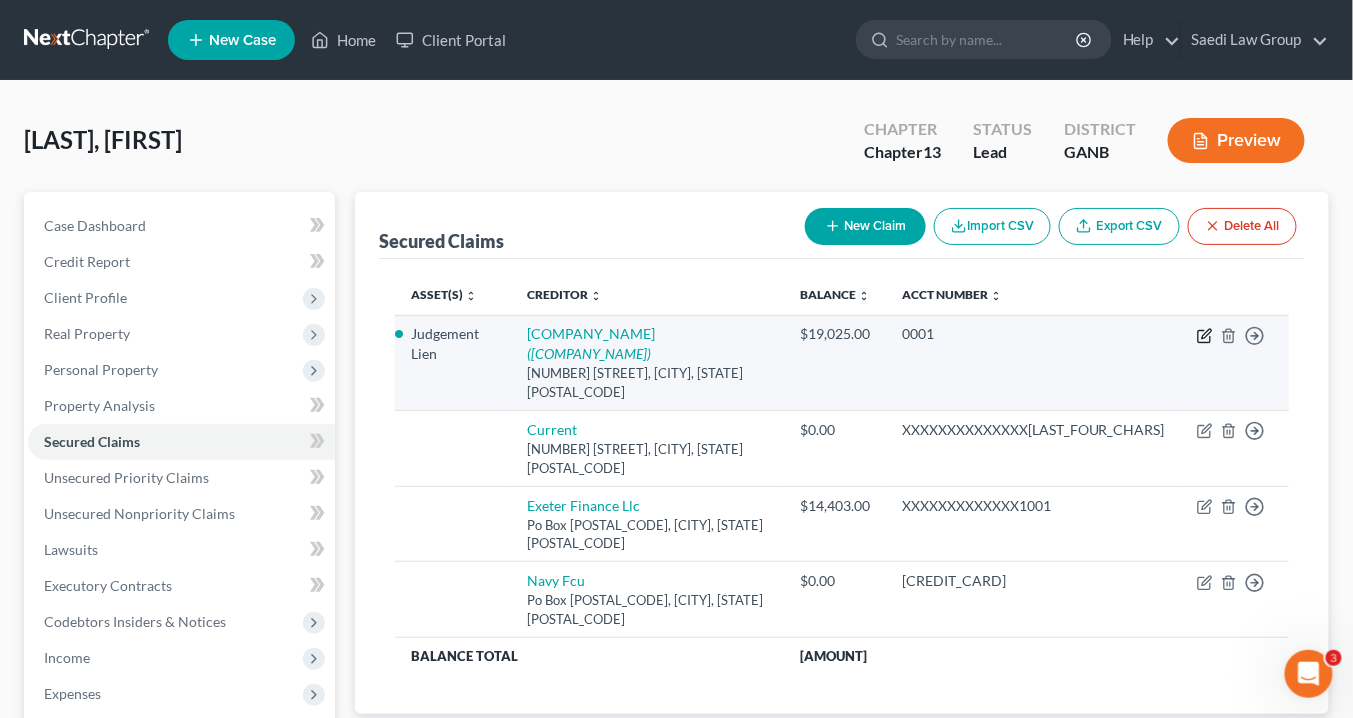 click 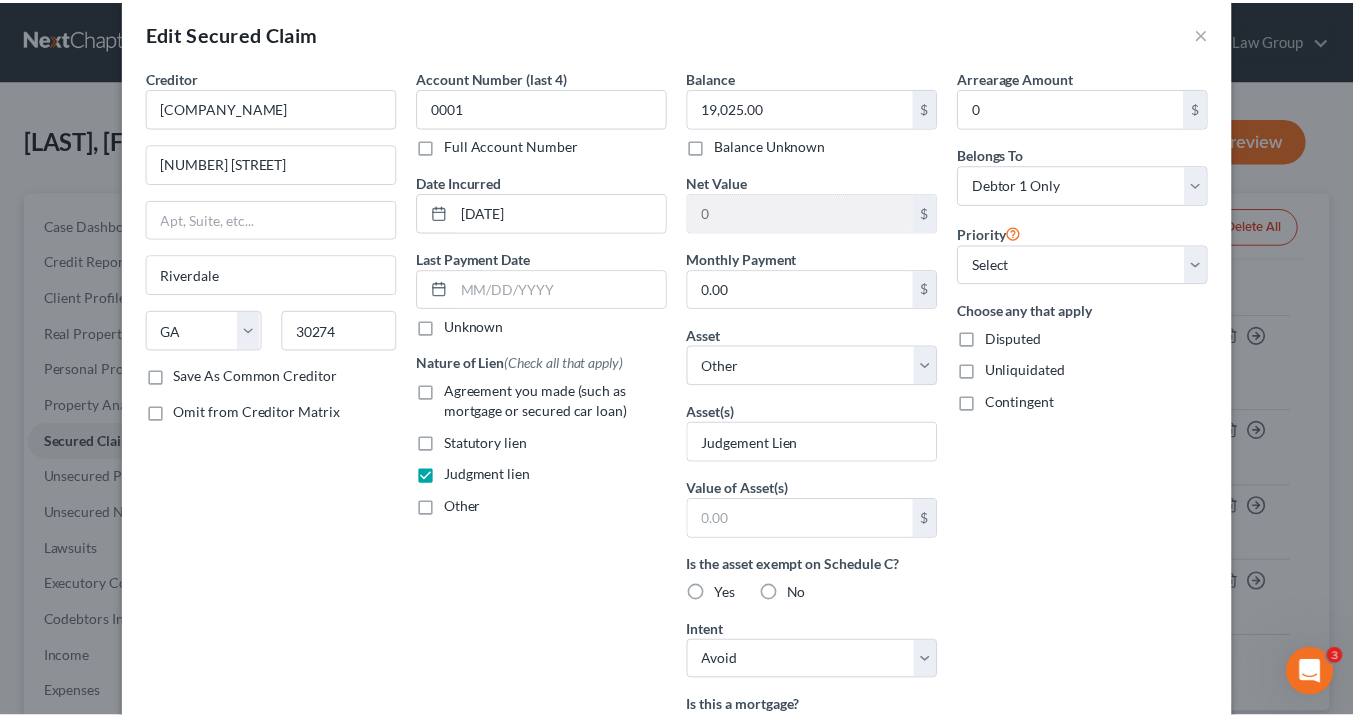 scroll, scrollTop: 0, scrollLeft: 0, axis: both 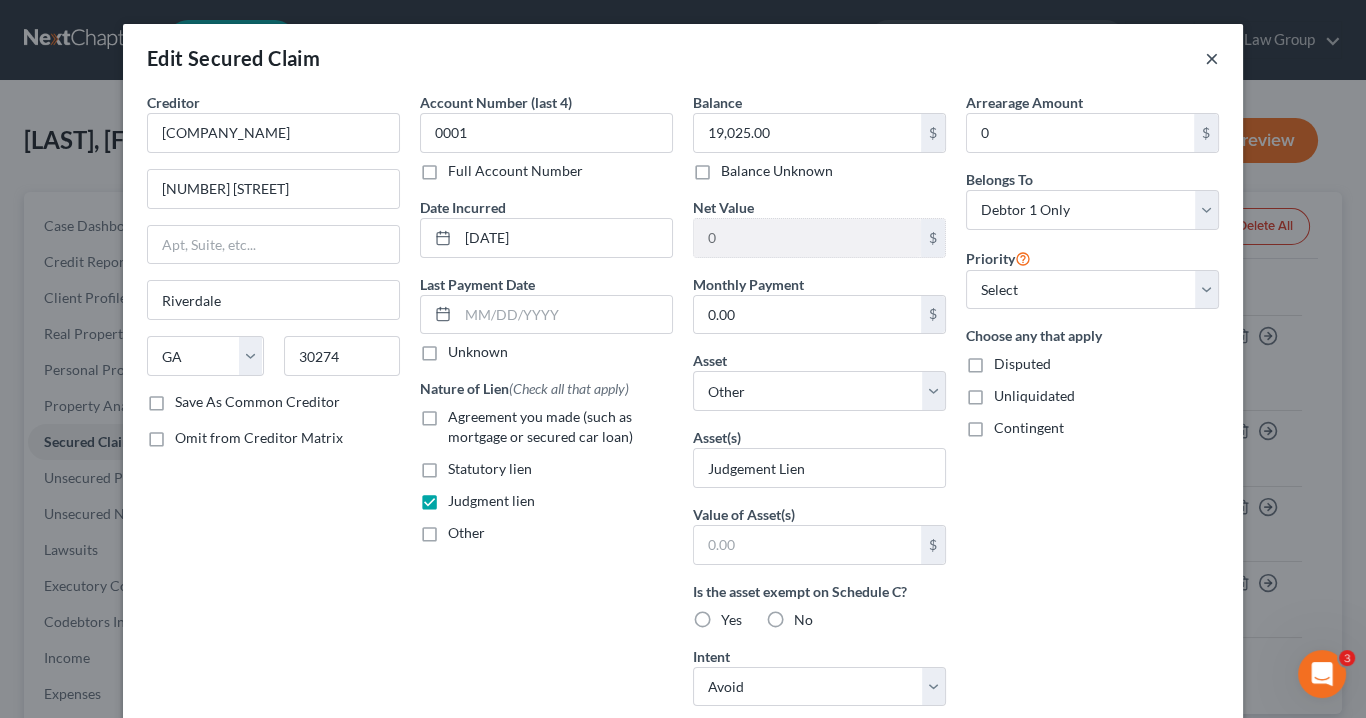 click on "×" at bounding box center (1212, 58) 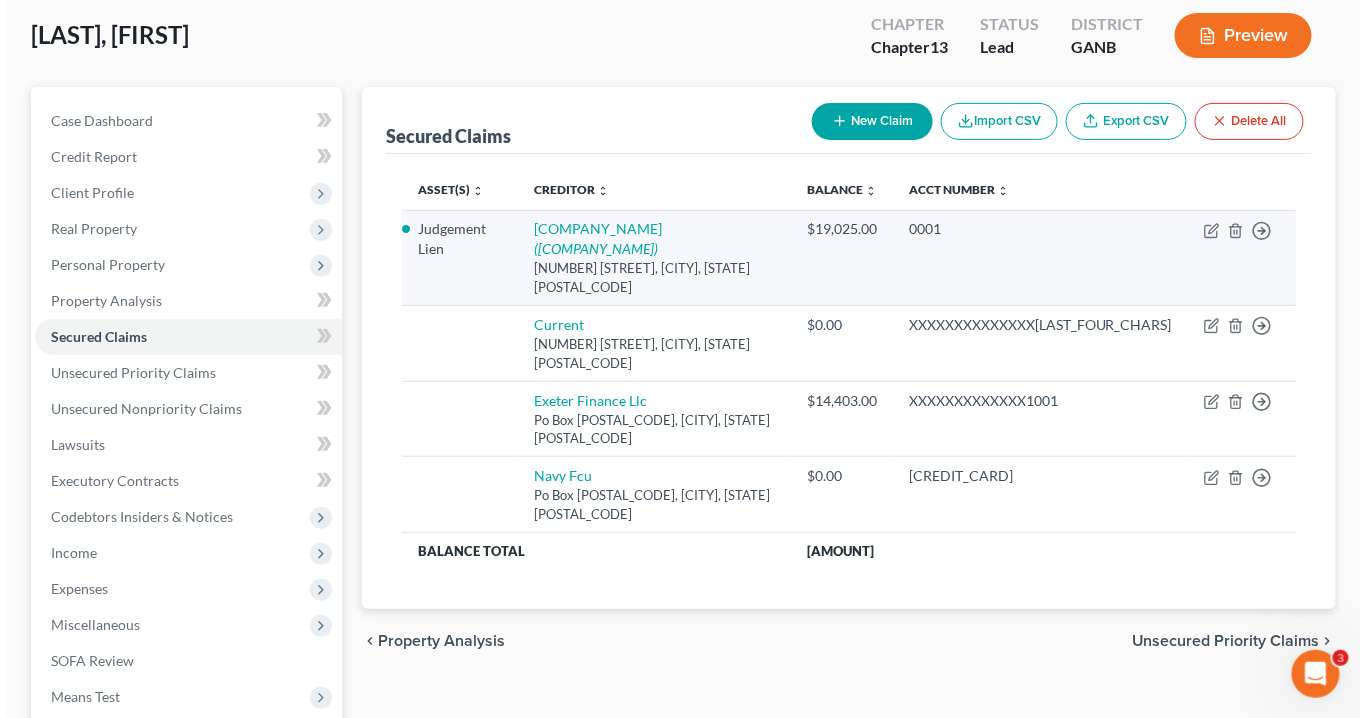 scroll, scrollTop: 160, scrollLeft: 0, axis: vertical 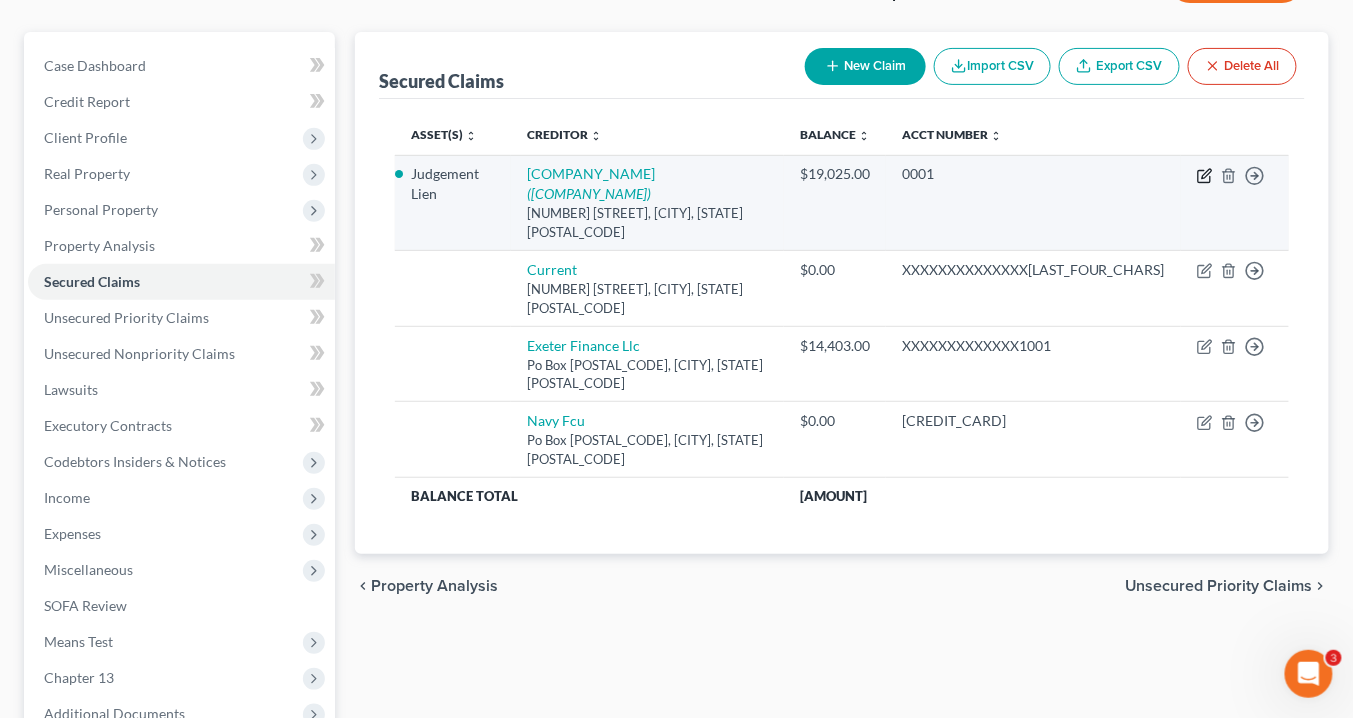 click 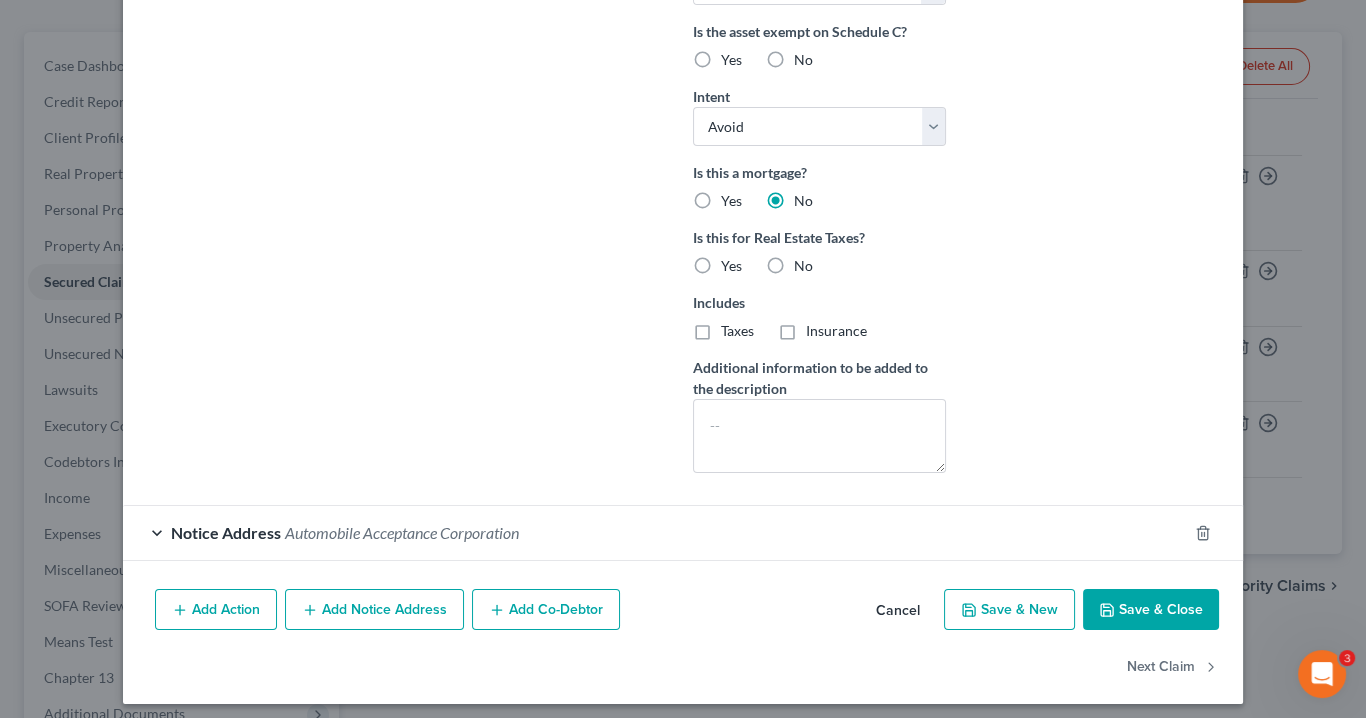 scroll, scrollTop: 561, scrollLeft: 0, axis: vertical 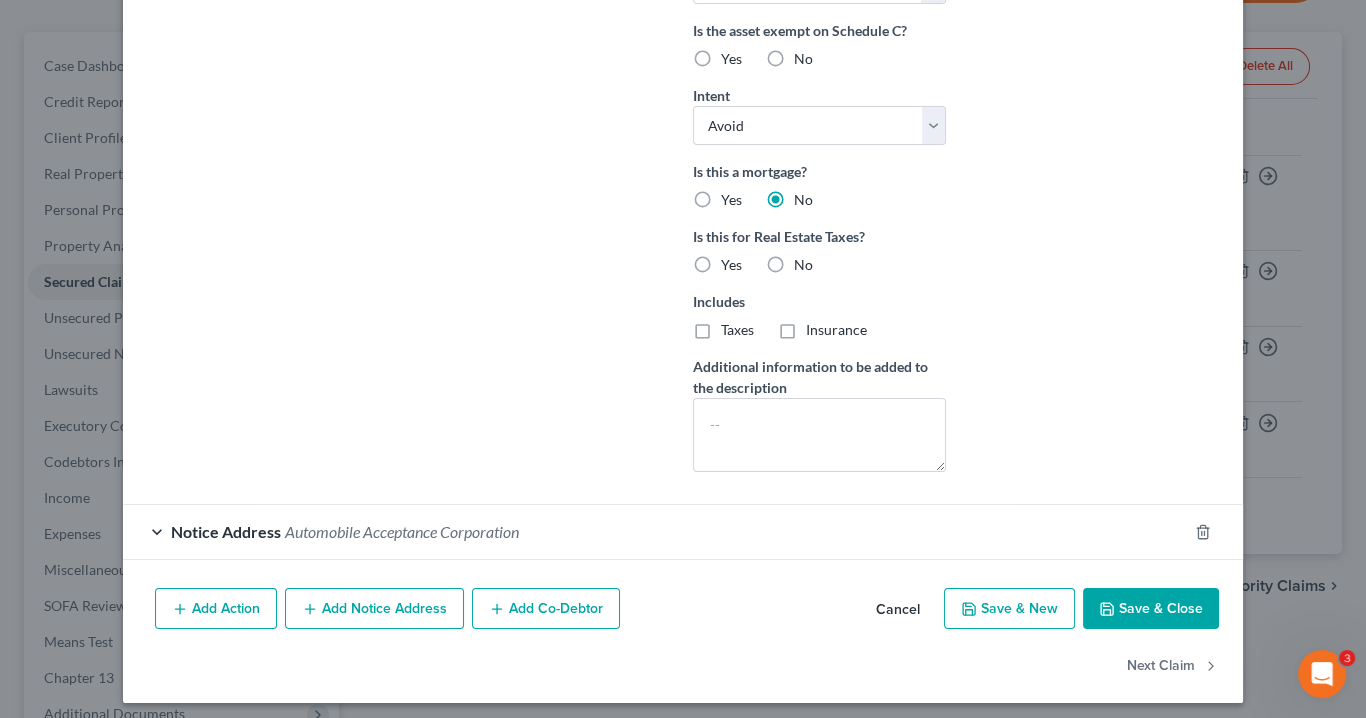 drag, startPoint x: 420, startPoint y: 224, endPoint x: 641, endPoint y: 178, distance: 225.73657 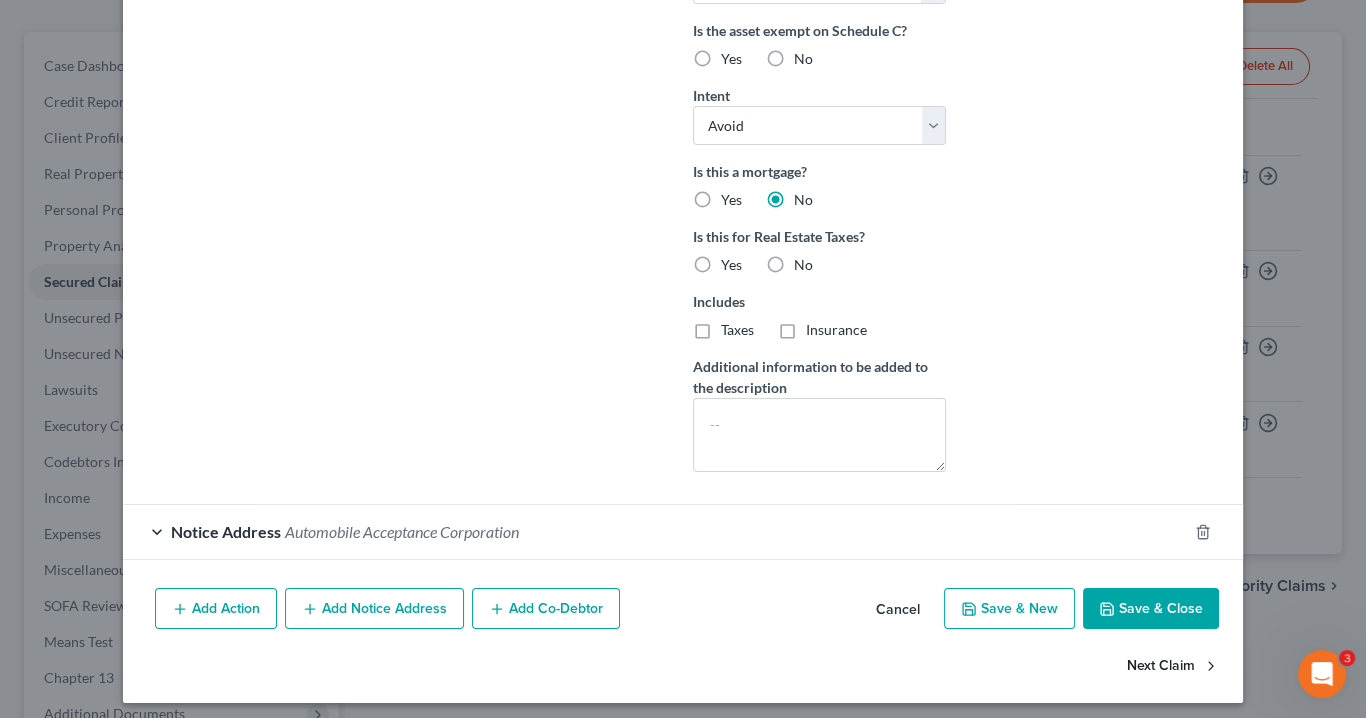click on "Next Claim" at bounding box center (1173, 666) 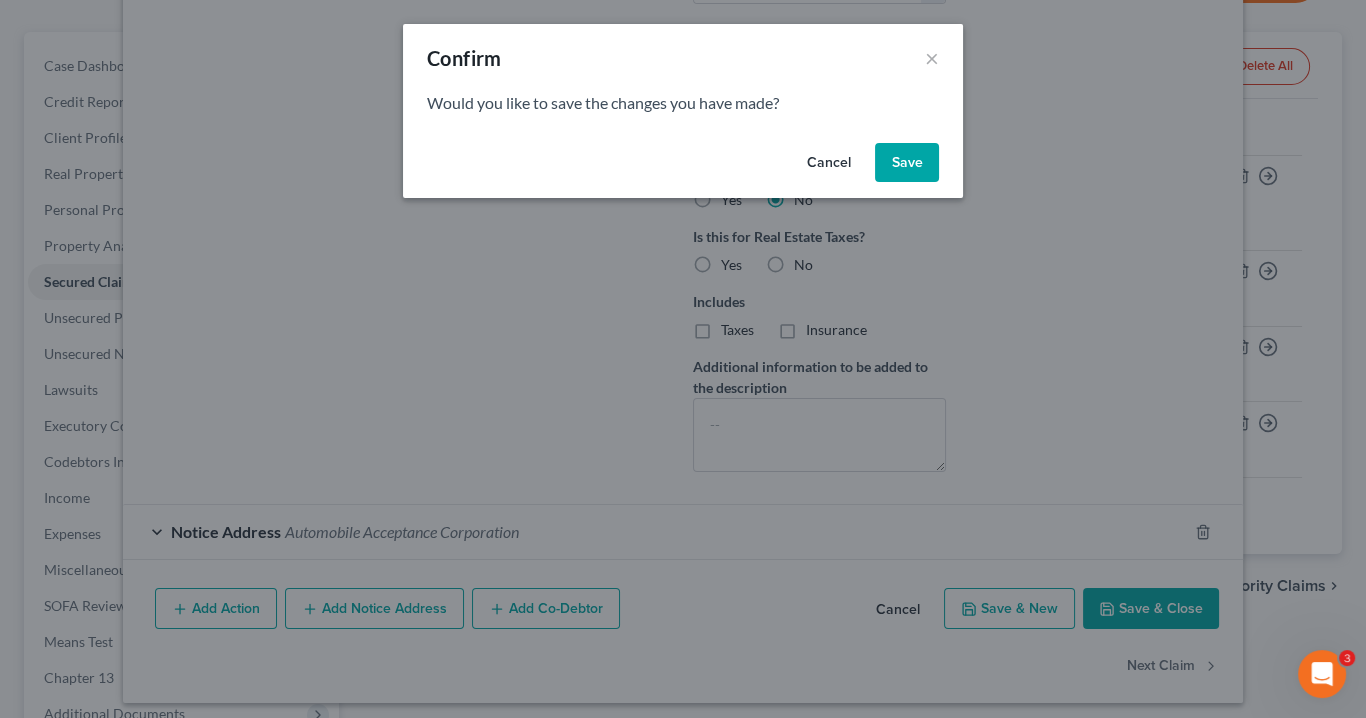 click on "Save" at bounding box center [907, 163] 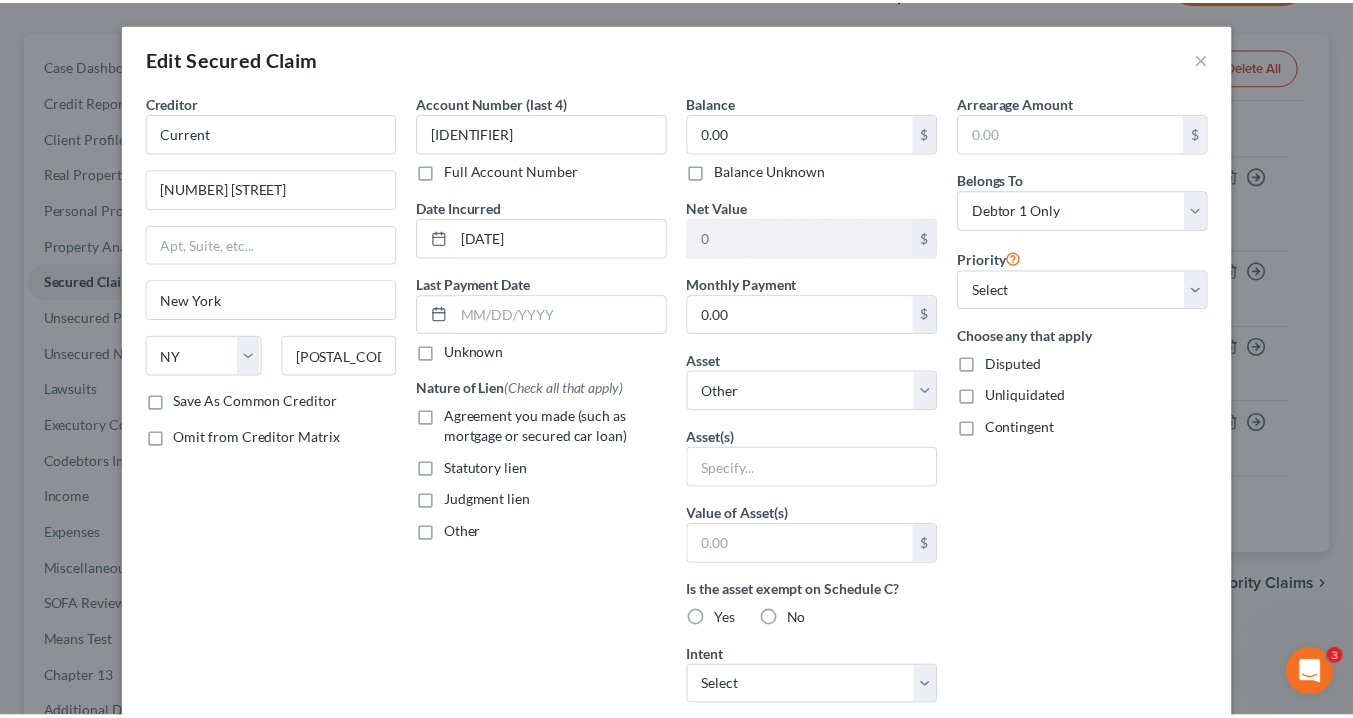 scroll, scrollTop: 0, scrollLeft: 0, axis: both 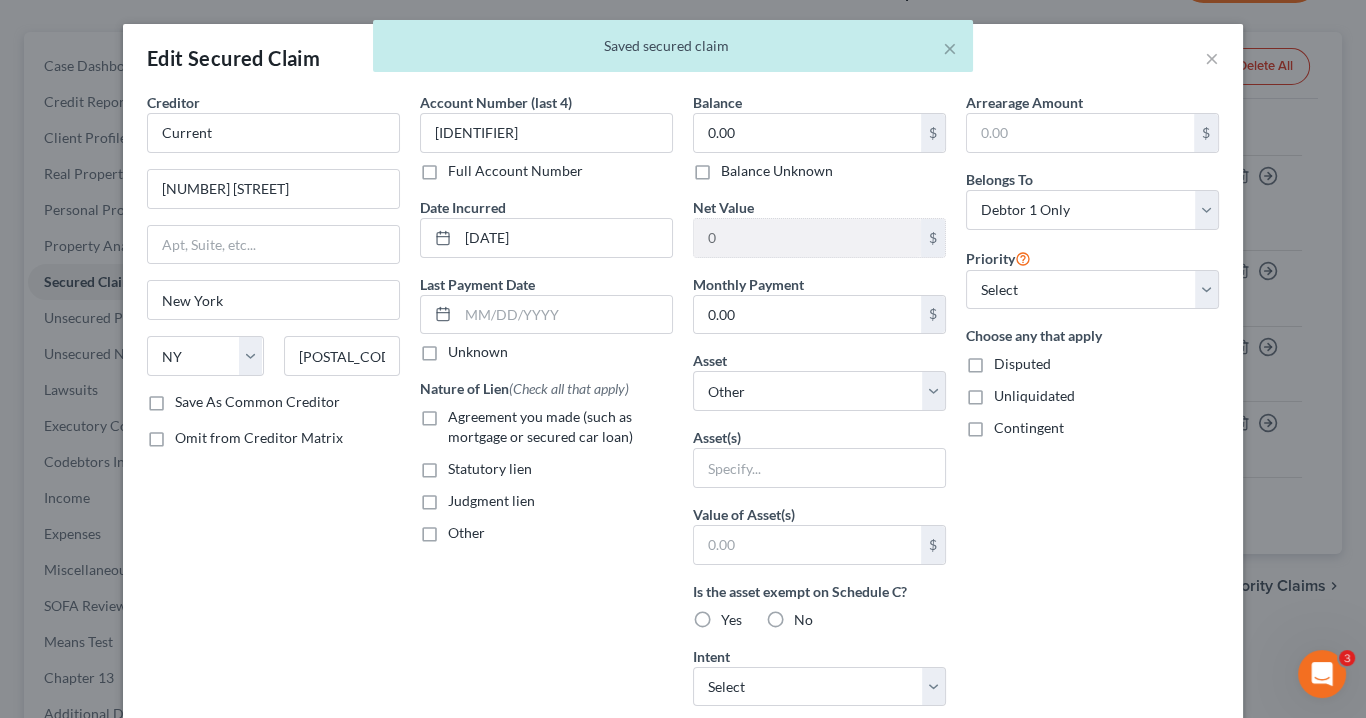 click on "×                     Saved secured claim" at bounding box center (673, 51) 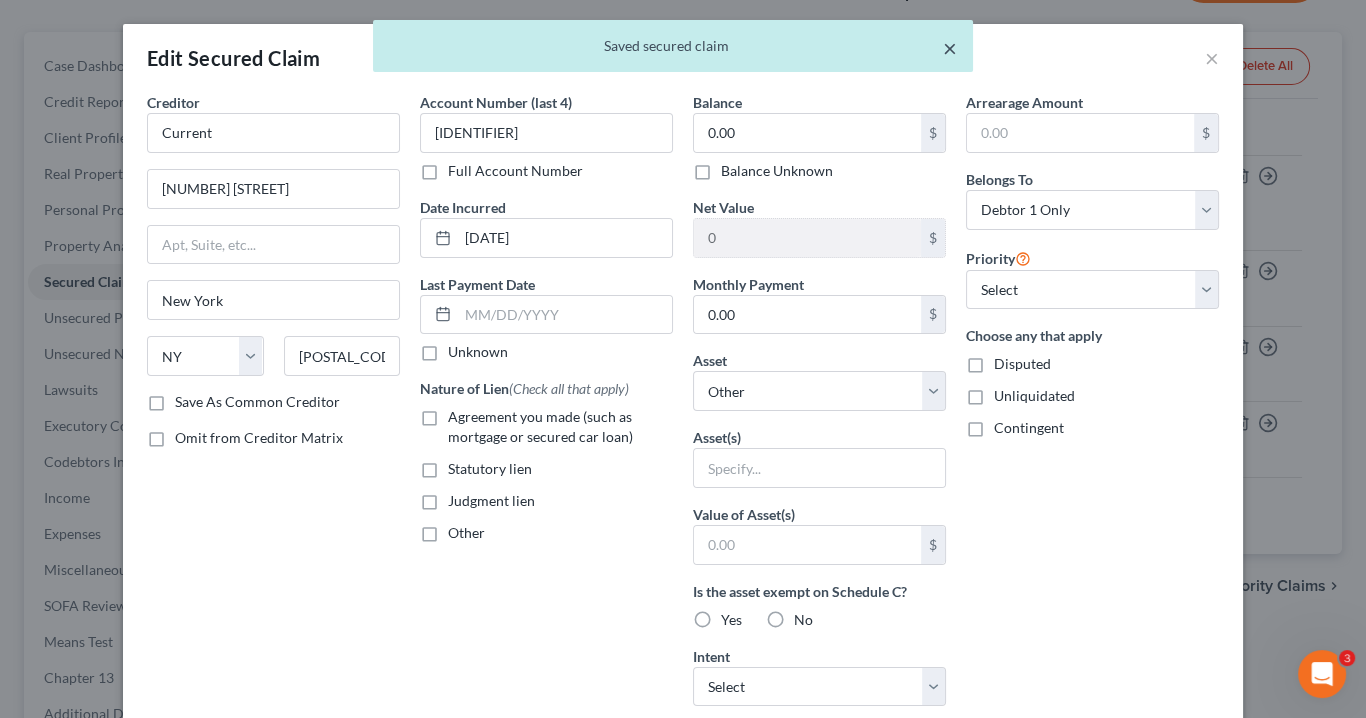 click on "×" at bounding box center (950, 48) 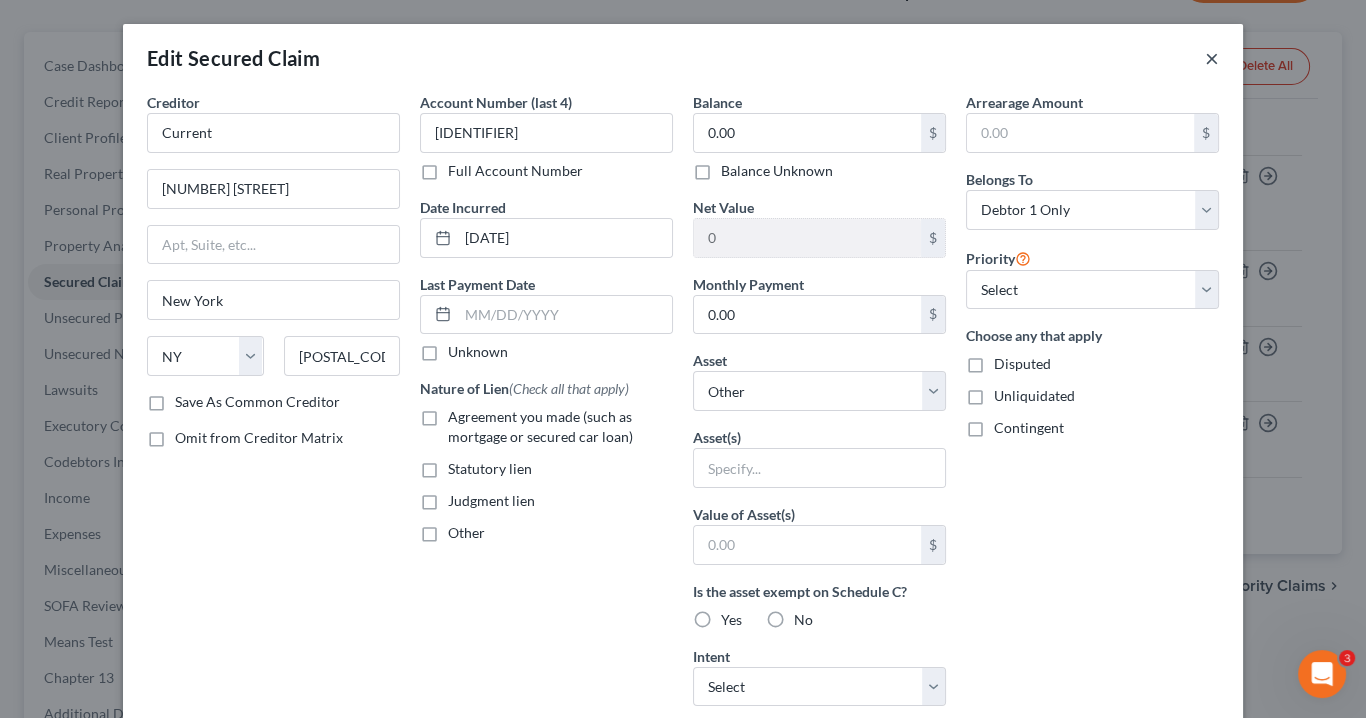 click on "×" at bounding box center [1212, 58] 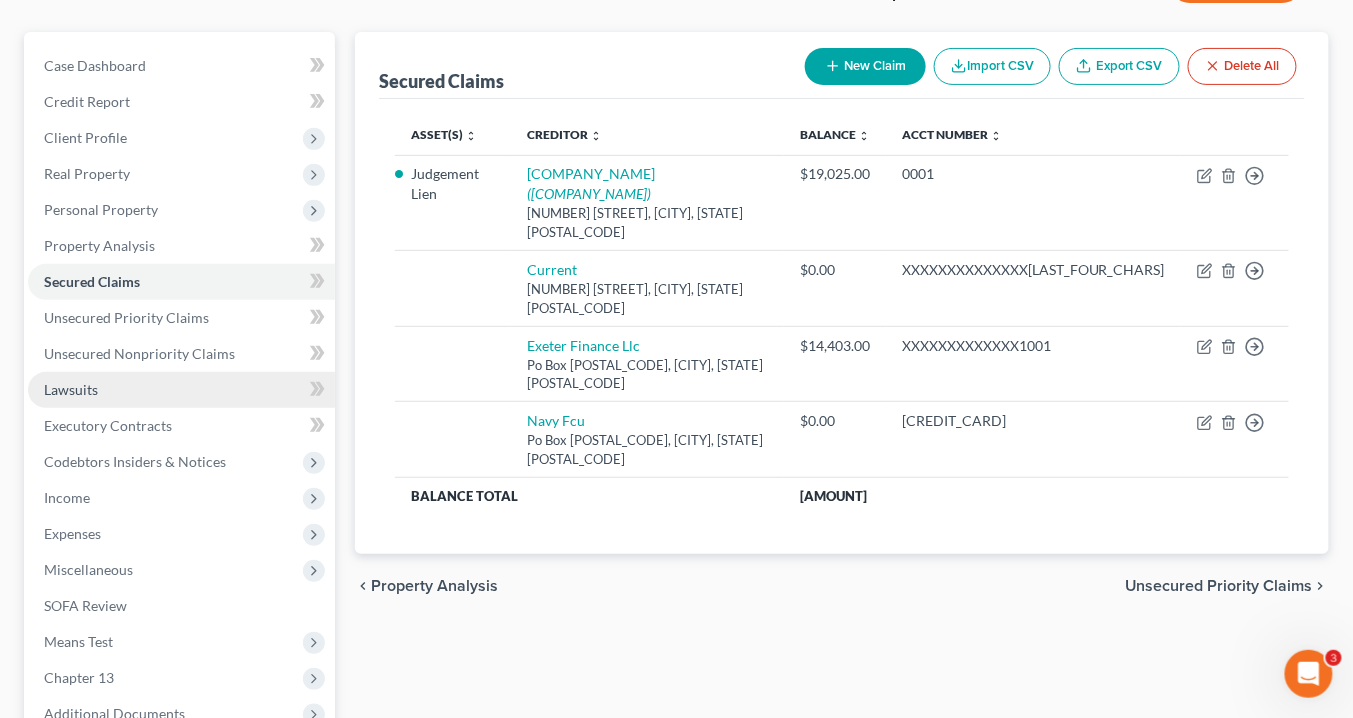 click on "Lawsuits" at bounding box center (71, 389) 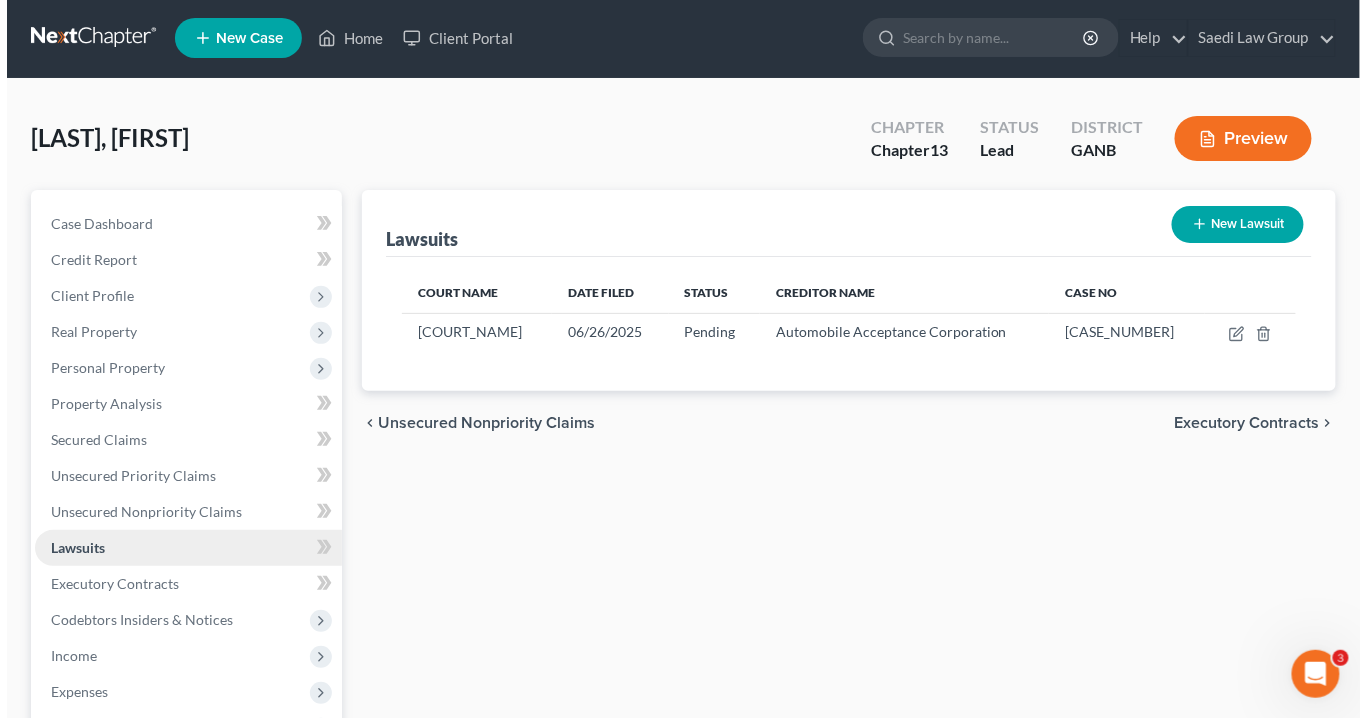 scroll, scrollTop: 0, scrollLeft: 0, axis: both 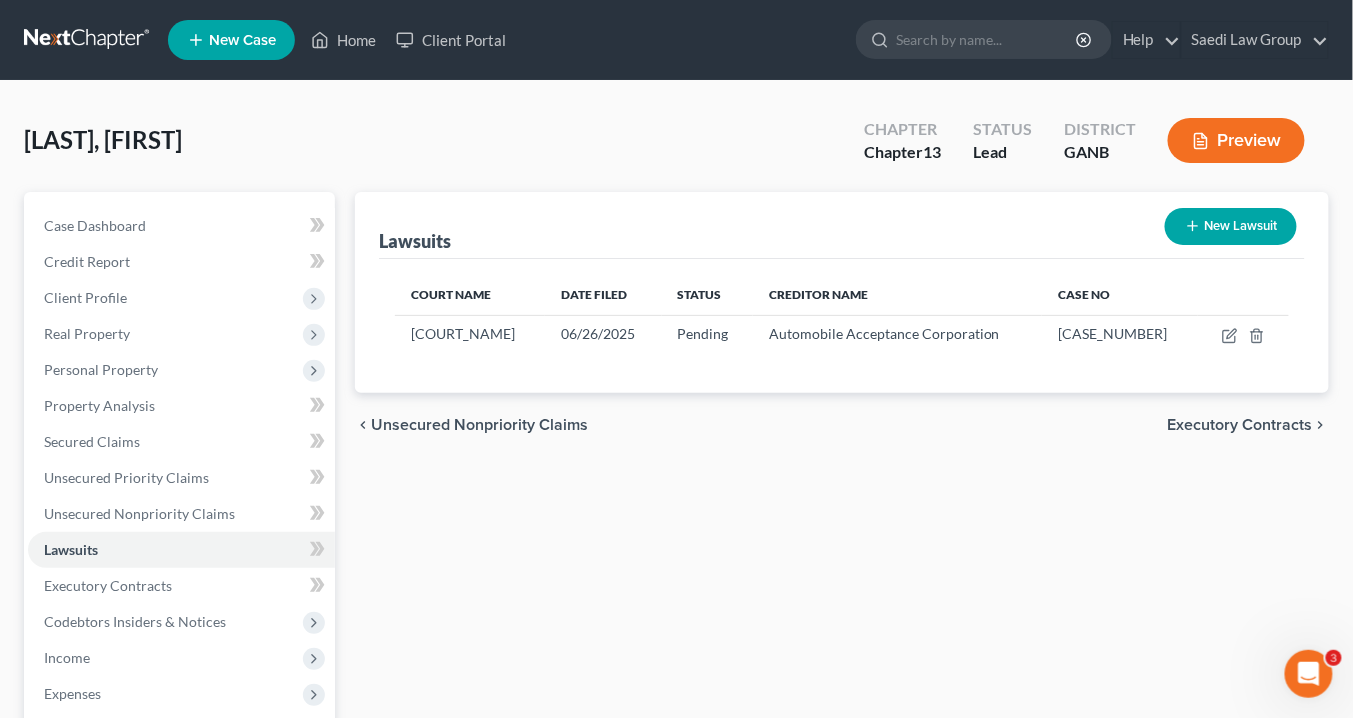 drag, startPoint x: 453, startPoint y: 335, endPoint x: 1000, endPoint y: 280, distance: 549.7581 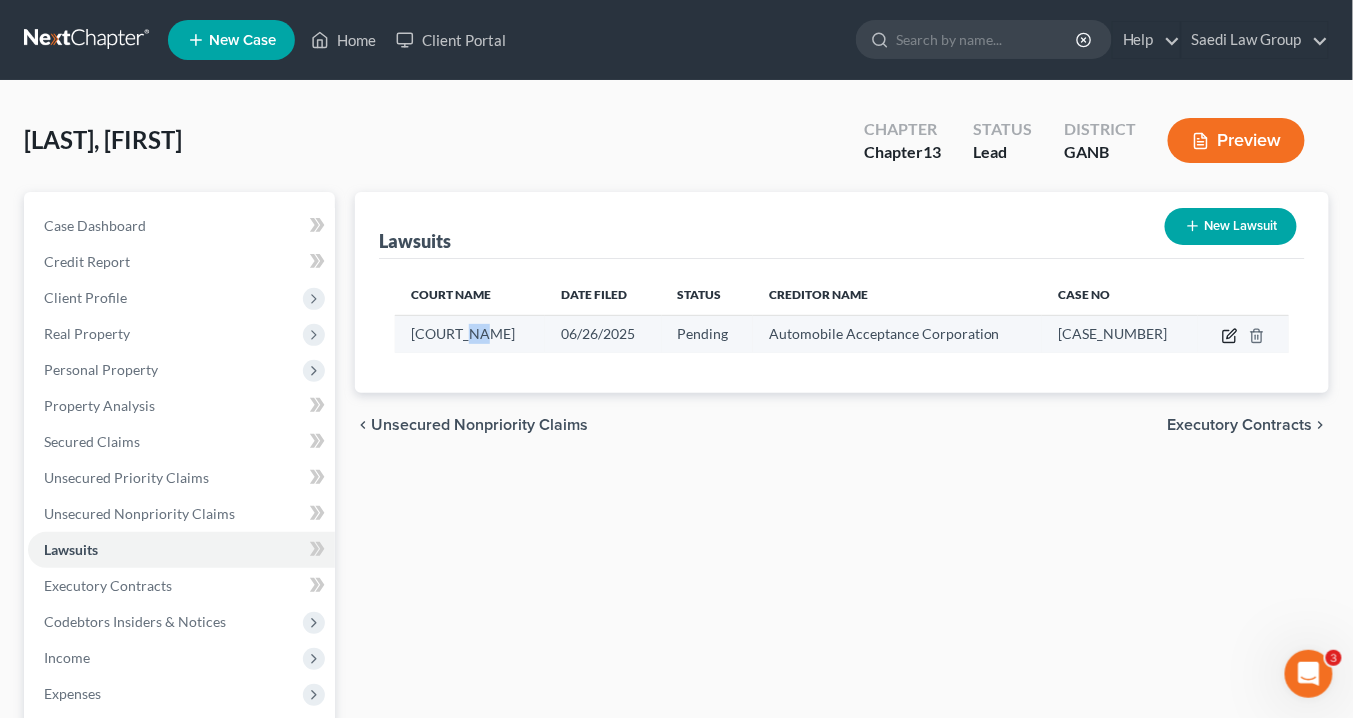 click 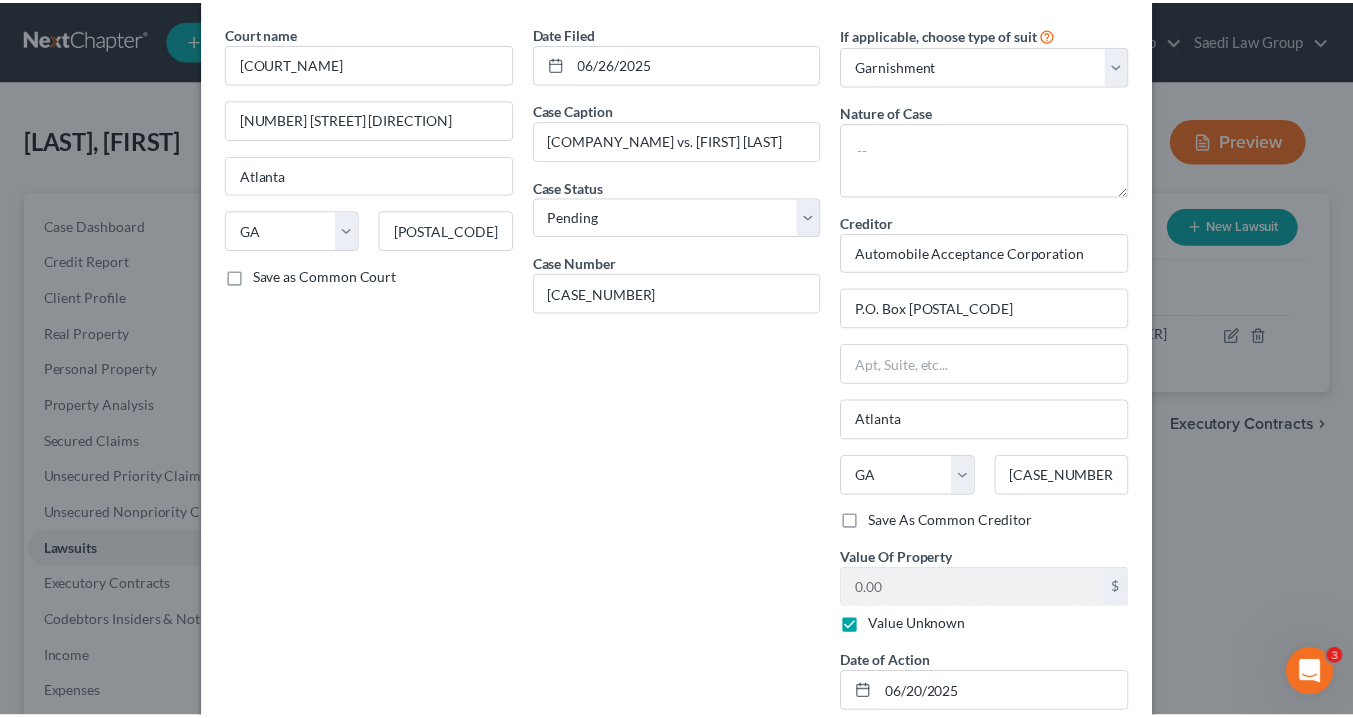 scroll, scrollTop: 0, scrollLeft: 0, axis: both 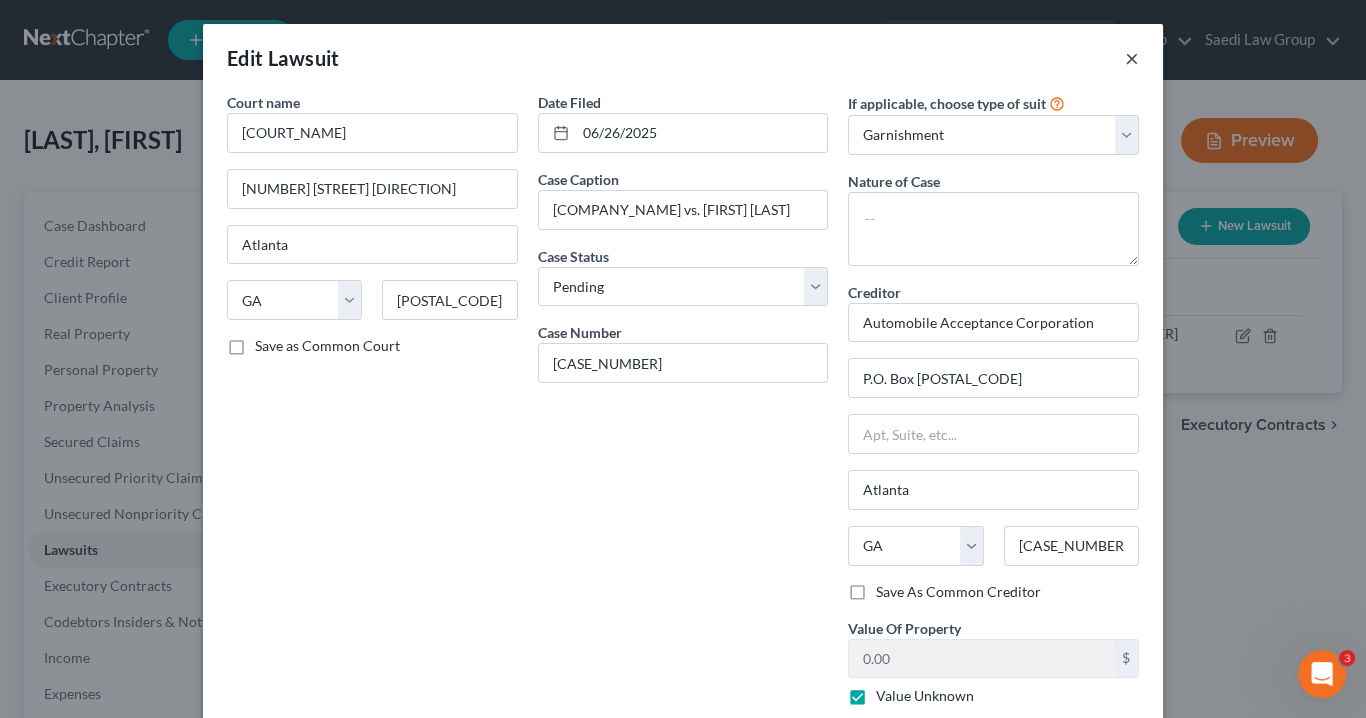 click on "×" at bounding box center (1132, 58) 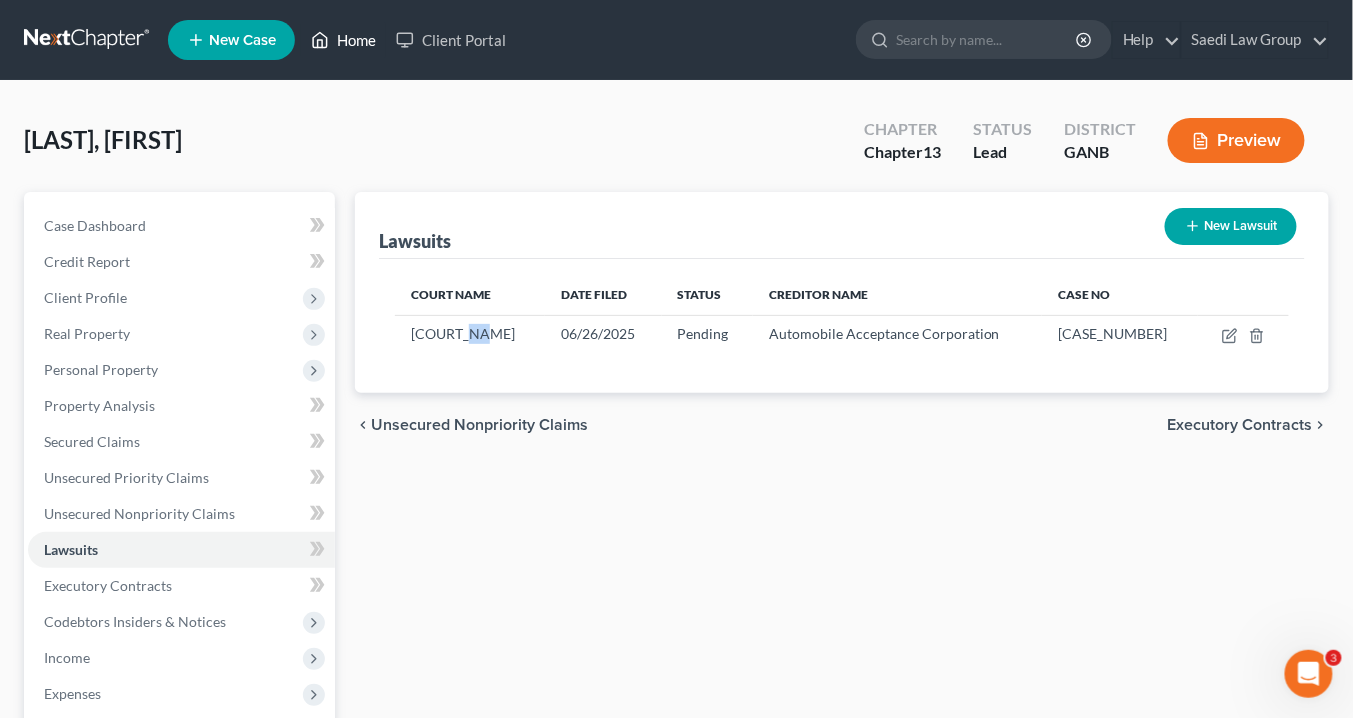 click on "Home" at bounding box center (343, 40) 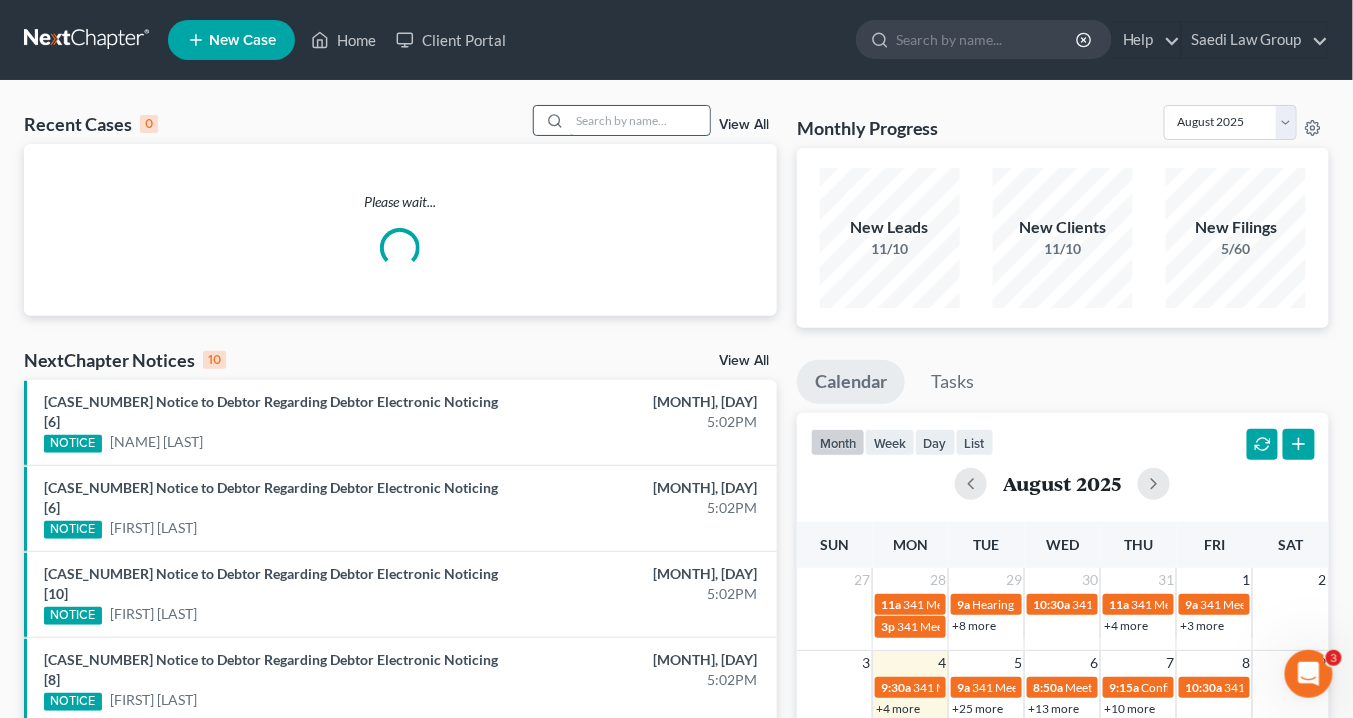 click at bounding box center [640, 120] 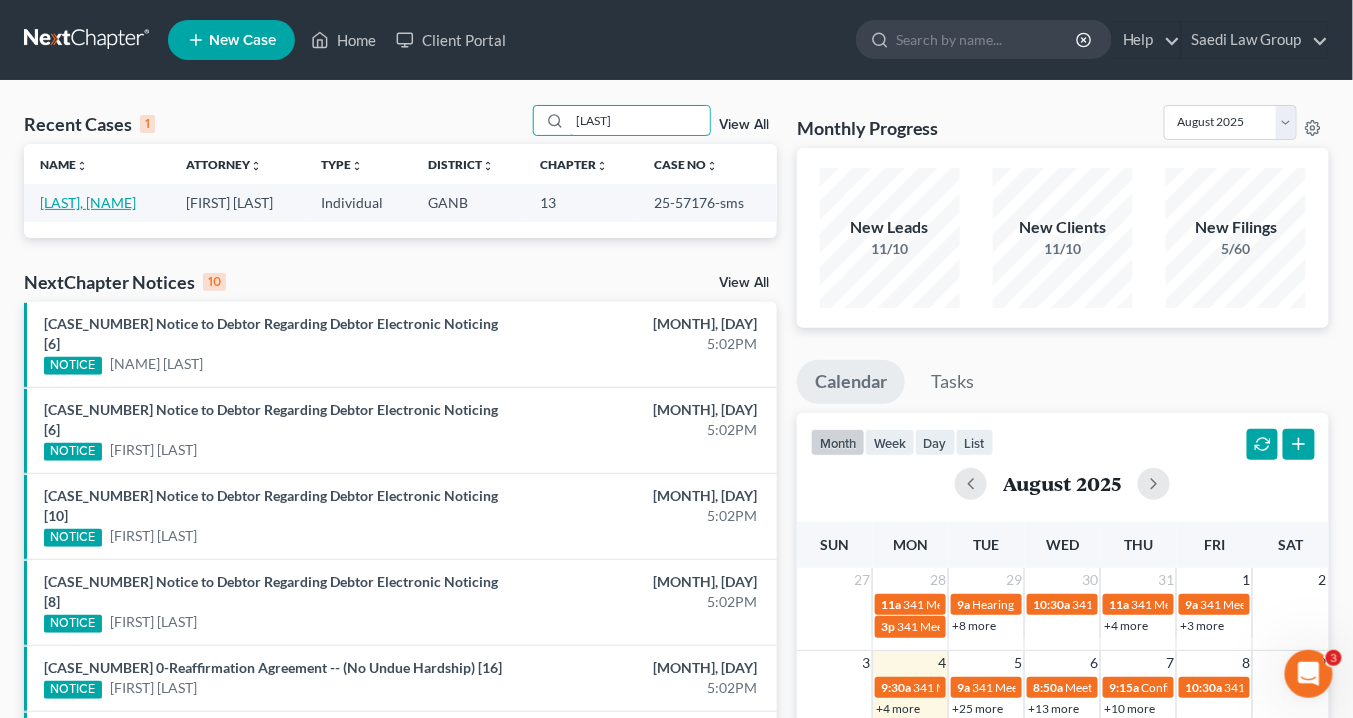 type on "[LAST]" 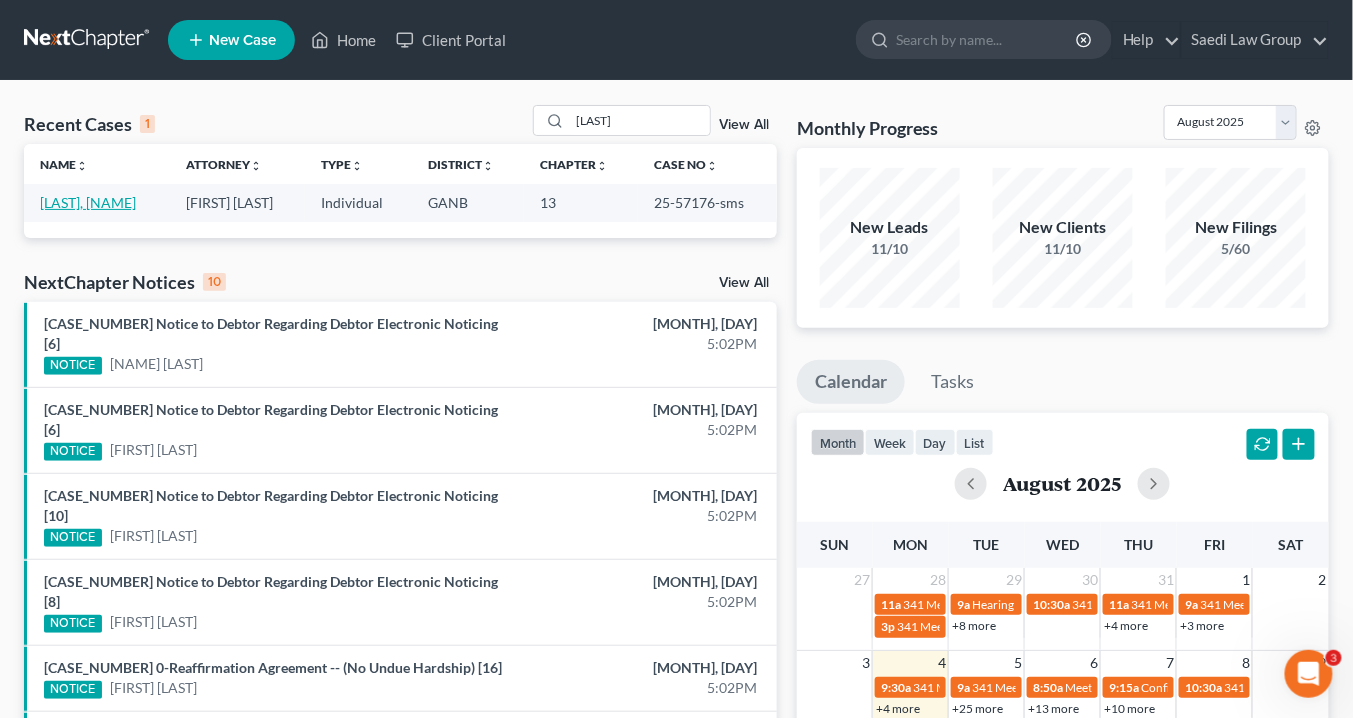 click on "[LAST], [NAME]" at bounding box center [88, 202] 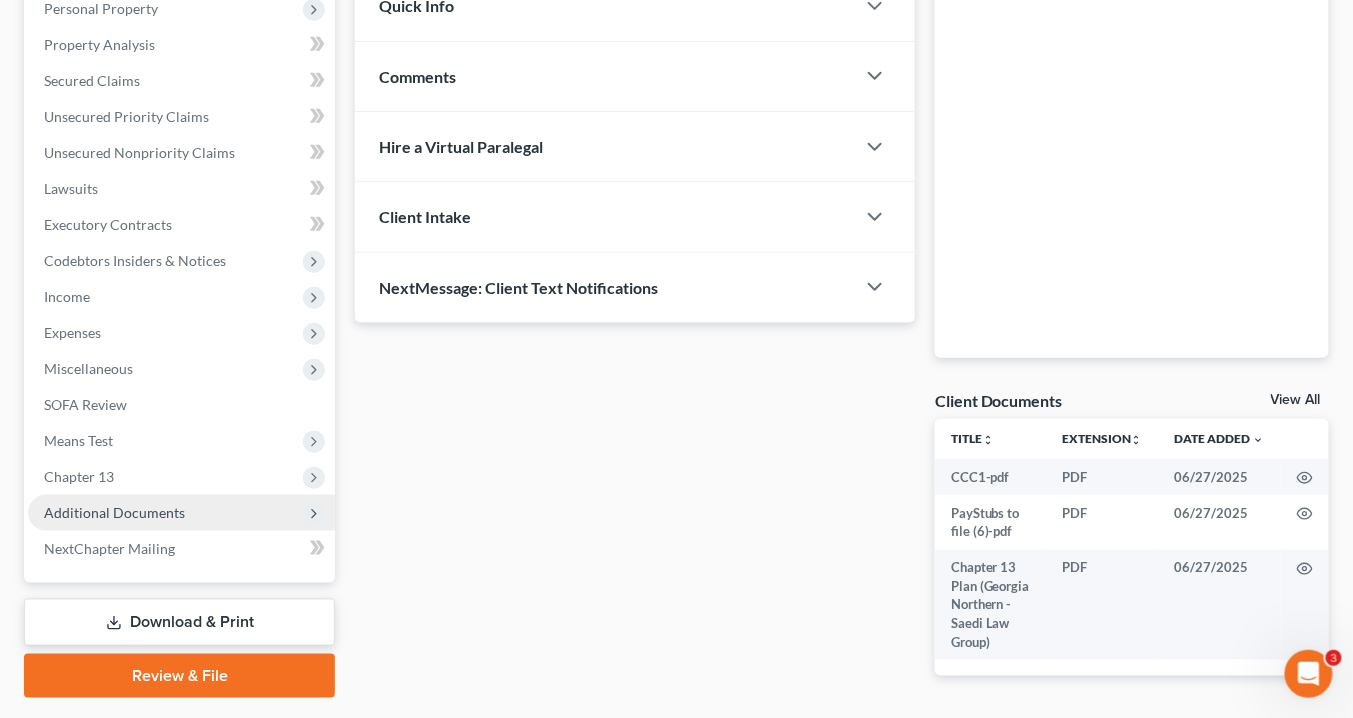 scroll, scrollTop: 425, scrollLeft: 0, axis: vertical 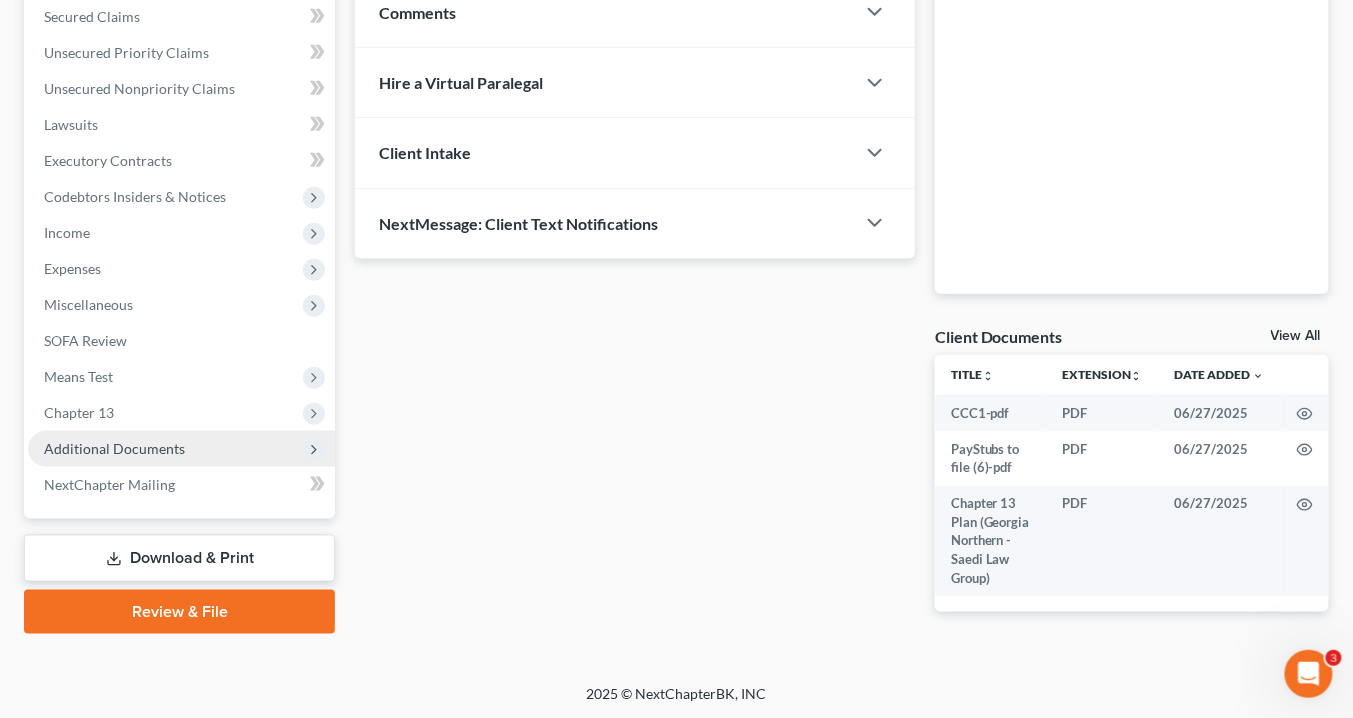 click on "Additional Documents" at bounding box center (114, 448) 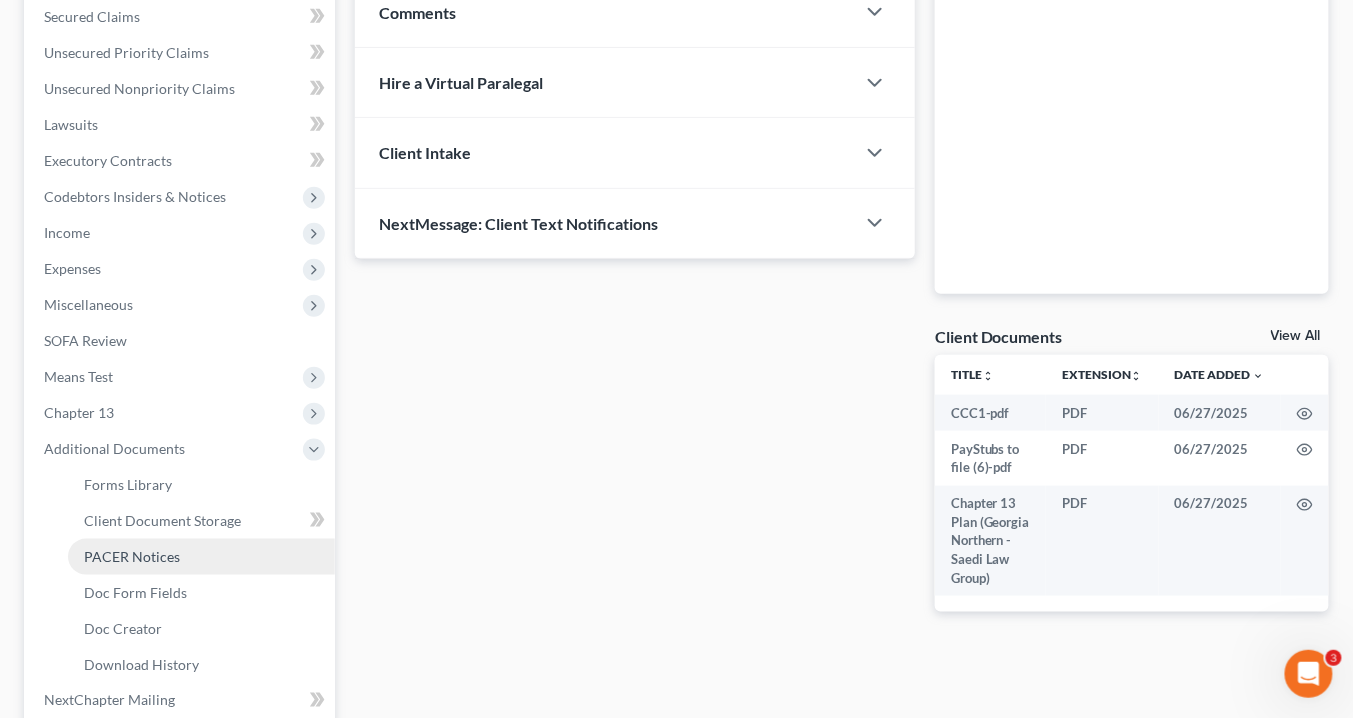 click on "PACER Notices" at bounding box center [132, 556] 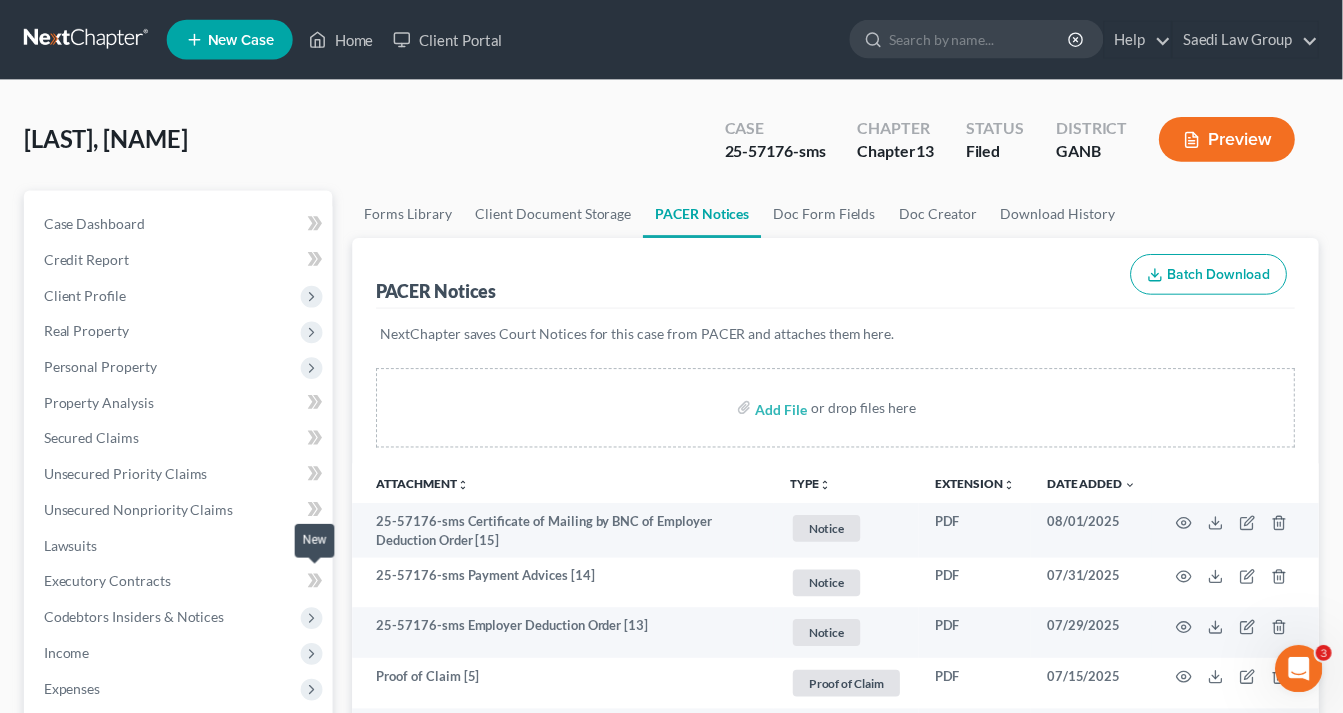 scroll, scrollTop: 240, scrollLeft: 0, axis: vertical 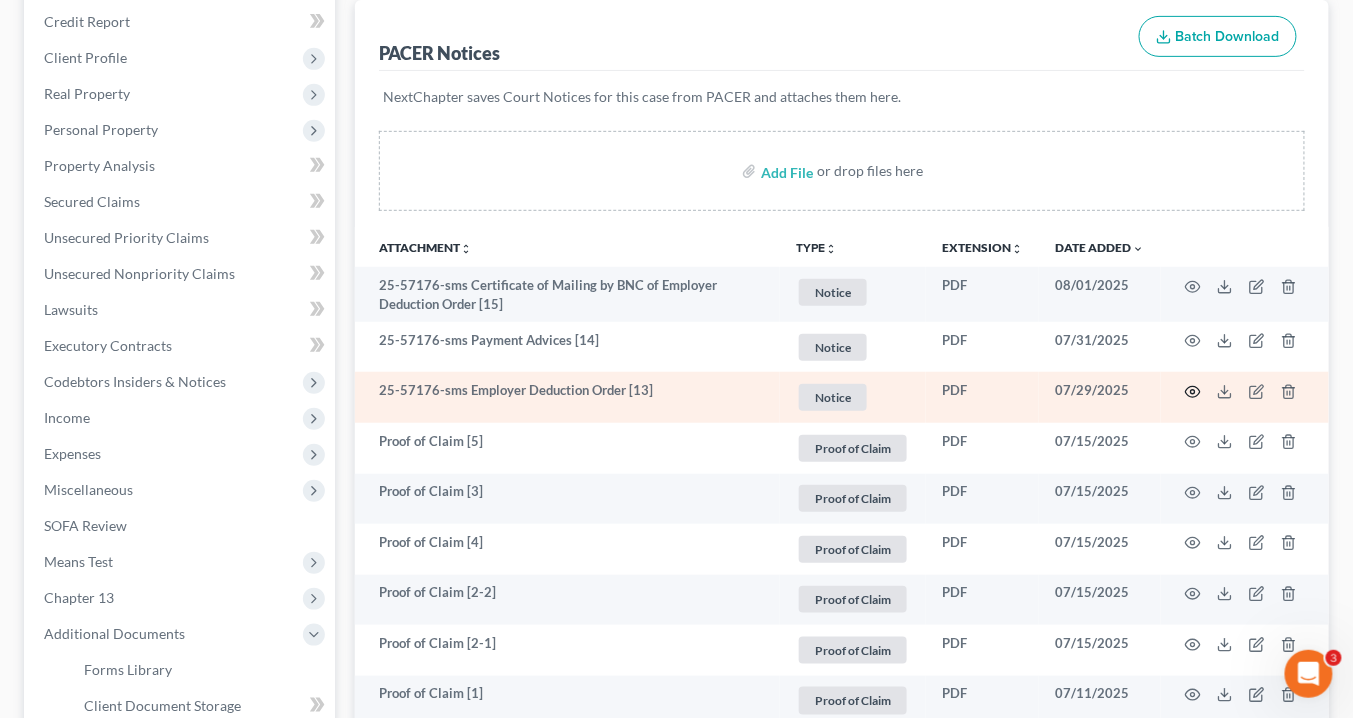 click 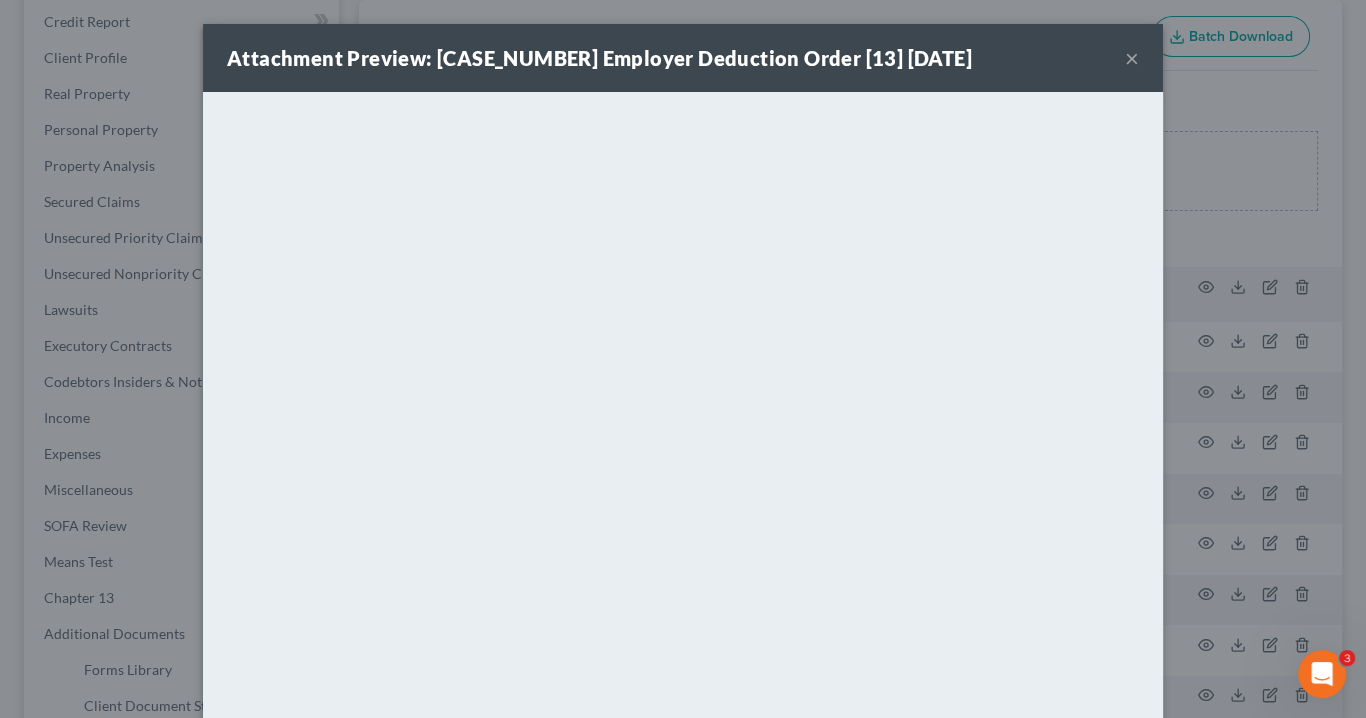 click on "×" at bounding box center (1132, 58) 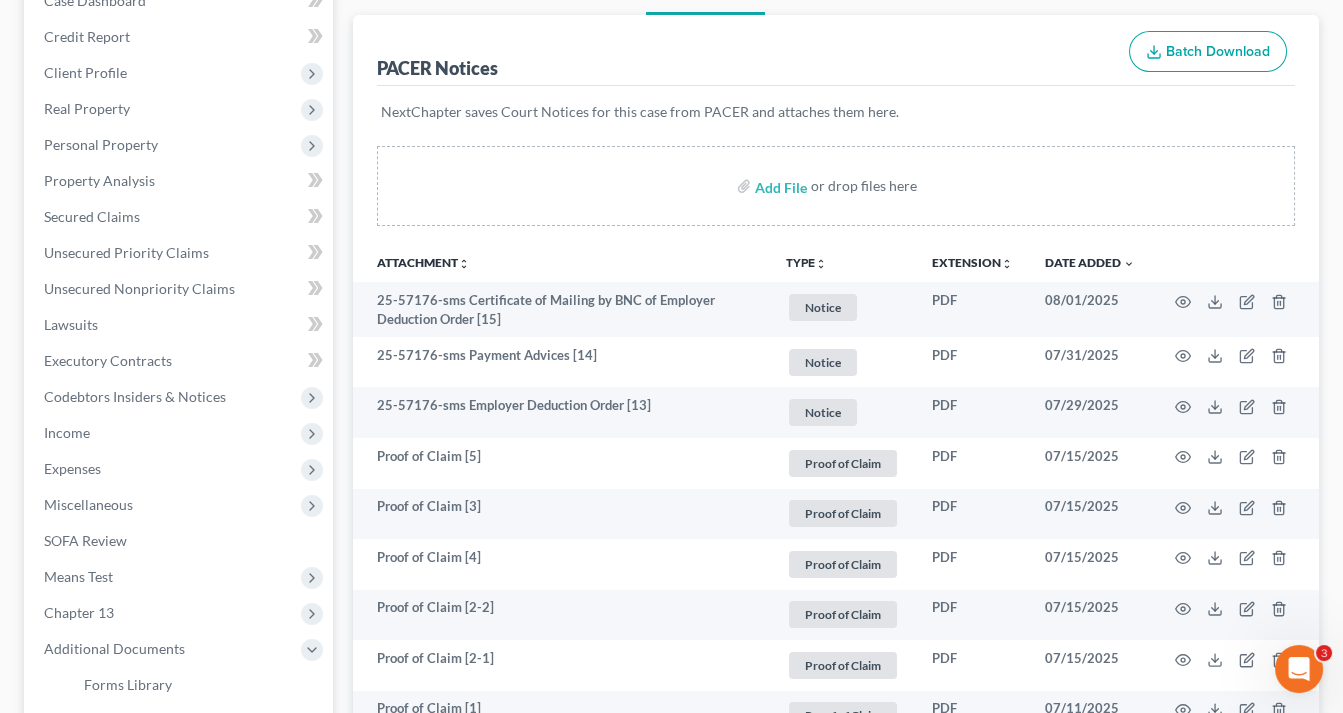scroll, scrollTop: 0, scrollLeft: 0, axis: both 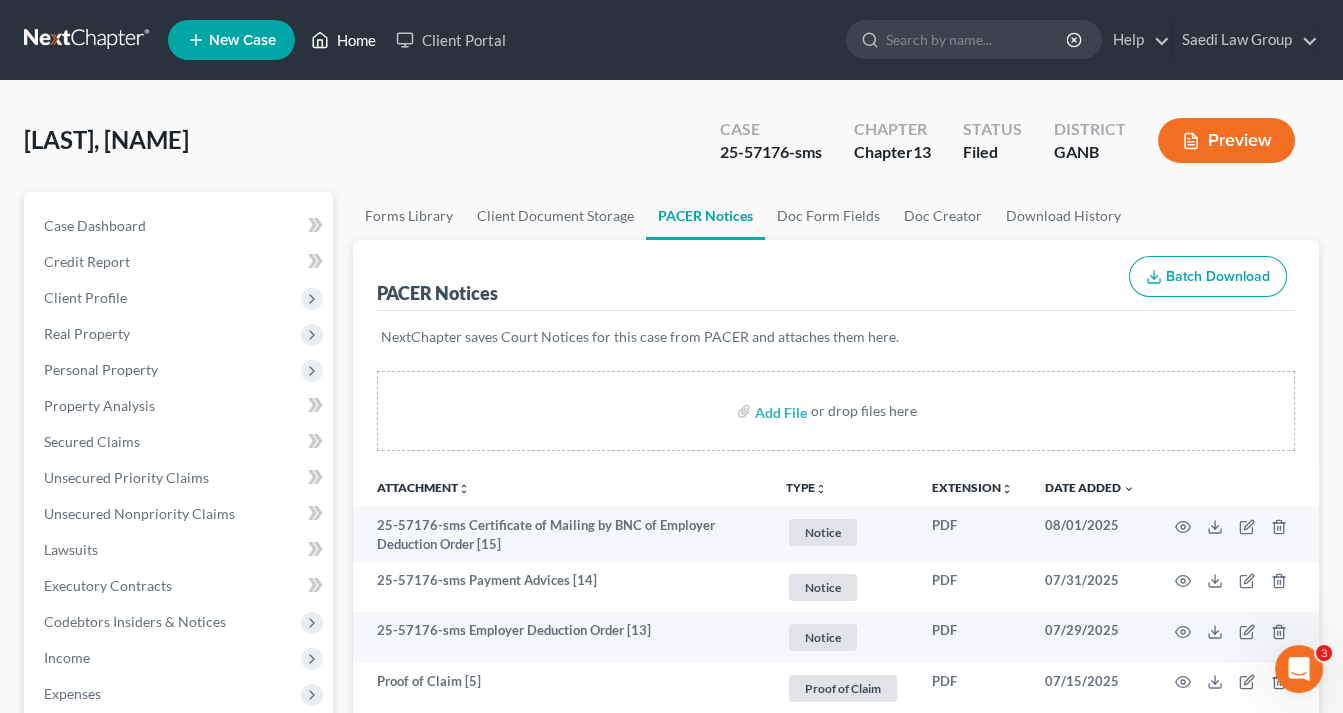 click on "Home" at bounding box center [343, 40] 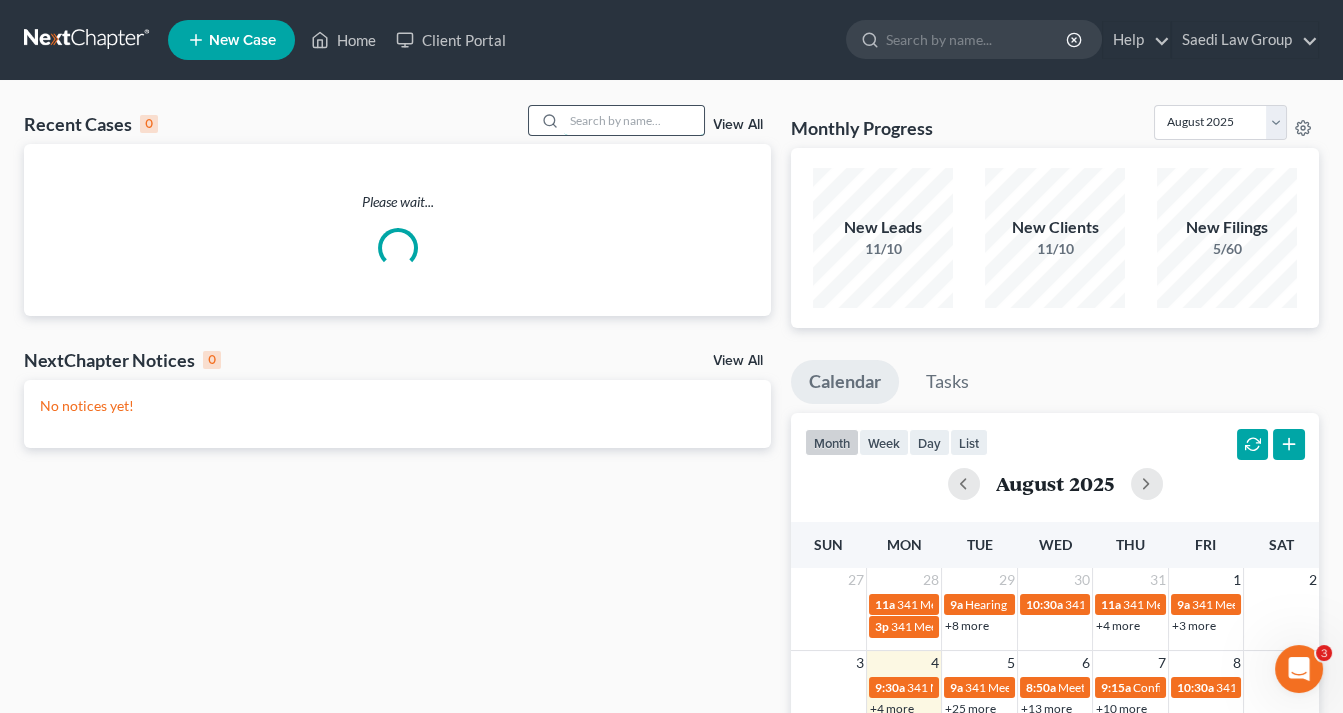 click at bounding box center (634, 120) 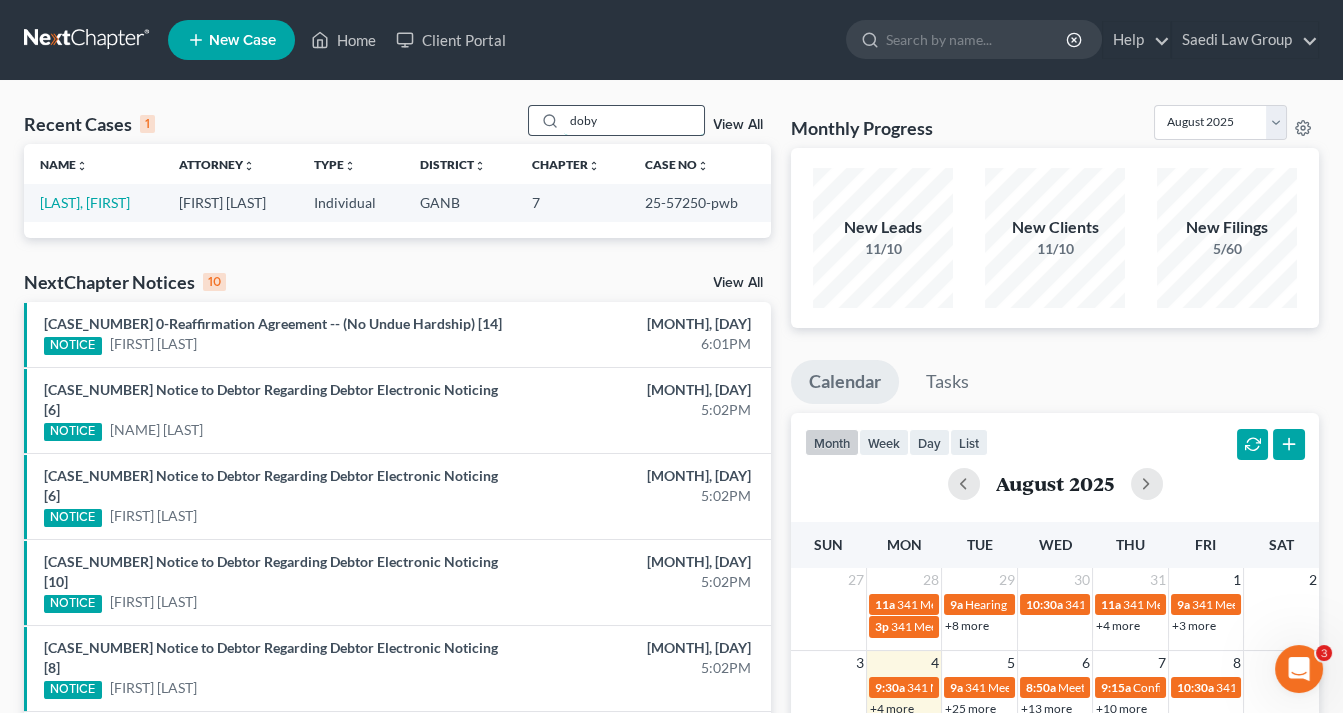 type on "doby" 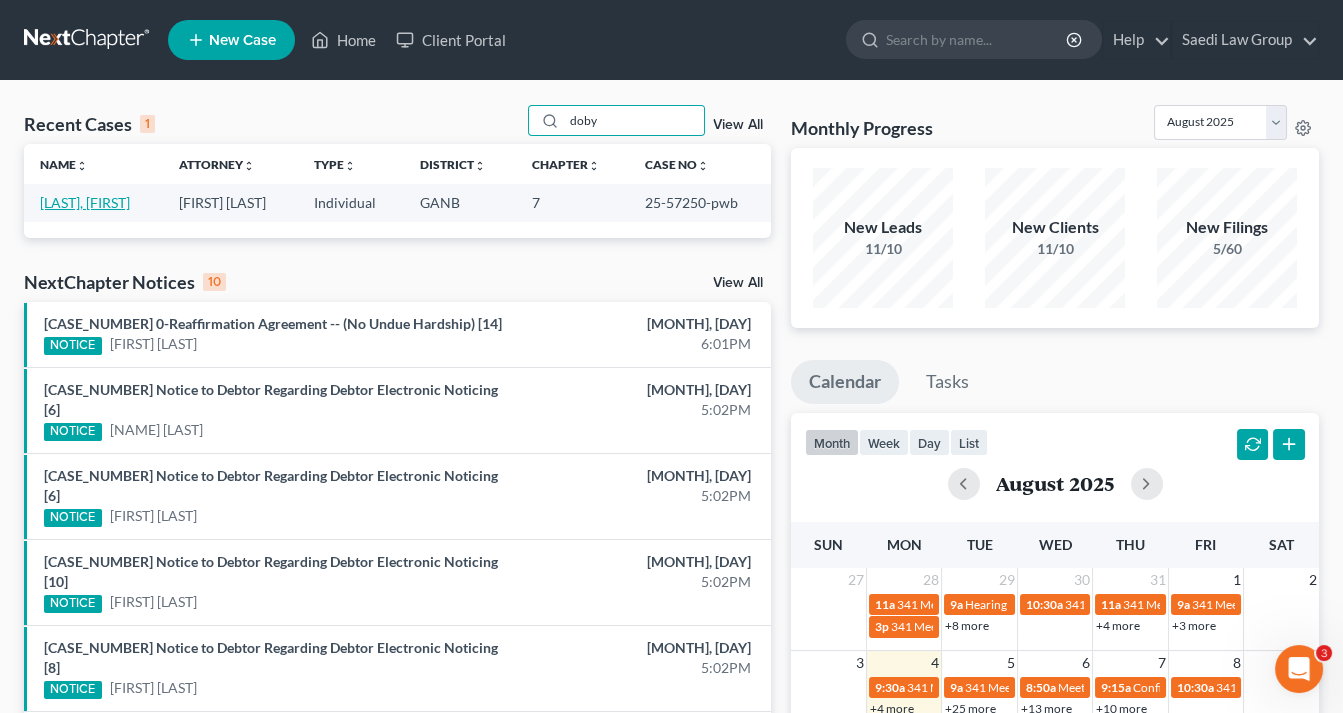 click on "[LAST], [FIRST]" at bounding box center (85, 202) 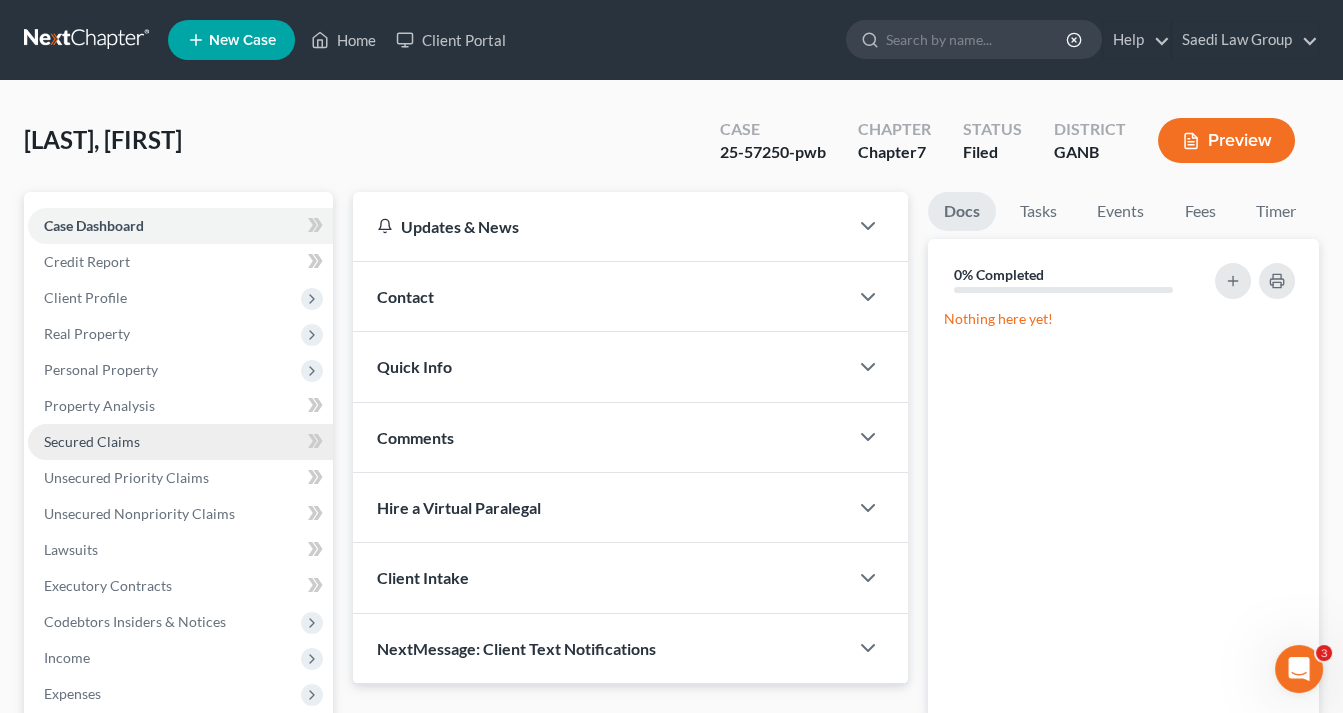 click on "Secured Claims" at bounding box center (92, 441) 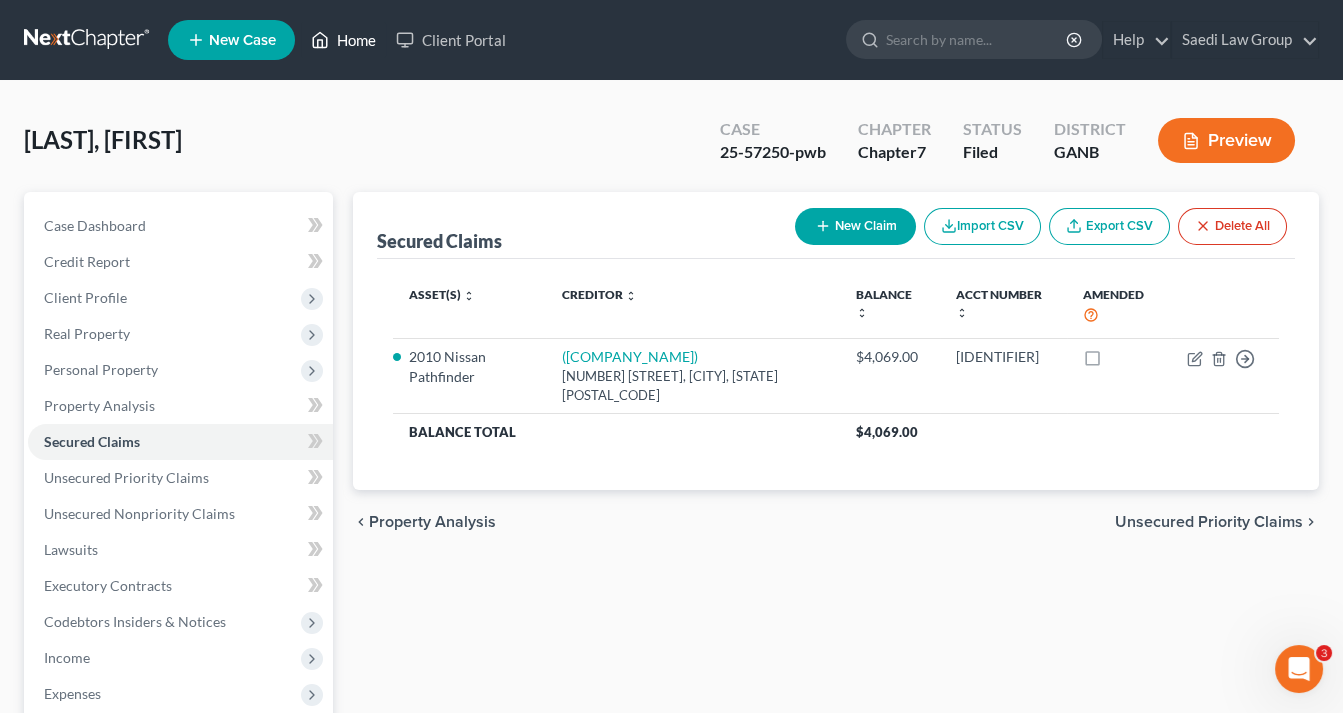 click on "Home" at bounding box center [343, 40] 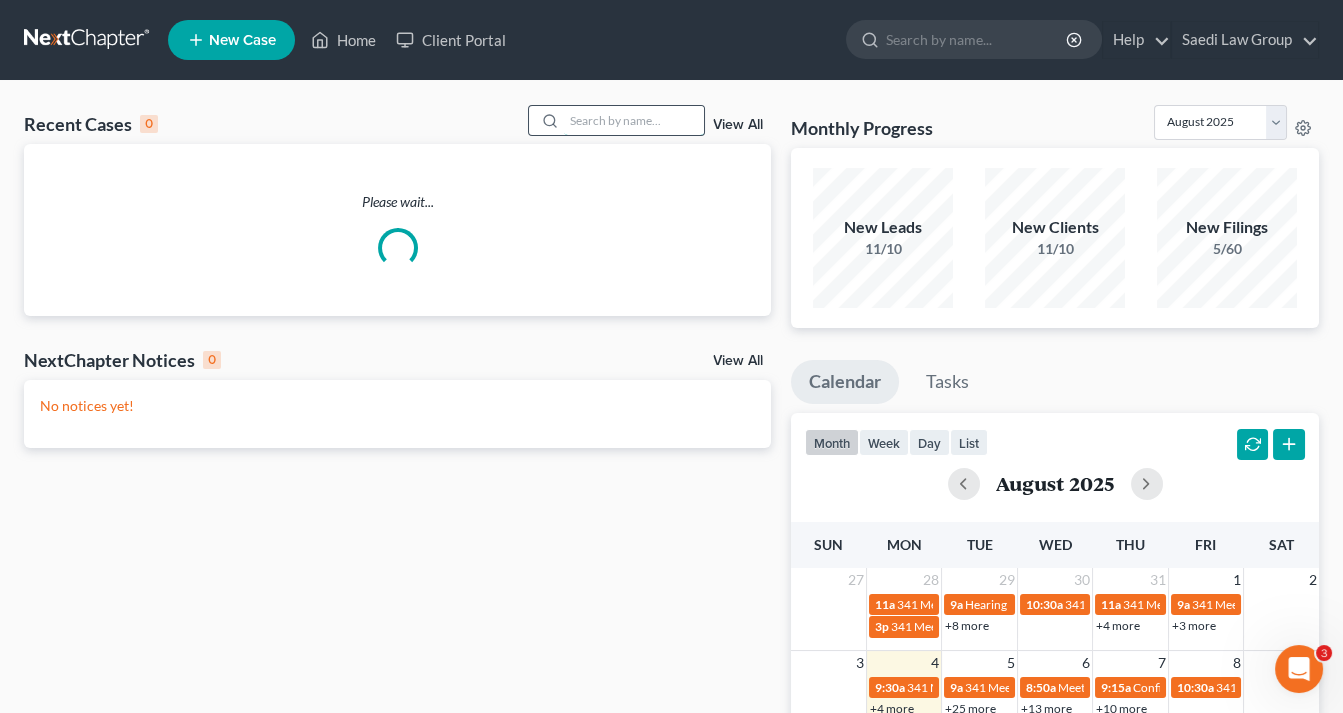 click at bounding box center [634, 120] 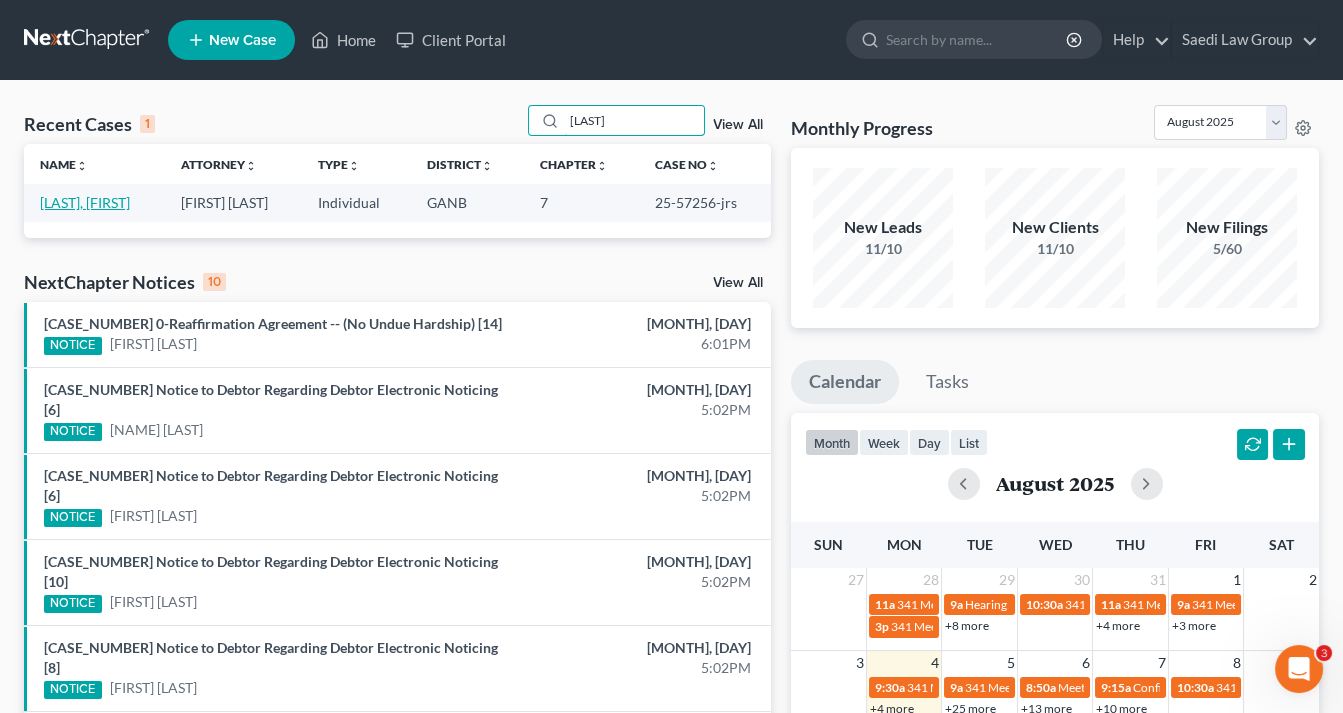 type on "[LAST]" 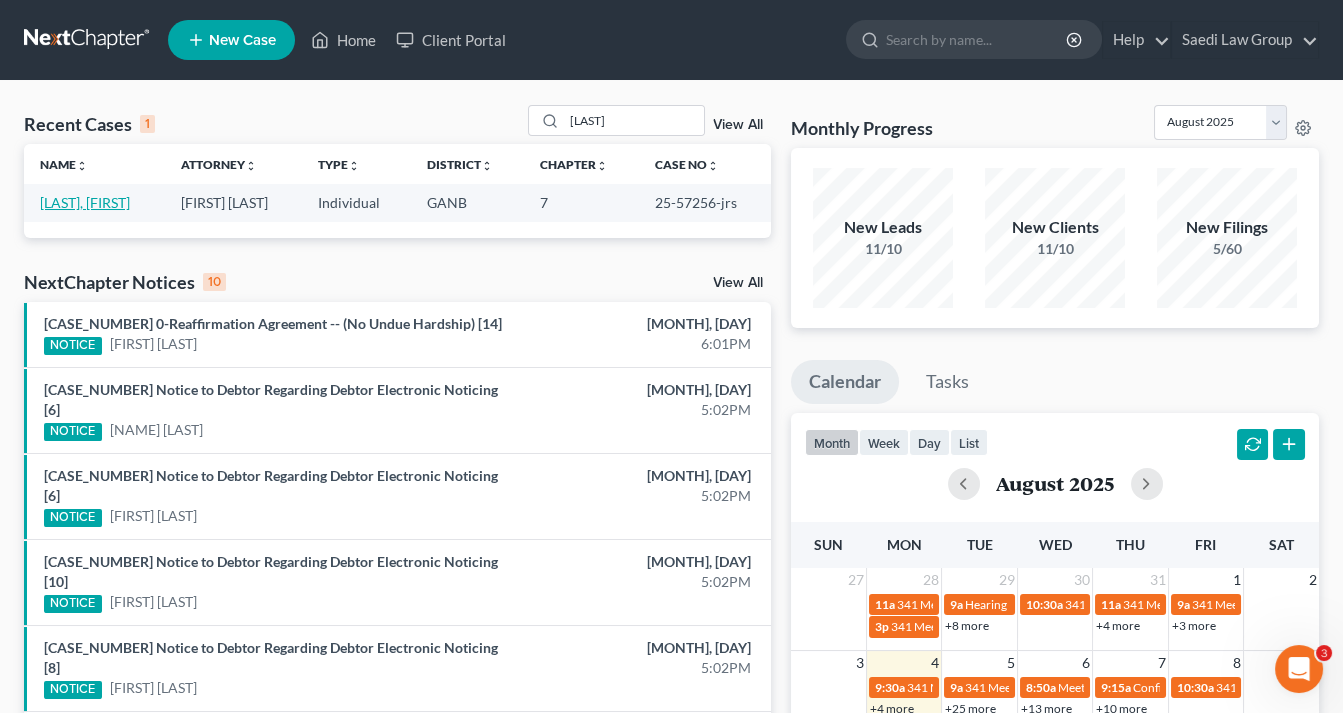 click on "[LAST], [FIRST]" at bounding box center [85, 202] 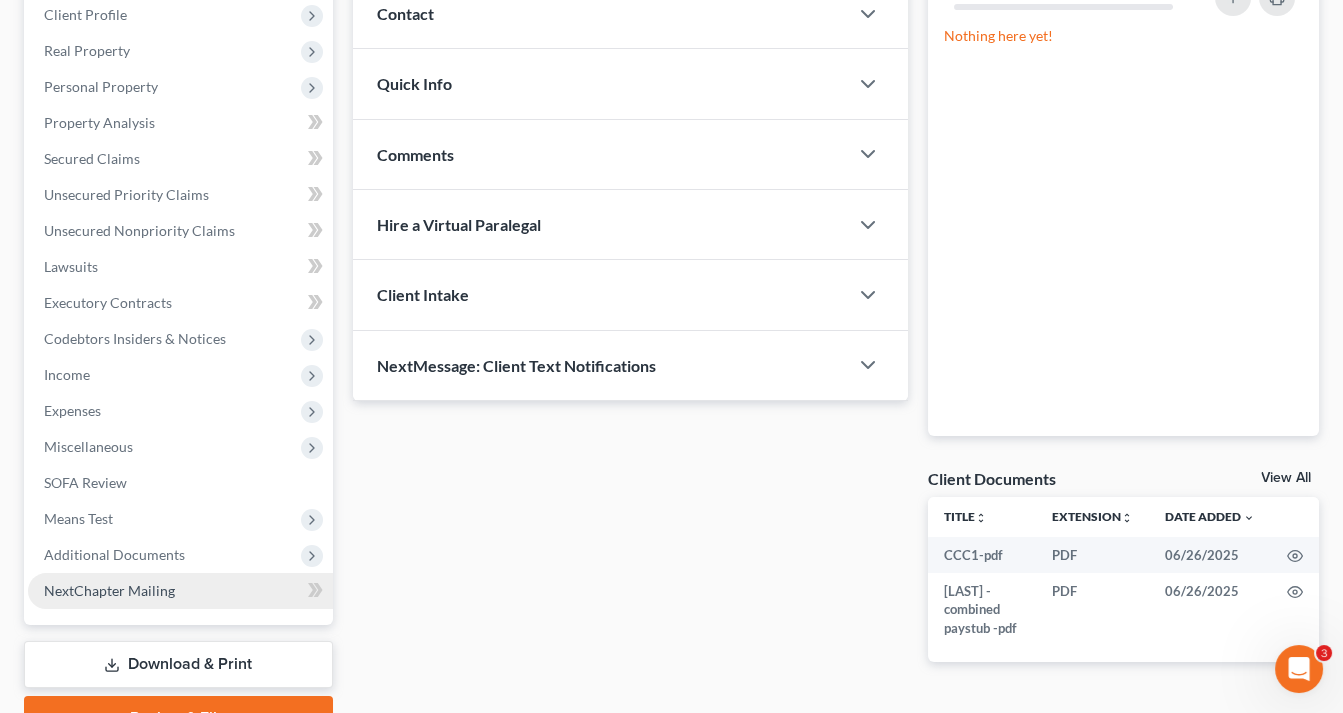 scroll, scrollTop: 382, scrollLeft: 0, axis: vertical 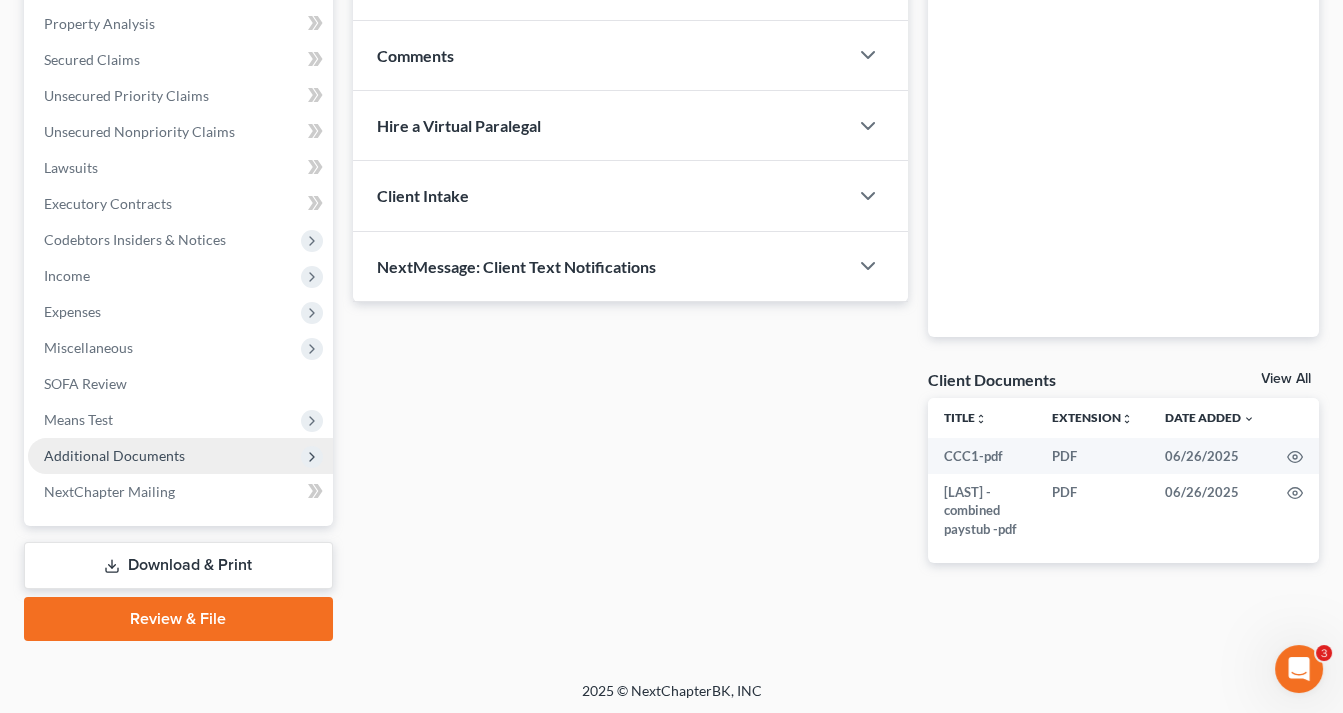 click on "Additional Documents" at bounding box center (180, 456) 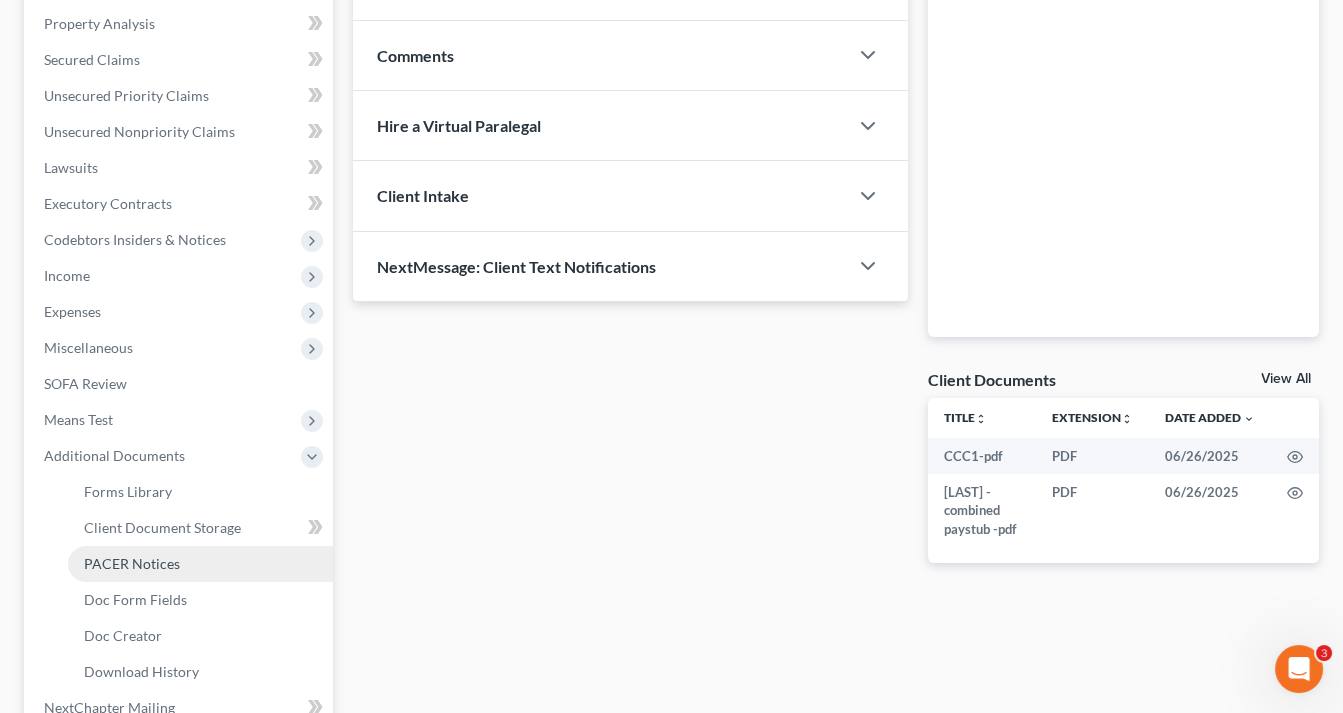 click on "PACER Notices" at bounding box center (132, 563) 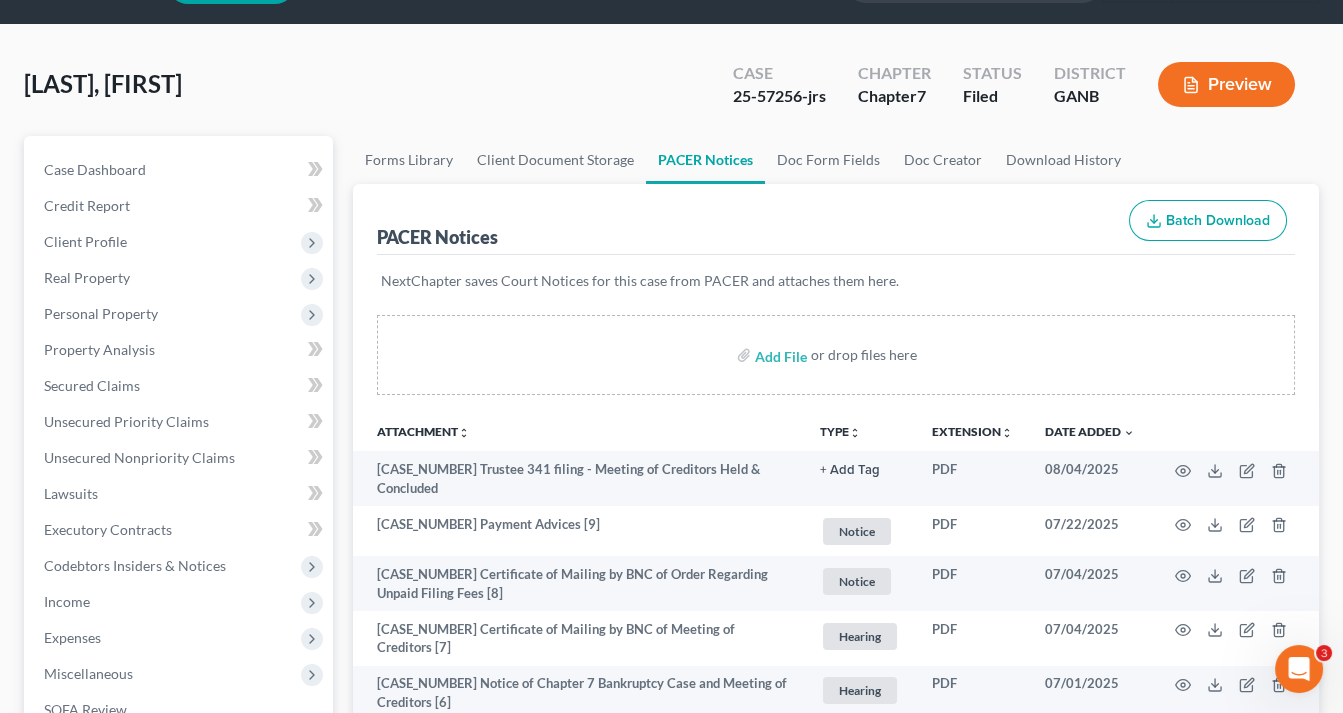 scroll, scrollTop: 0, scrollLeft: 0, axis: both 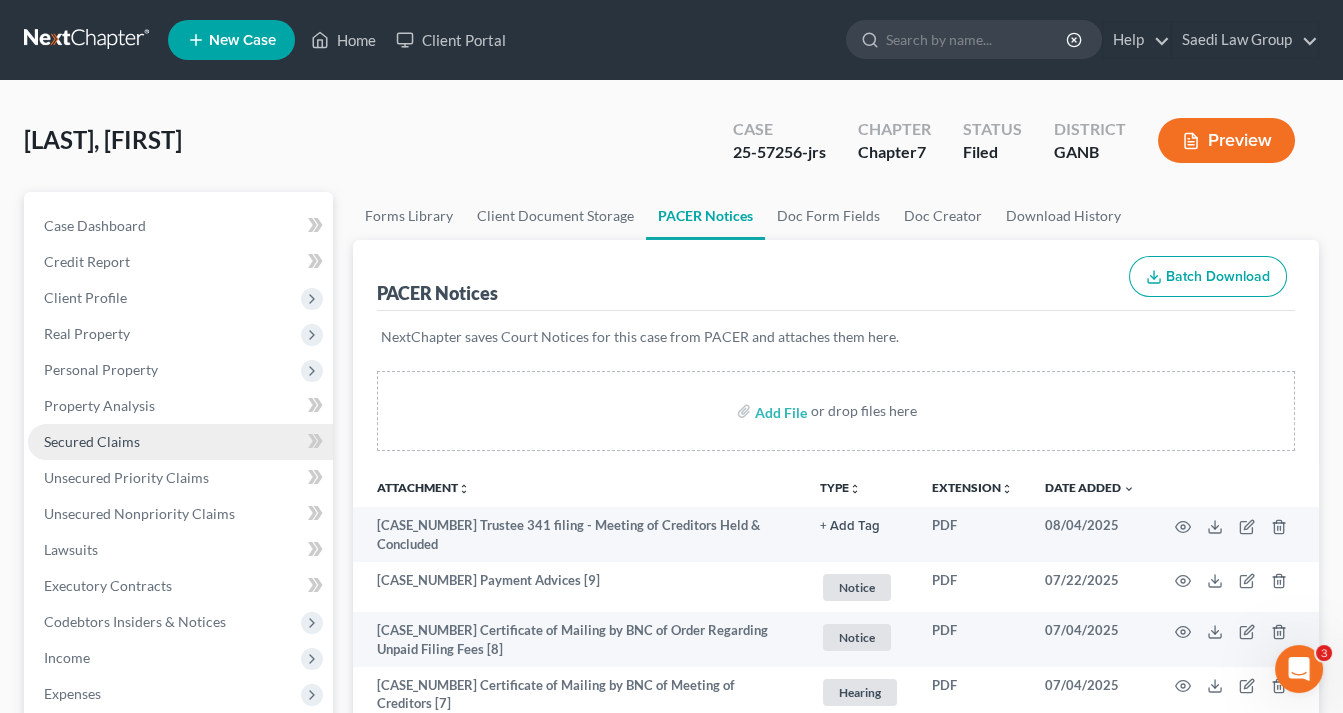 click on "Secured Claims" at bounding box center (92, 441) 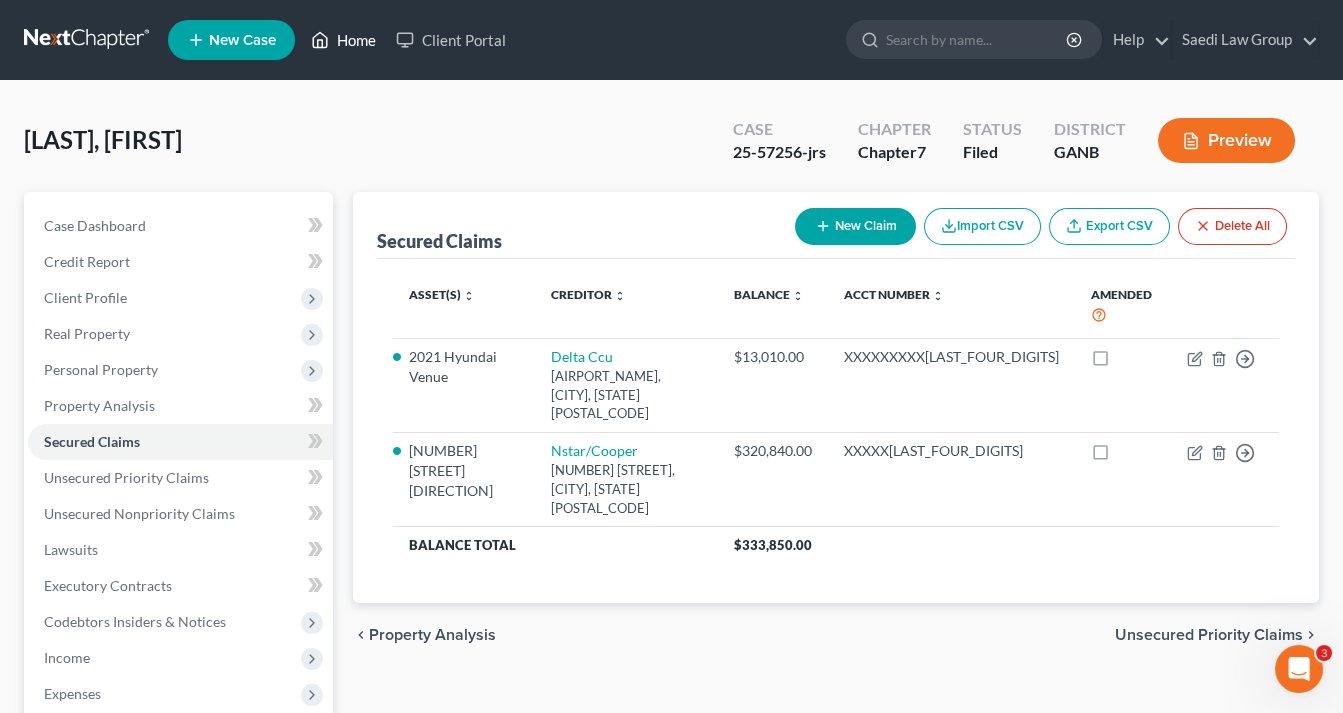 click on "Home" at bounding box center (343, 40) 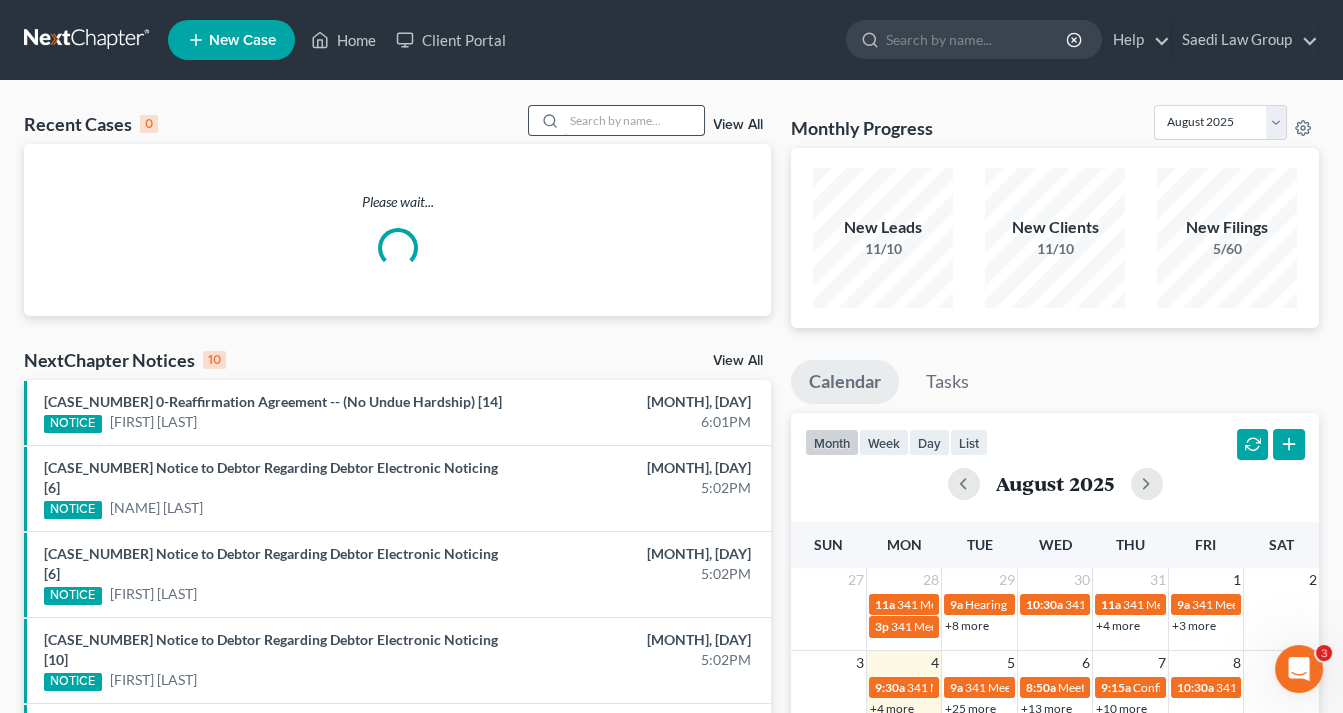 click at bounding box center [634, 120] 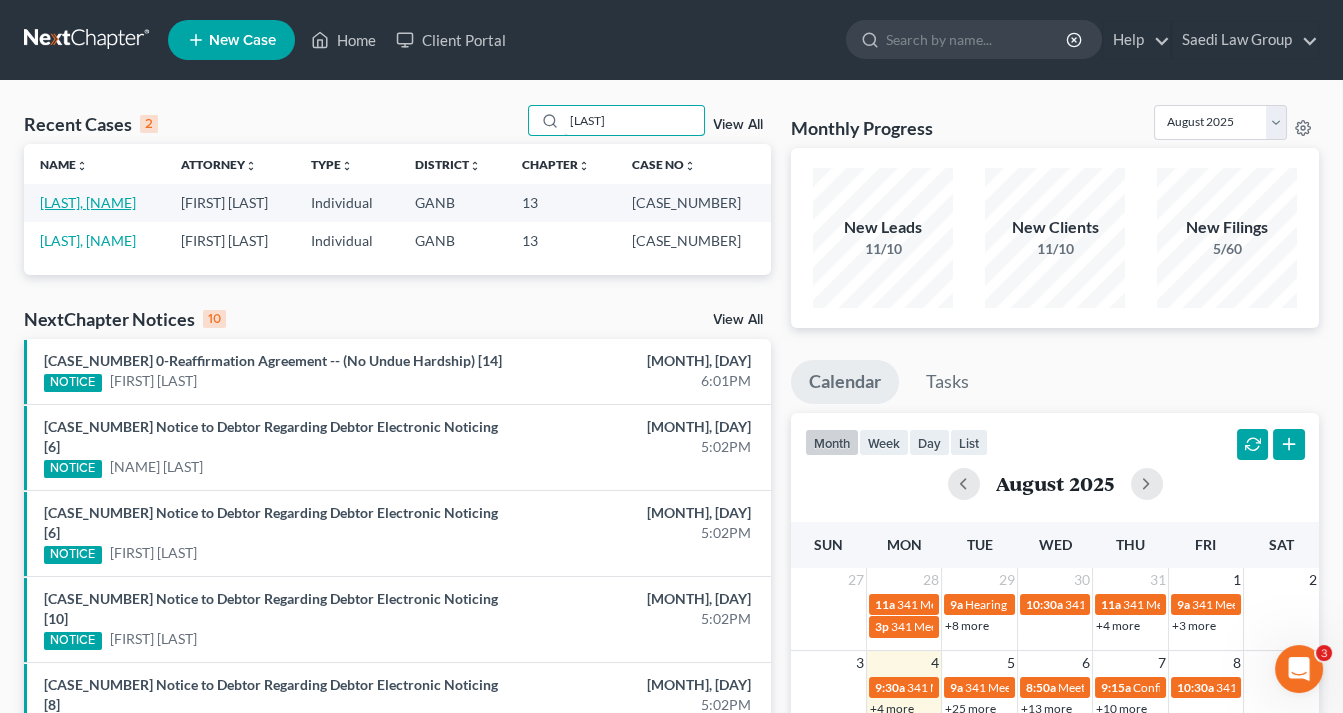 type on "[LAST]" 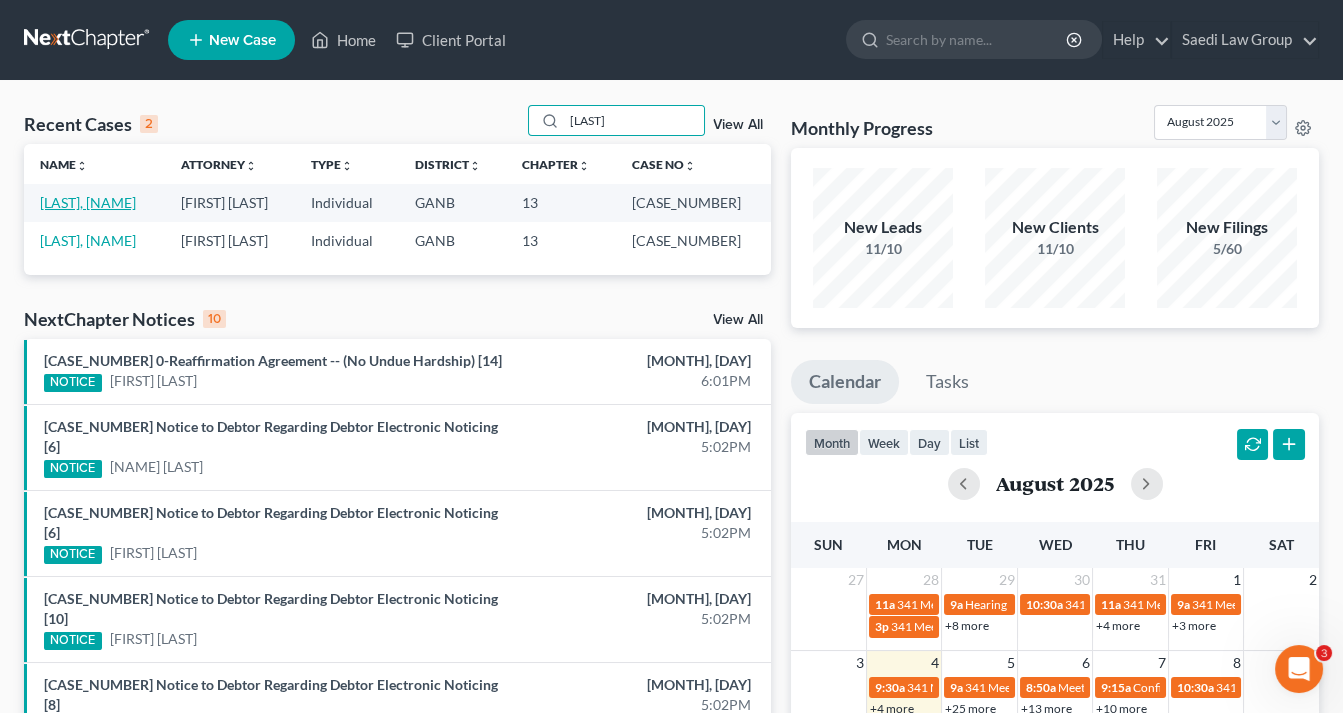 click on "[LAST], [NAME]" at bounding box center [88, 202] 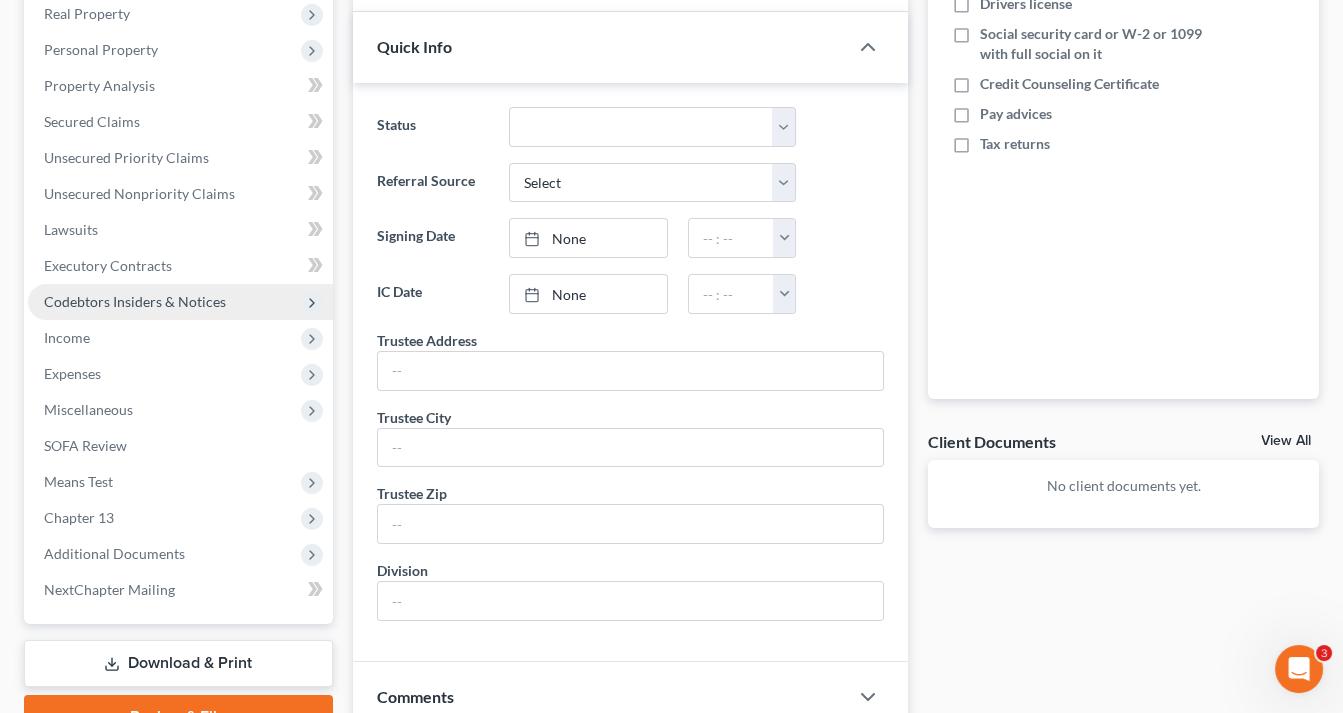 scroll, scrollTop: 613, scrollLeft: 0, axis: vertical 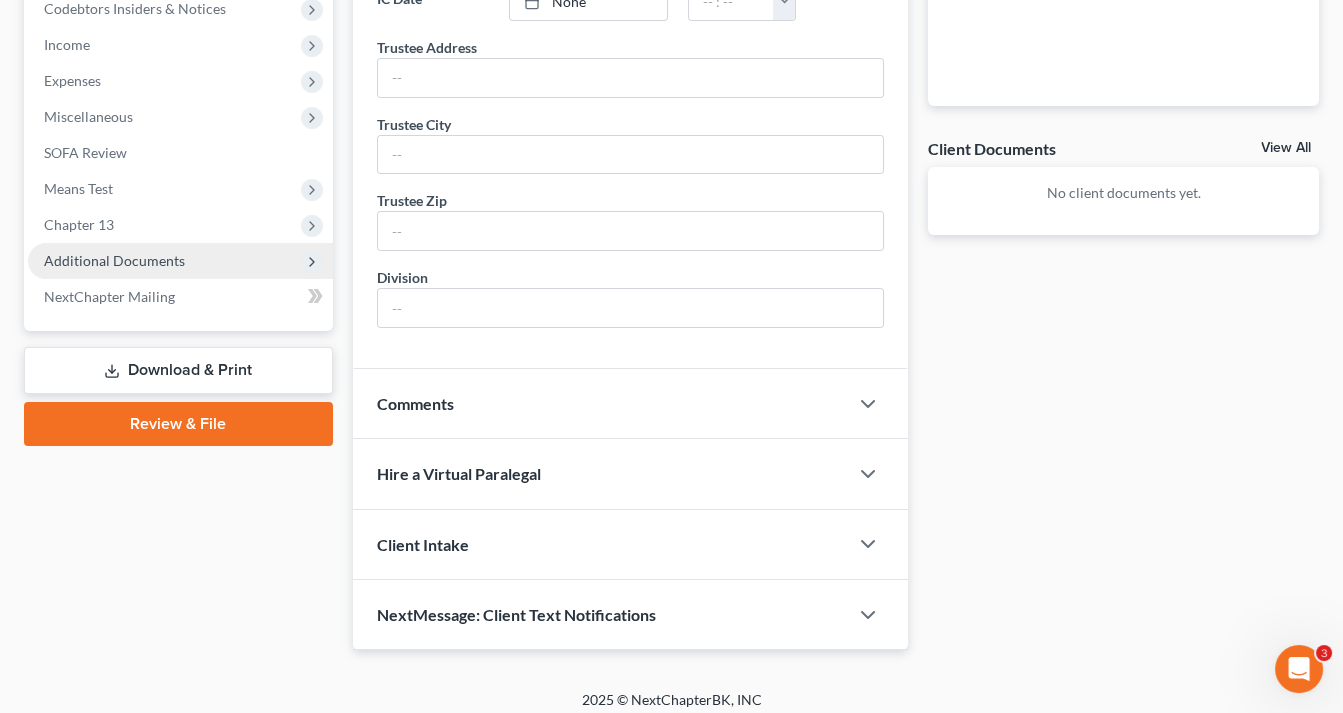 click on "Additional Documents" at bounding box center (114, 260) 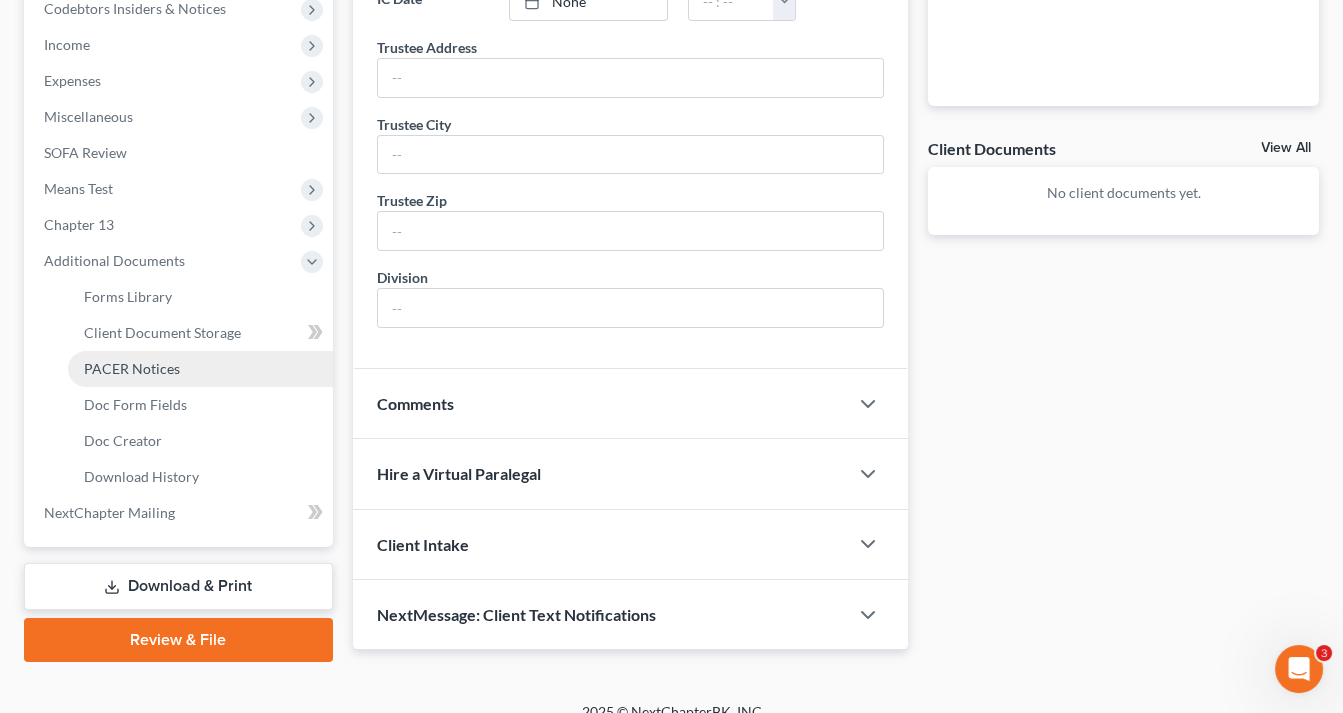 click on "PACER Notices" at bounding box center [132, 368] 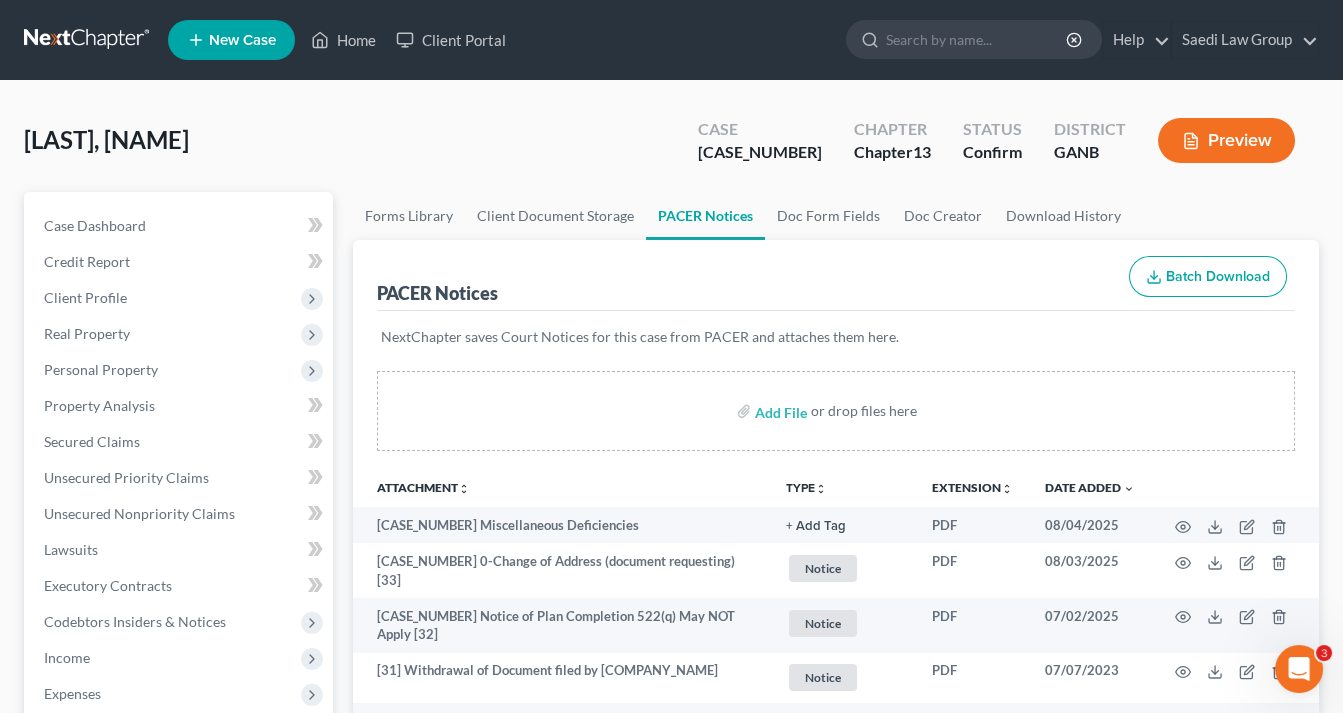 scroll, scrollTop: 240, scrollLeft: 0, axis: vertical 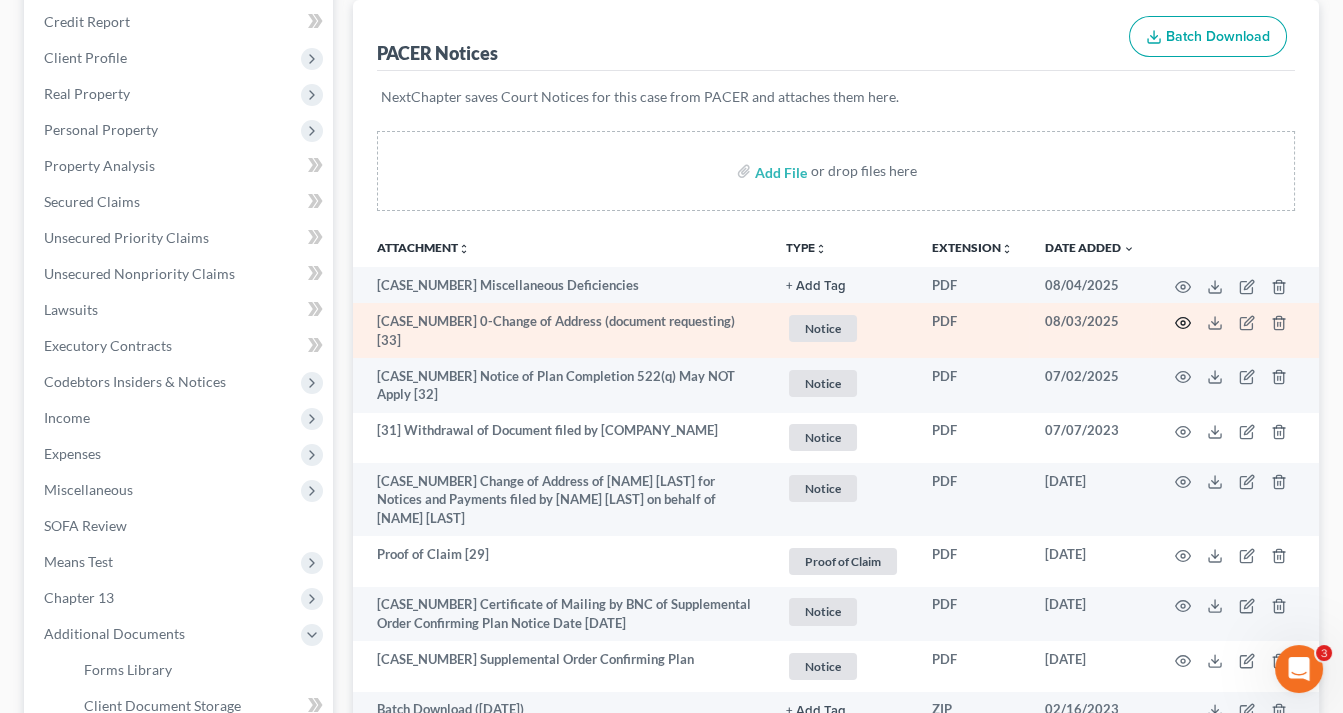 click 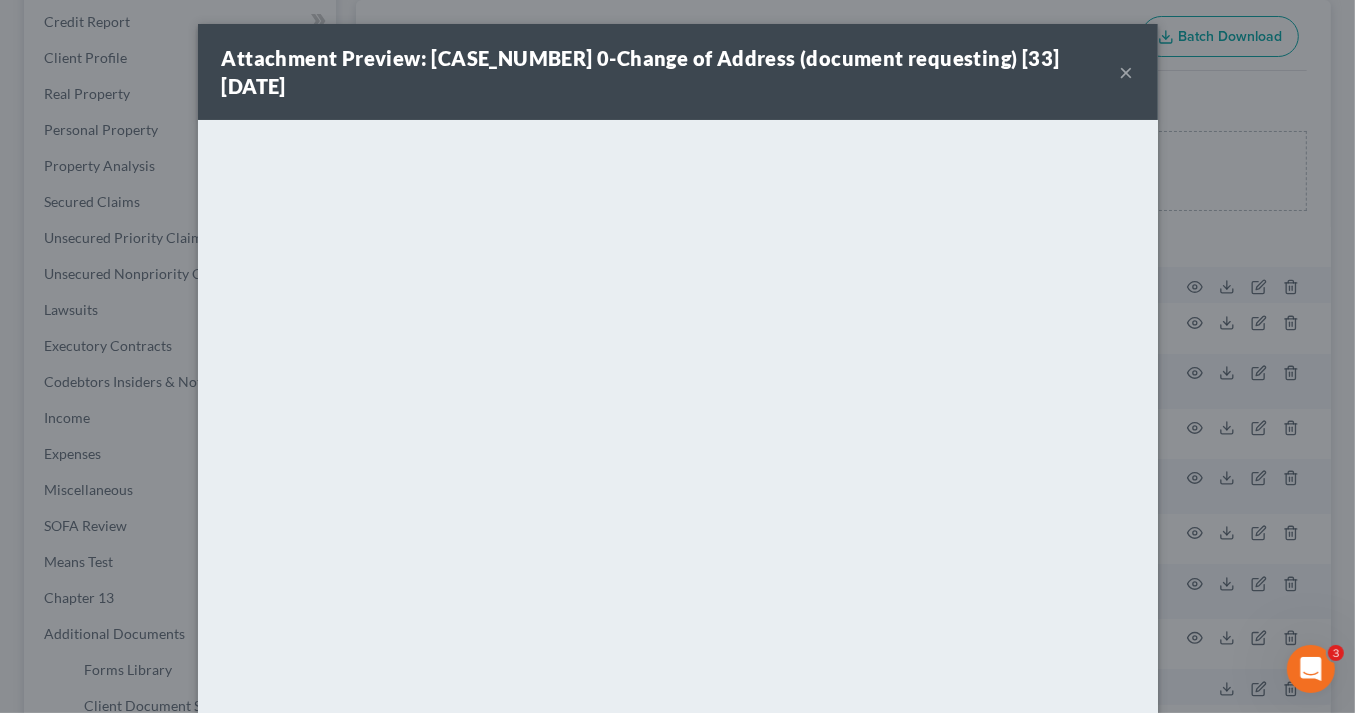click on "×" at bounding box center (1127, 72) 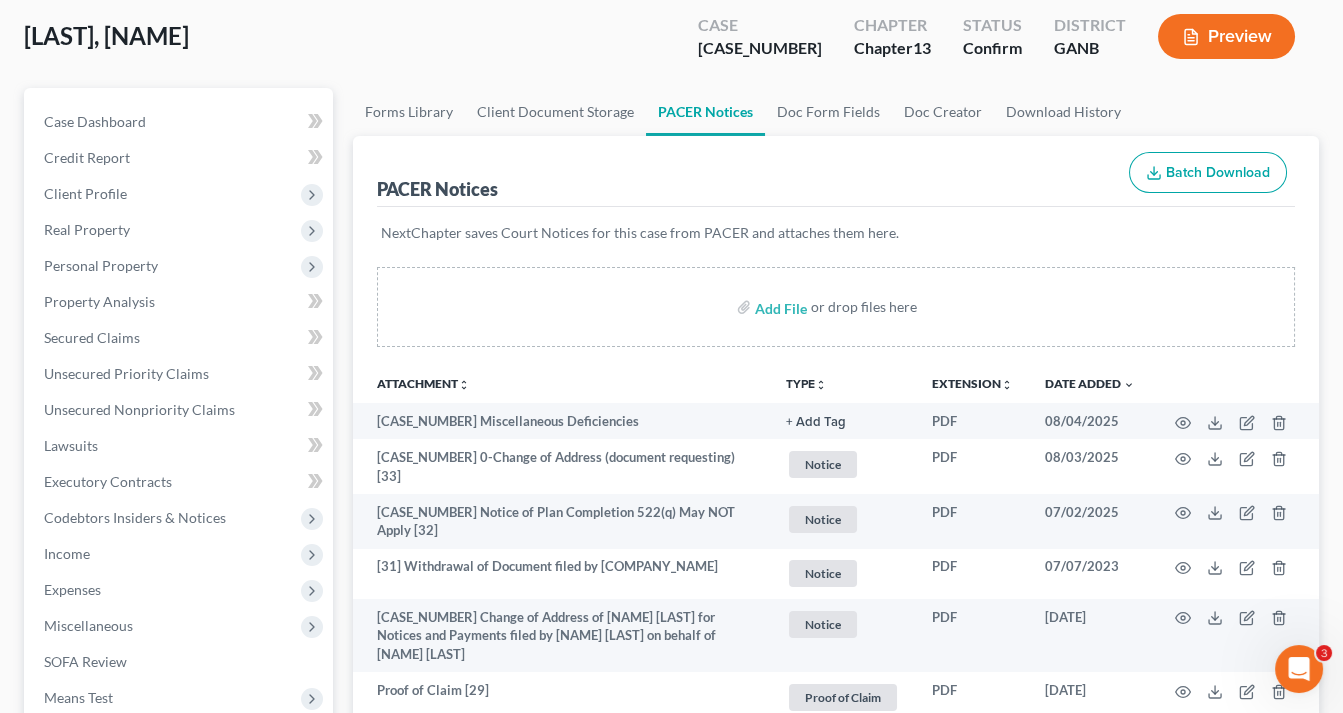 scroll, scrollTop: 0, scrollLeft: 0, axis: both 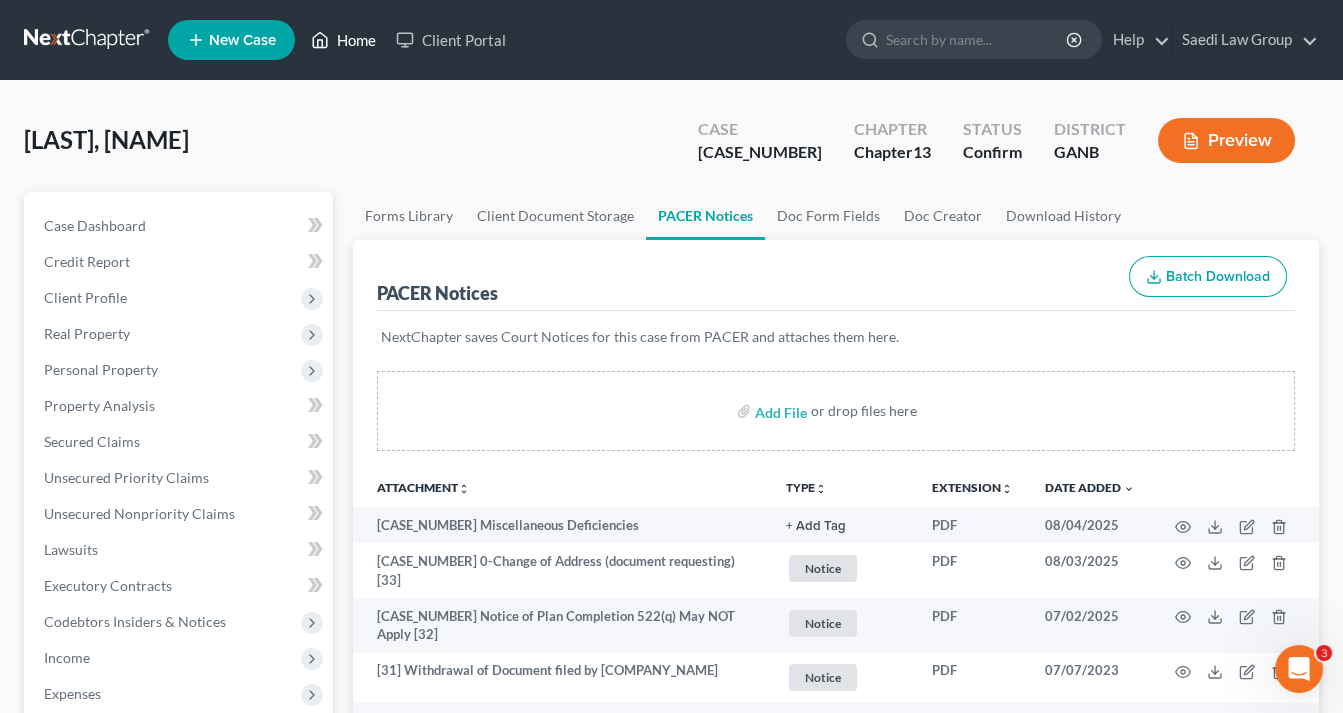 click on "Home" at bounding box center (343, 40) 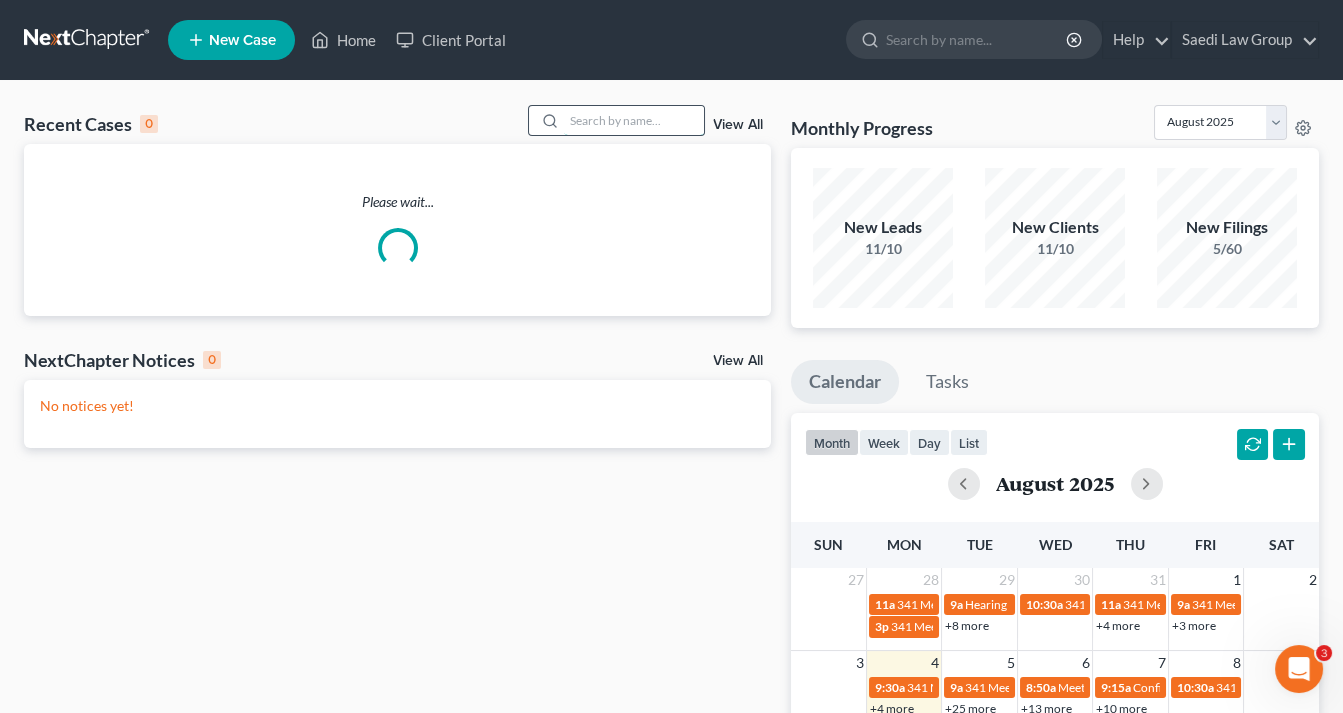 click at bounding box center (634, 120) 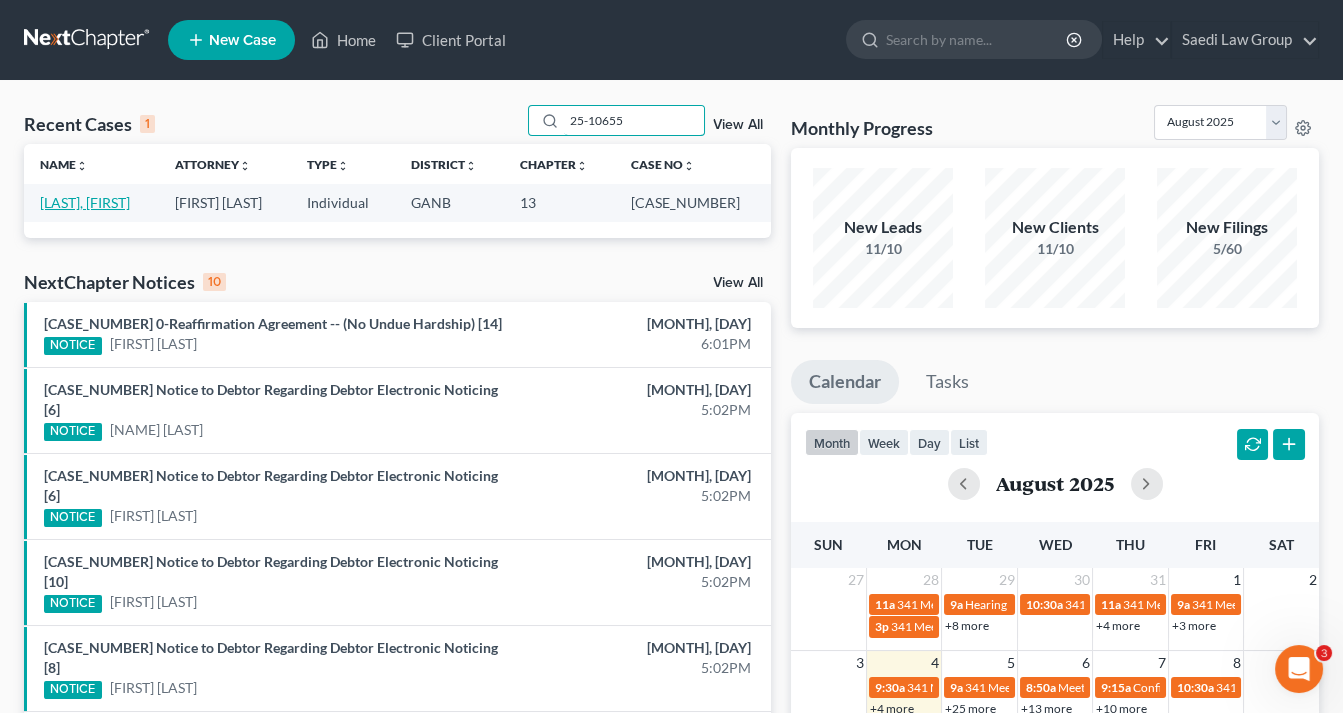type on "25-10655" 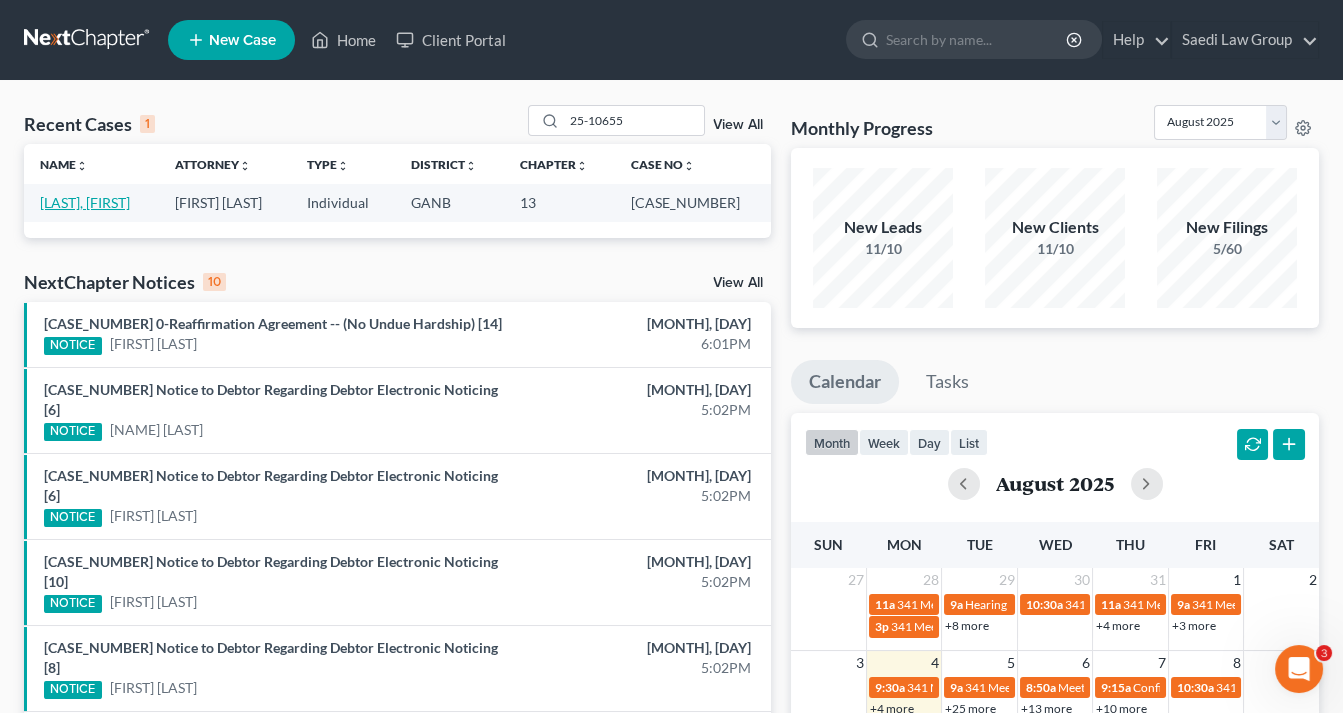 drag, startPoint x: 114, startPoint y: 199, endPoint x: 399, endPoint y: 246, distance: 288.84946 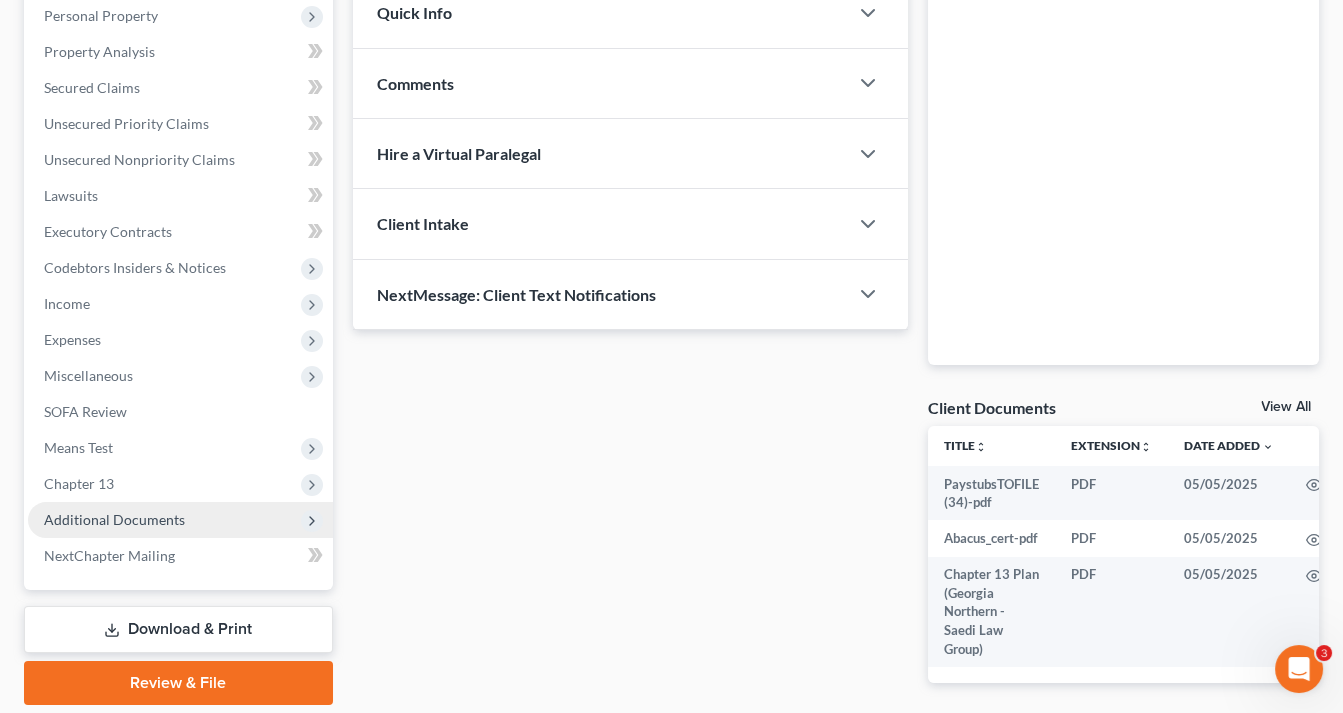 scroll, scrollTop: 442, scrollLeft: 0, axis: vertical 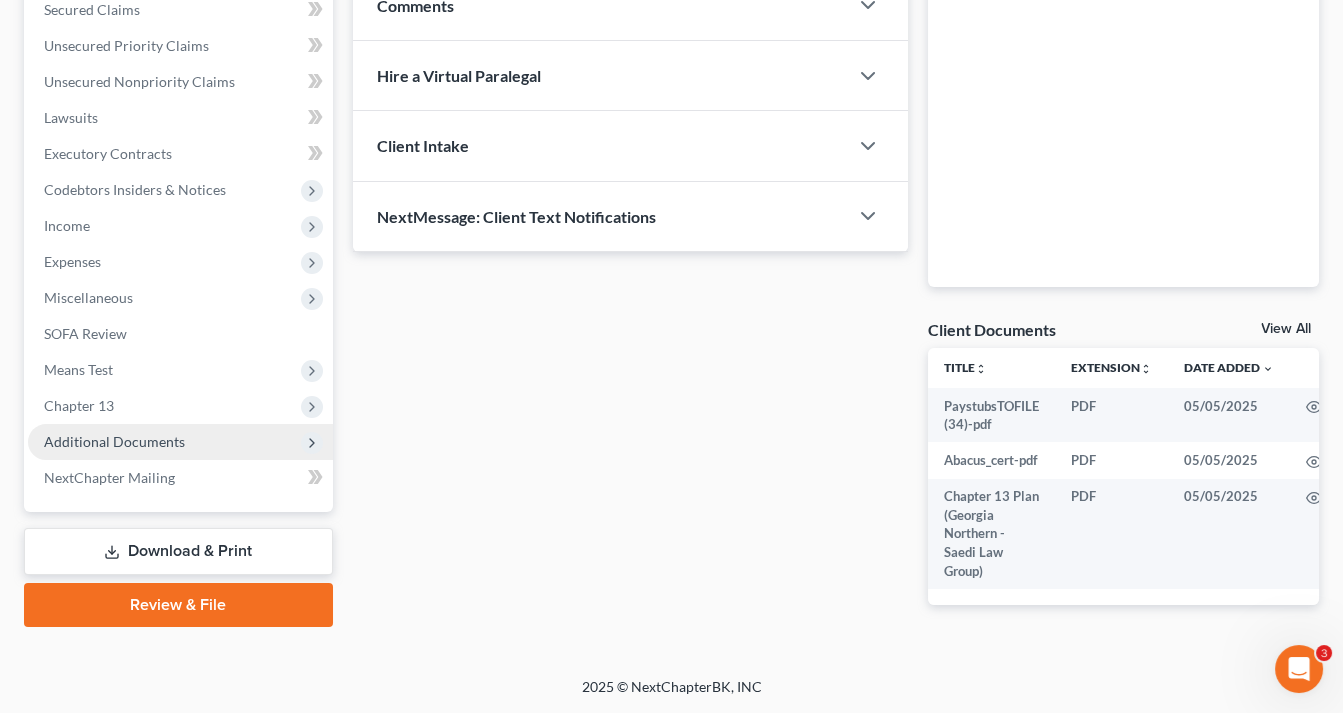 click on "Additional Documents" at bounding box center (114, 441) 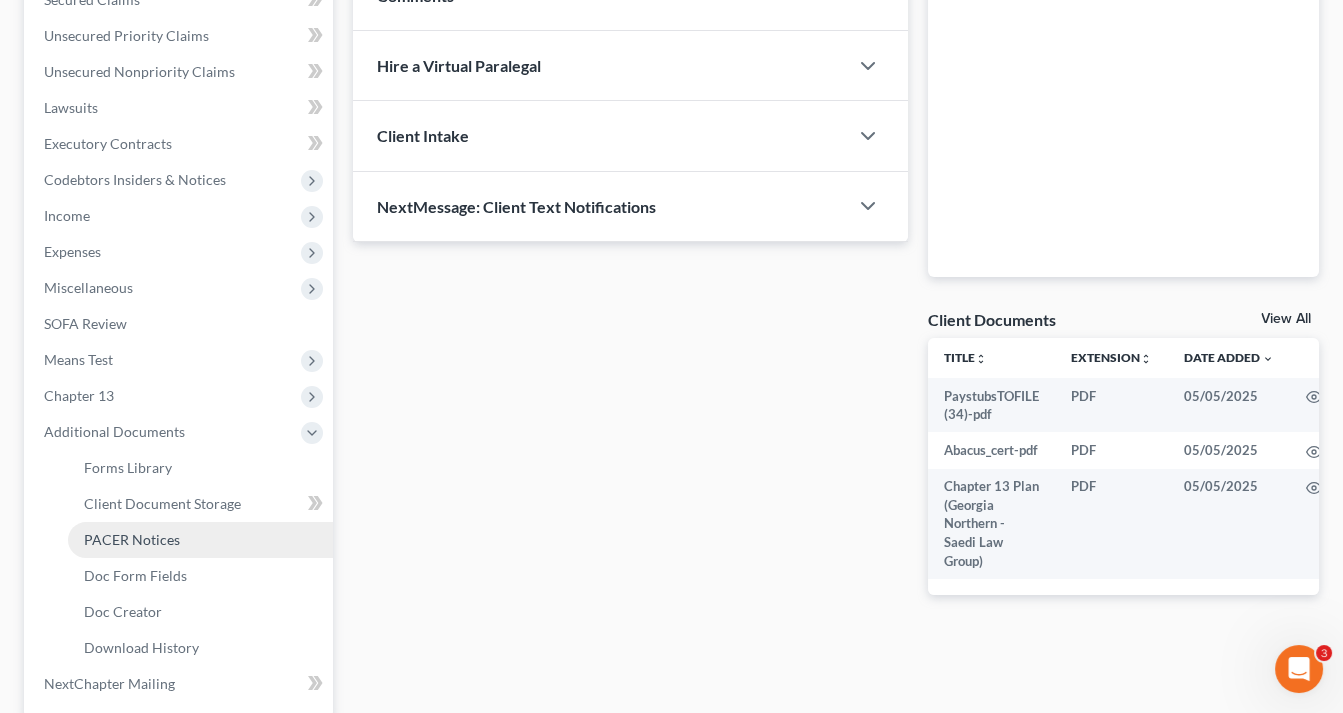 click on "PACER Notices" at bounding box center [132, 539] 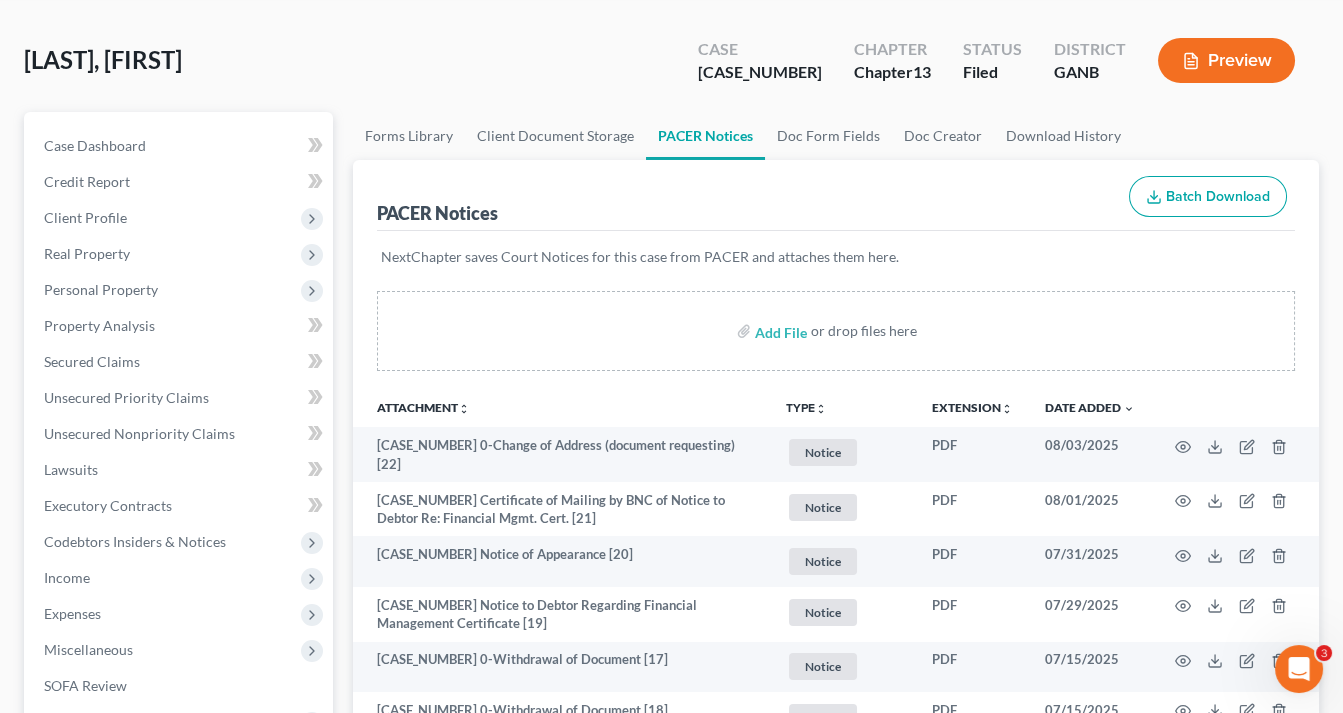 scroll, scrollTop: 0, scrollLeft: 0, axis: both 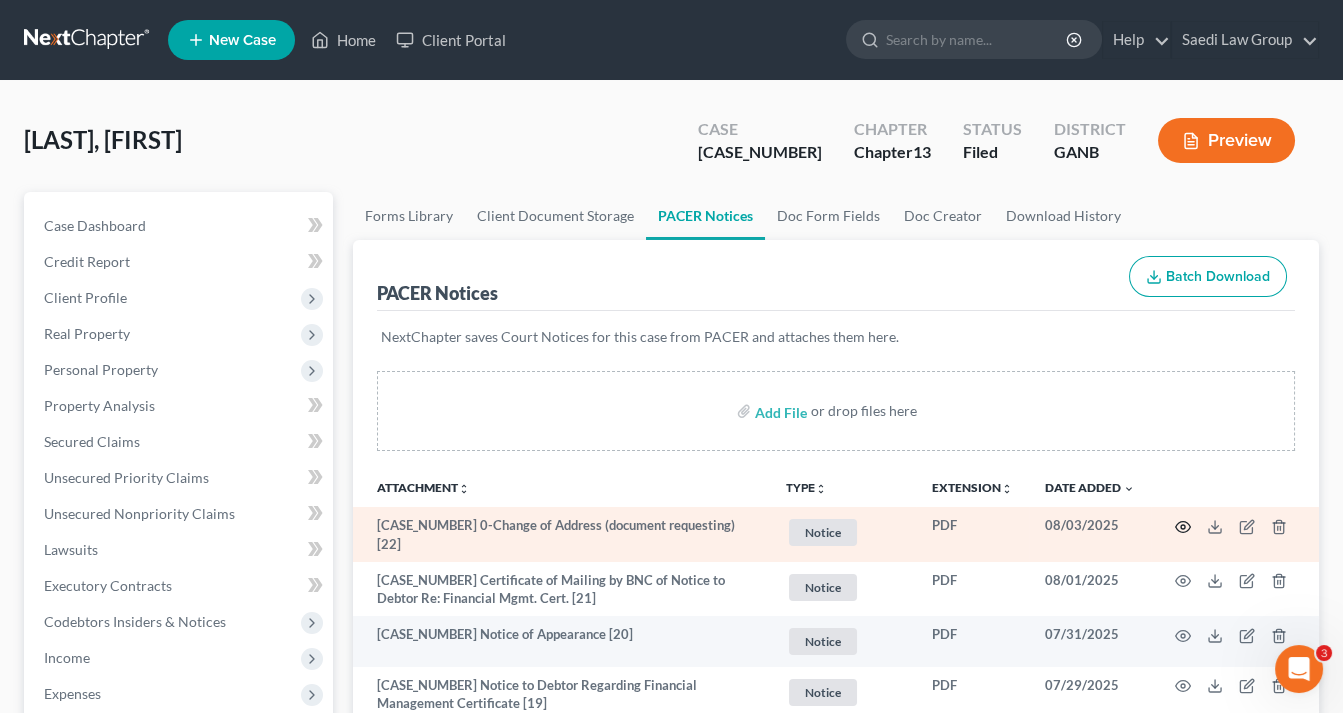 click 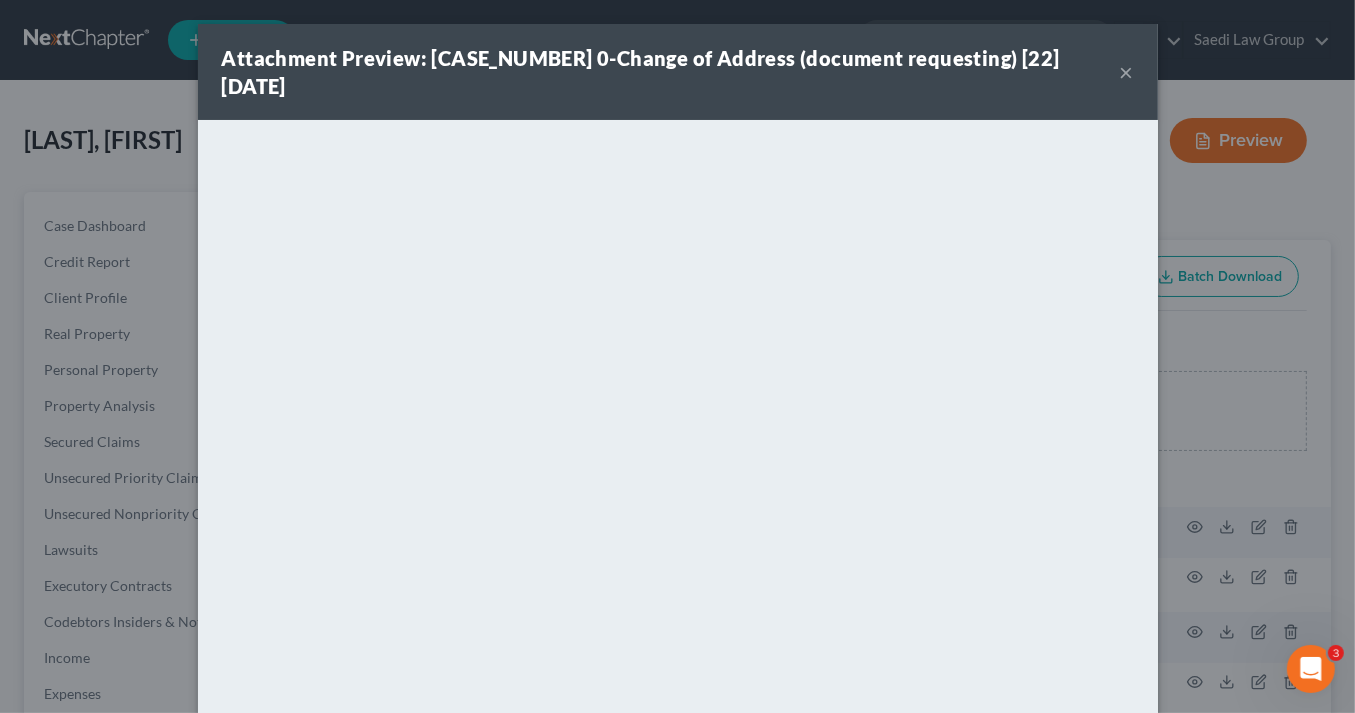 click on "×" at bounding box center [1127, 72] 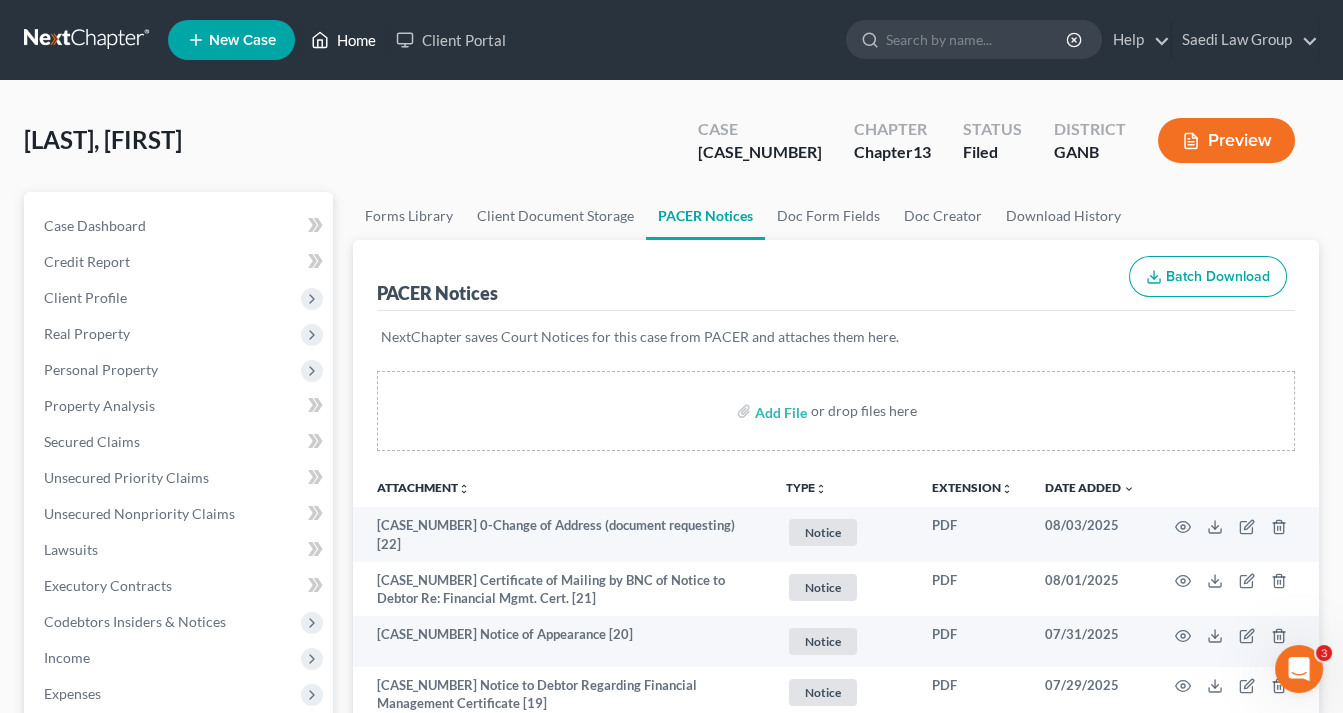 click on "Home" at bounding box center [343, 40] 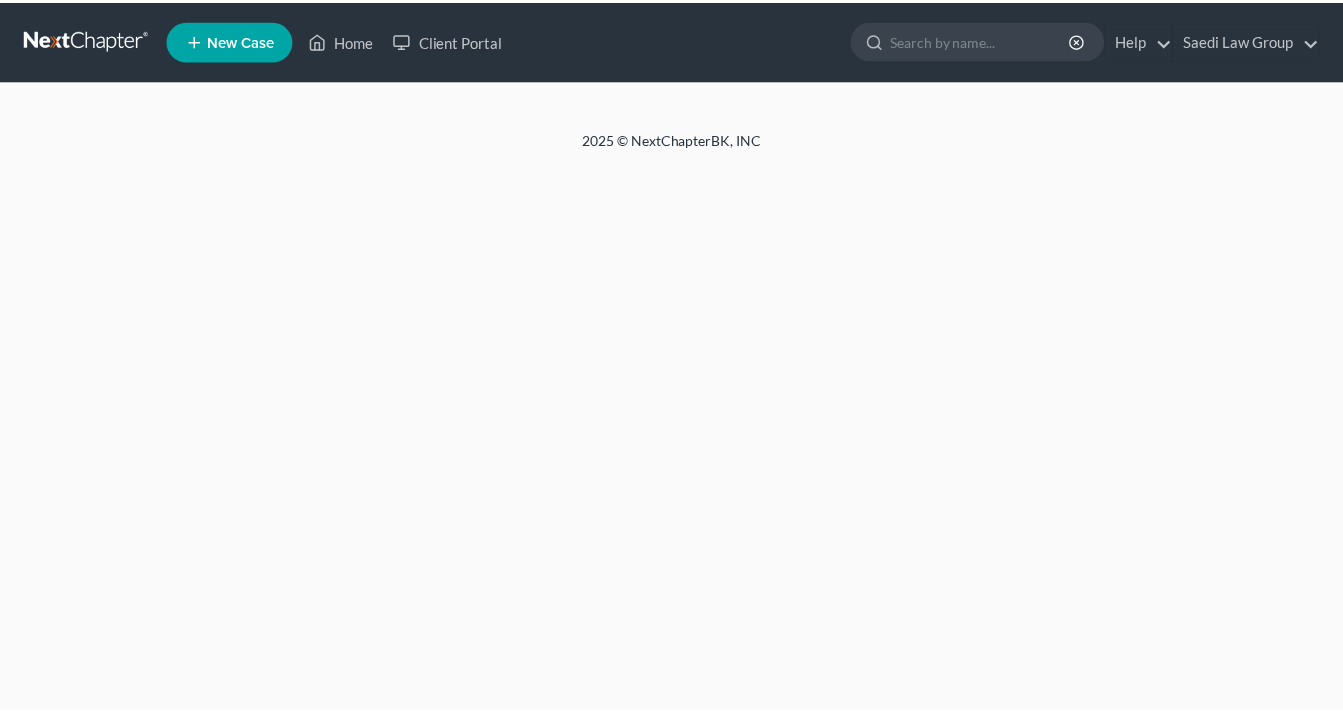 scroll, scrollTop: 0, scrollLeft: 0, axis: both 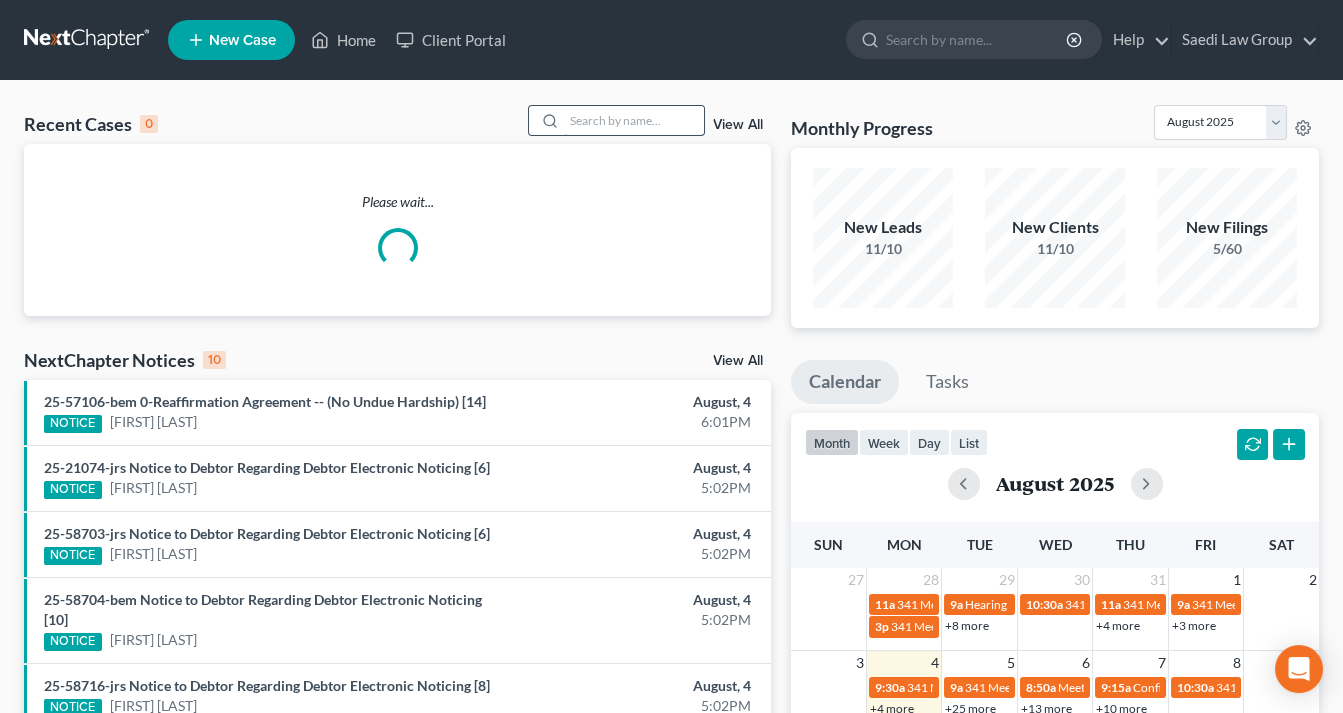 click at bounding box center (634, 120) 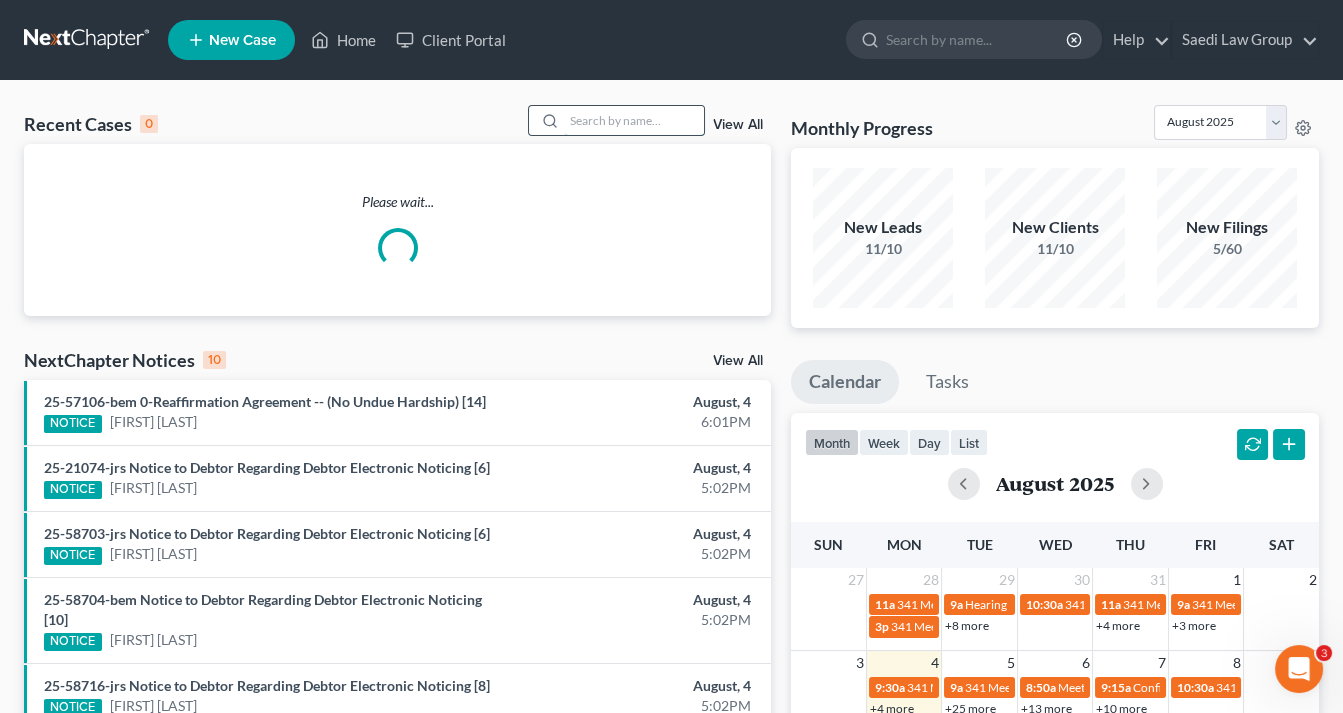 scroll, scrollTop: 0, scrollLeft: 0, axis: both 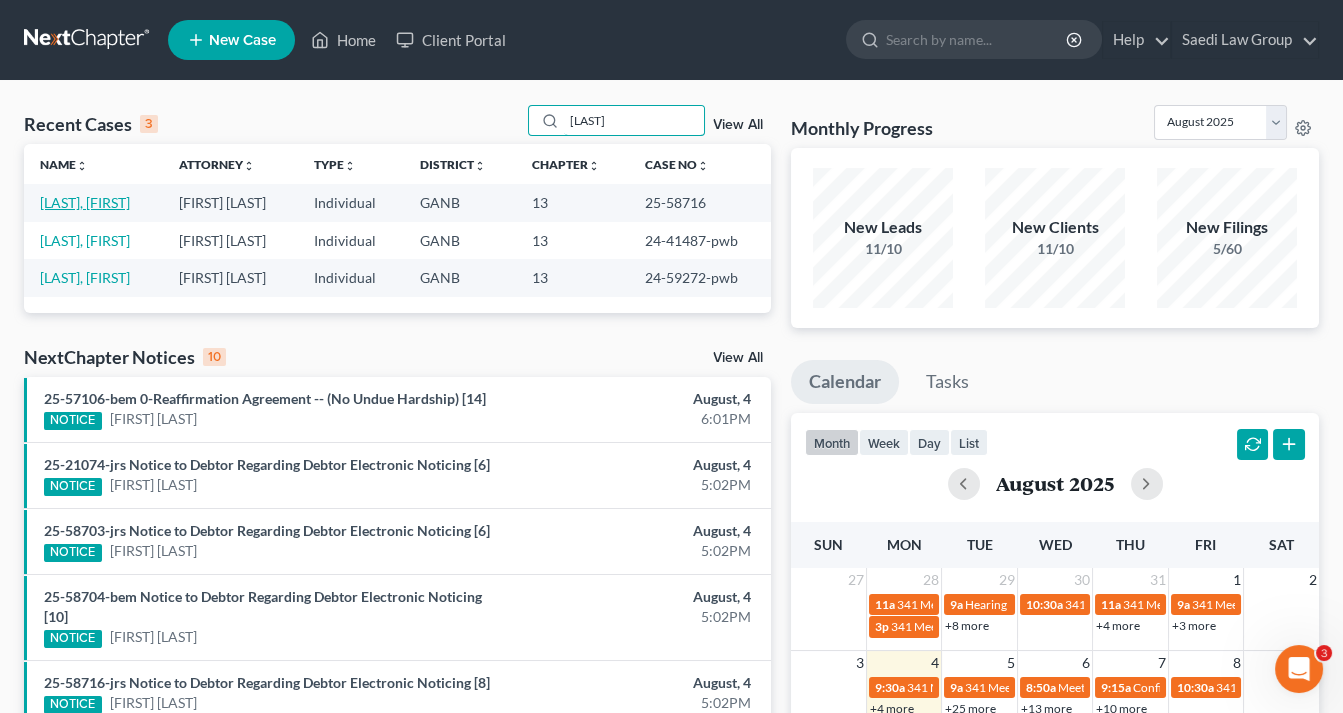 type on "simpson" 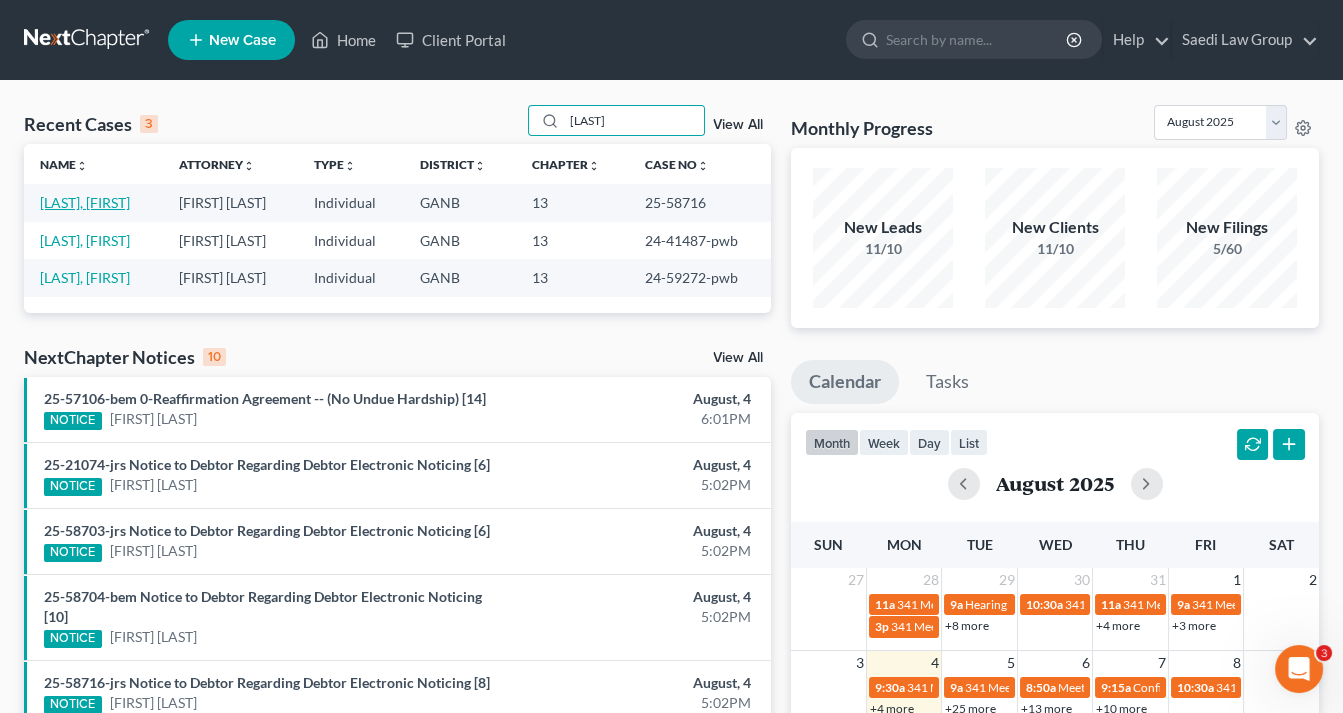 click on "Simpson, Alicia" at bounding box center (85, 202) 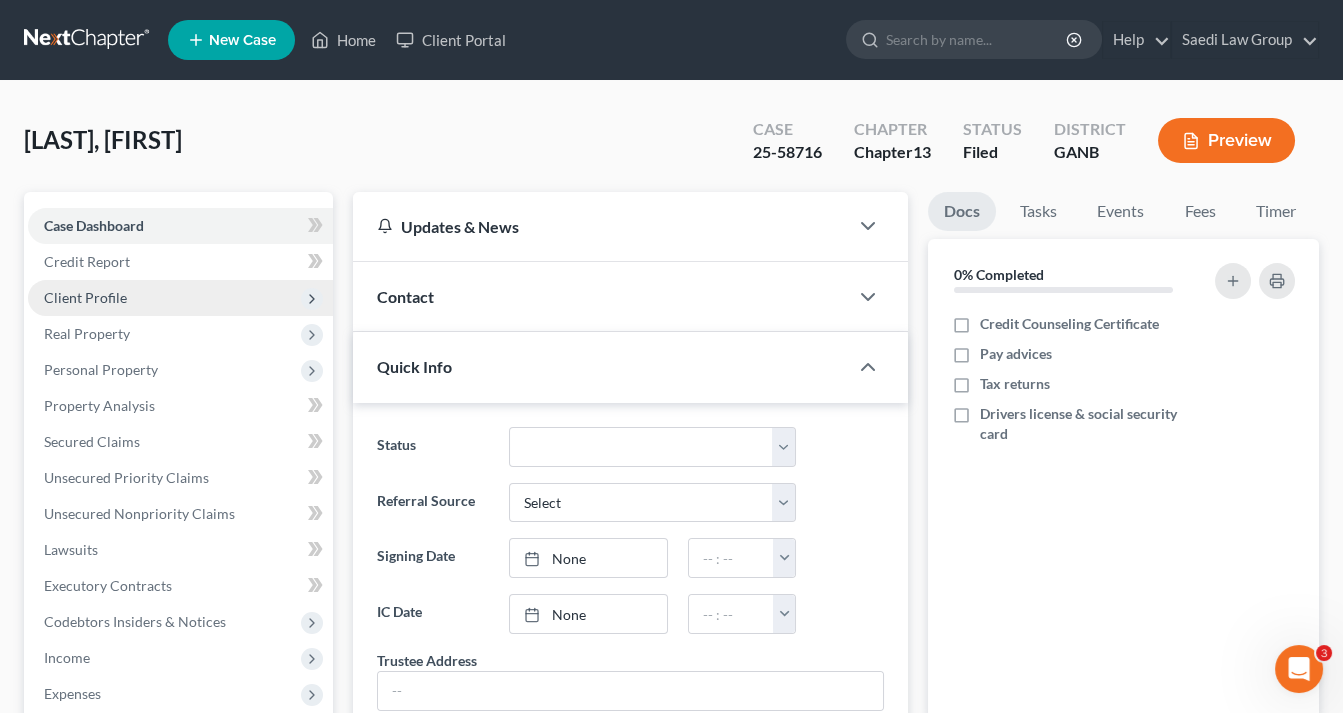 click on "Client Profile" at bounding box center (180, 298) 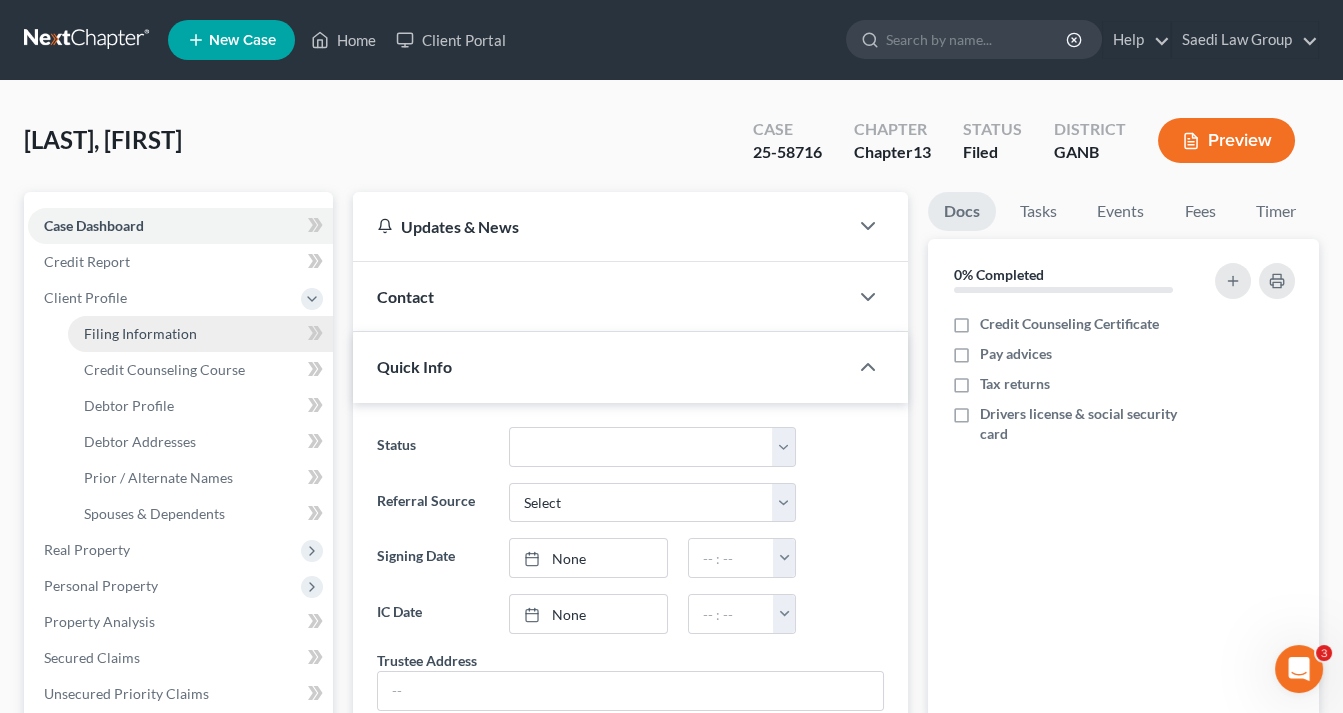 click on "Filing Information" at bounding box center [140, 333] 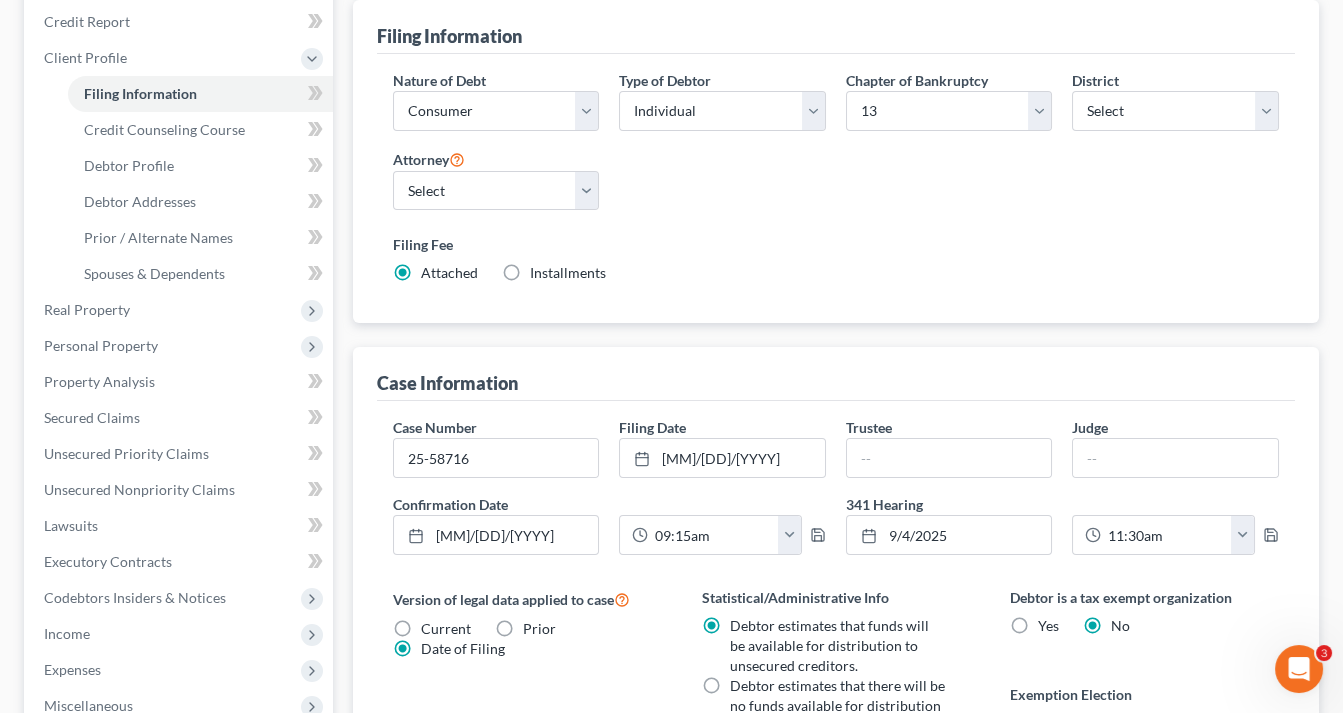 scroll, scrollTop: 80, scrollLeft: 0, axis: vertical 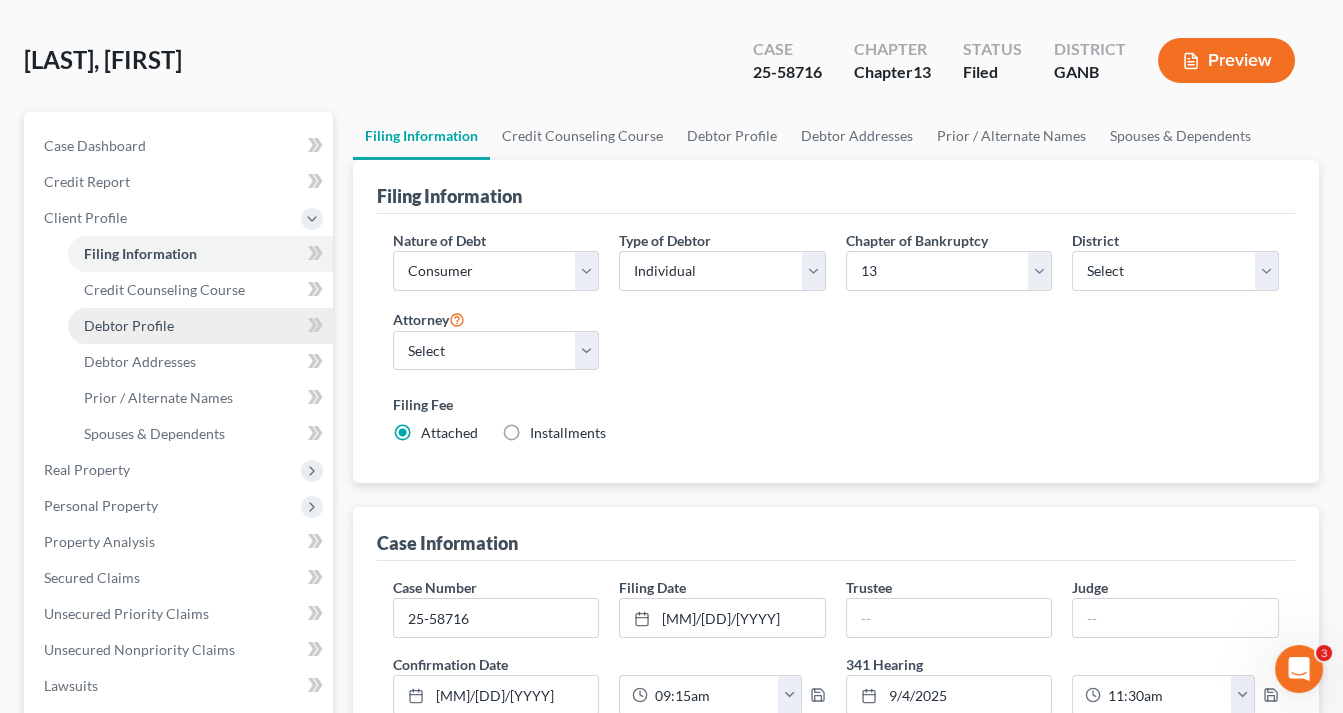 click on "Debtor Profile" at bounding box center (200, 326) 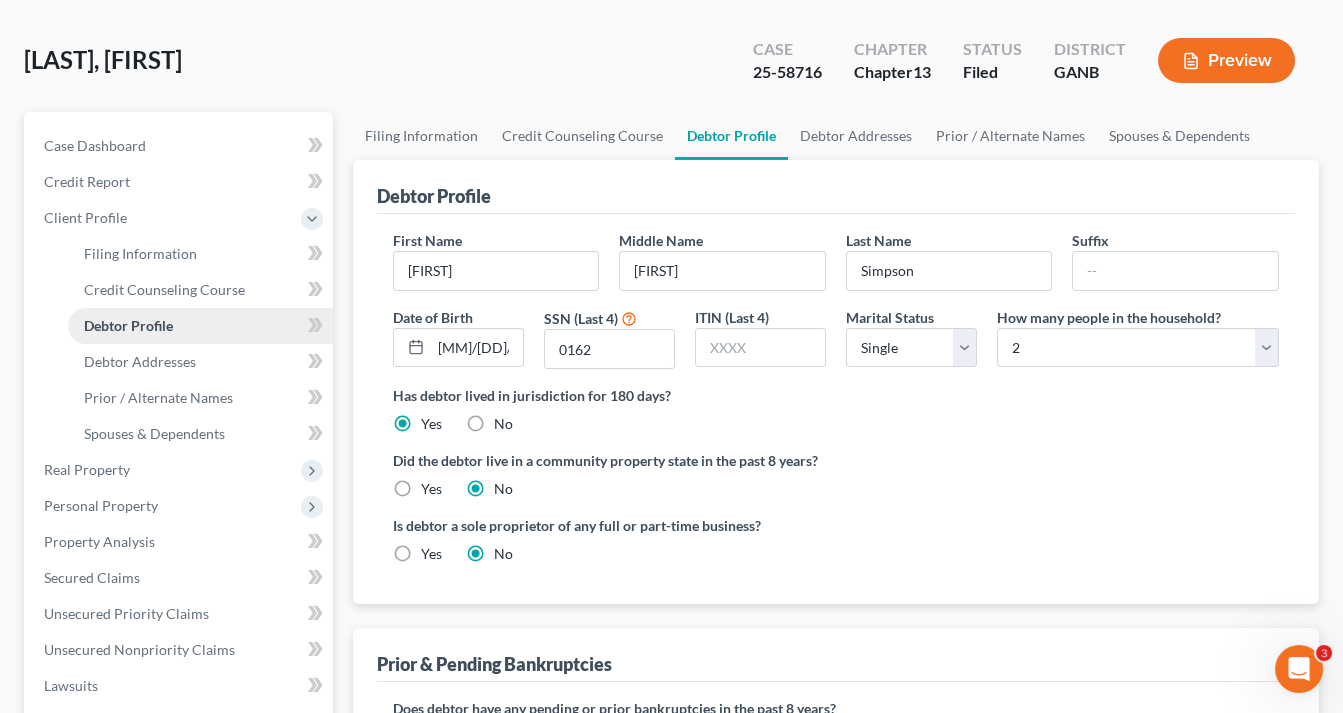scroll, scrollTop: 4, scrollLeft: 0, axis: vertical 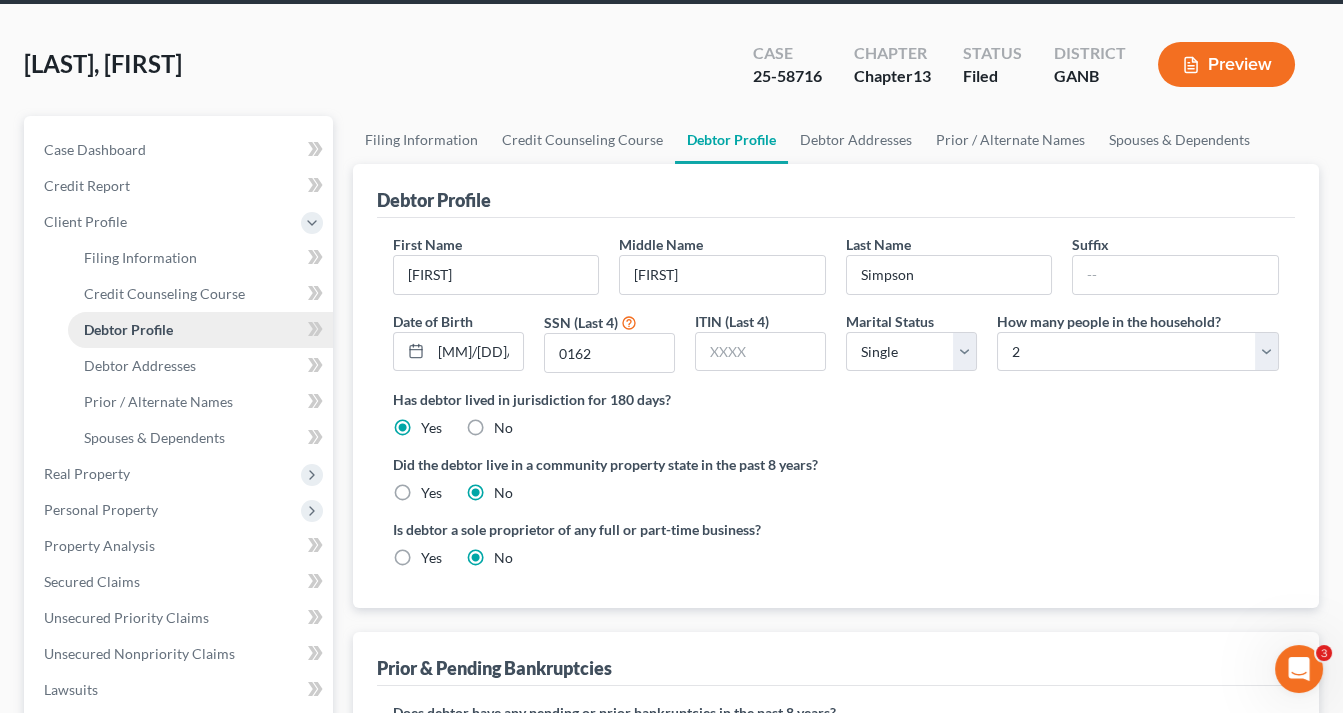 radio on "true" 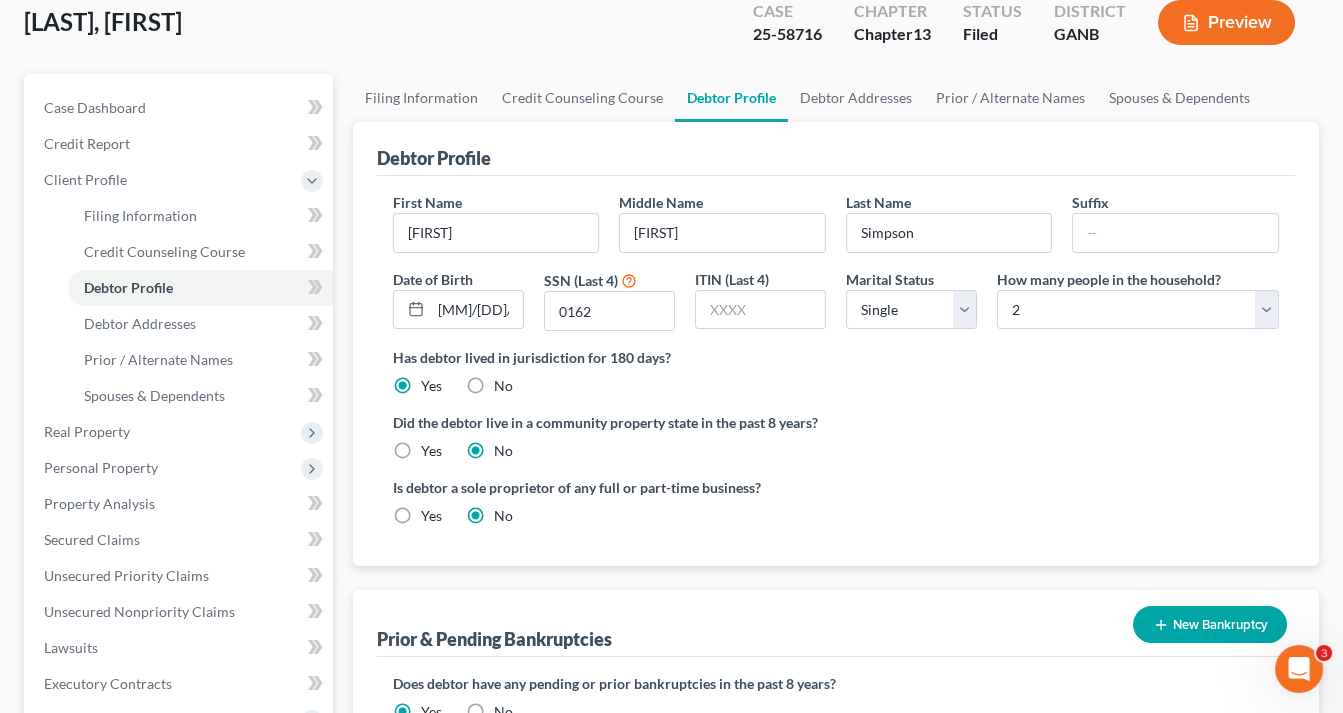 scroll, scrollTop: 0, scrollLeft: 0, axis: both 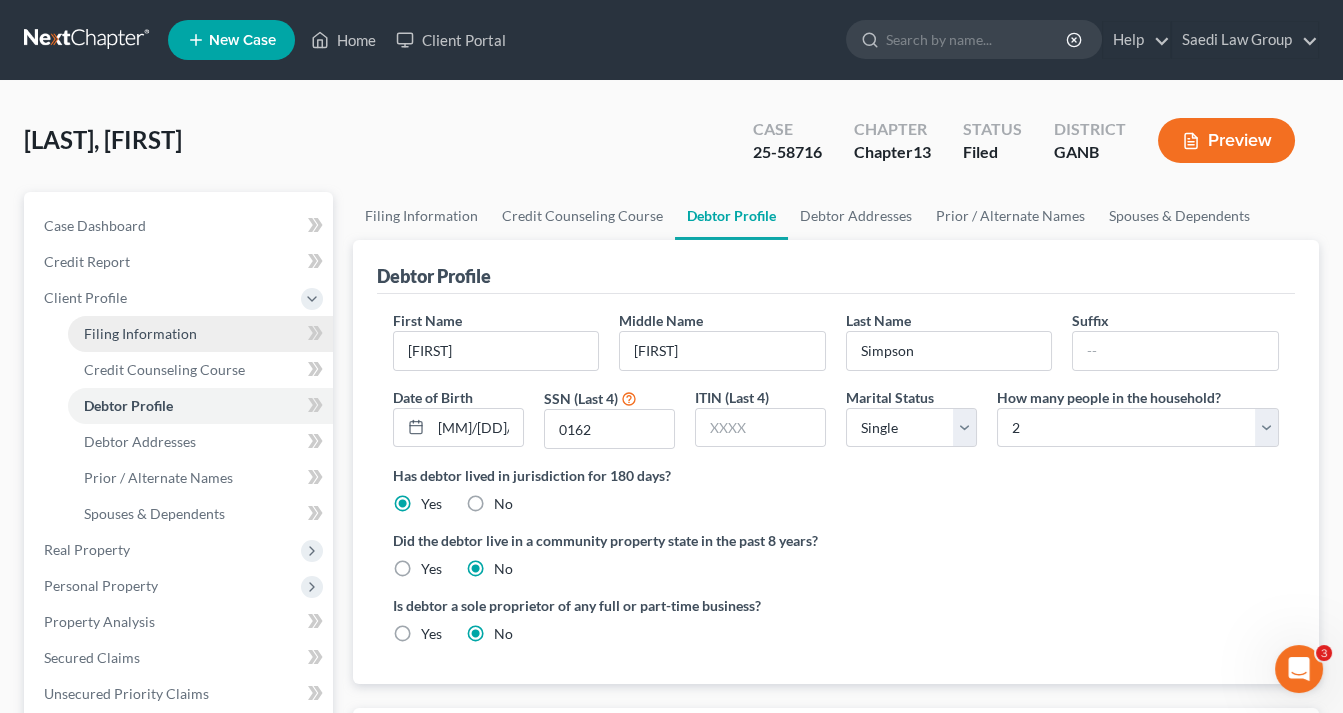 click on "Filing Information" at bounding box center [140, 333] 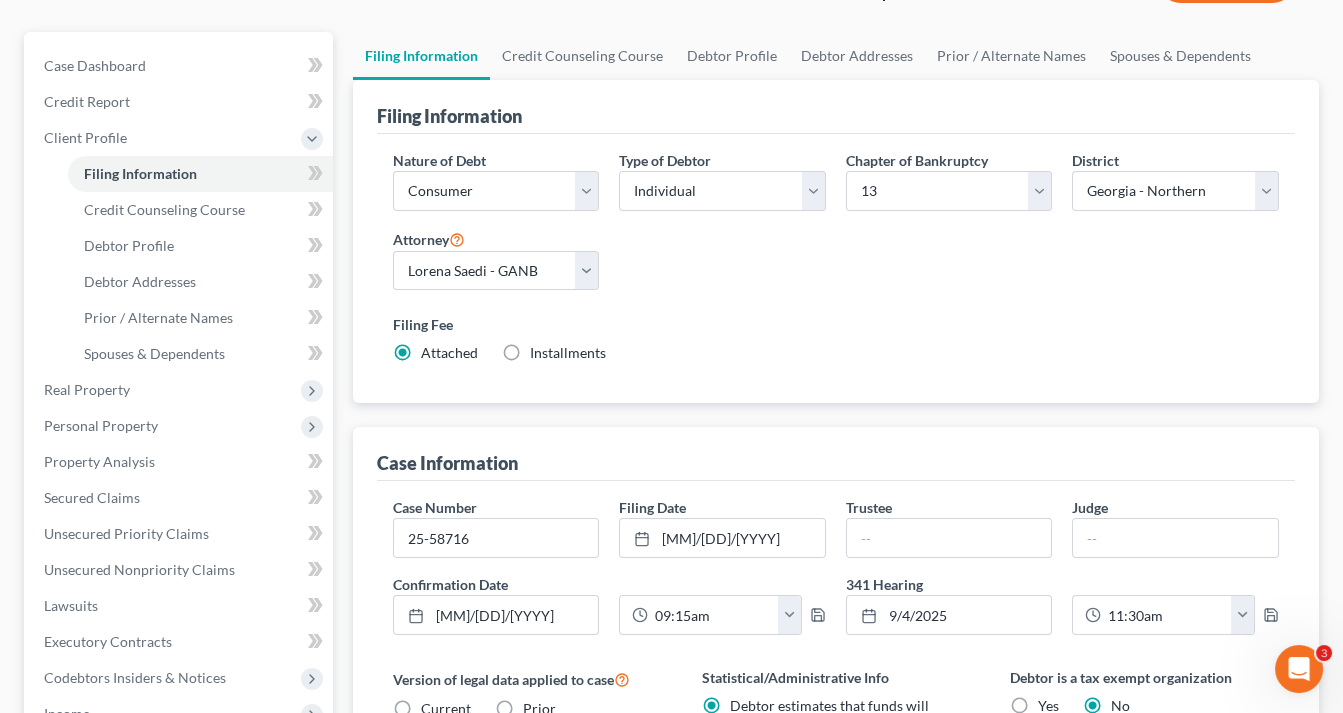 scroll, scrollTop: 0, scrollLeft: 0, axis: both 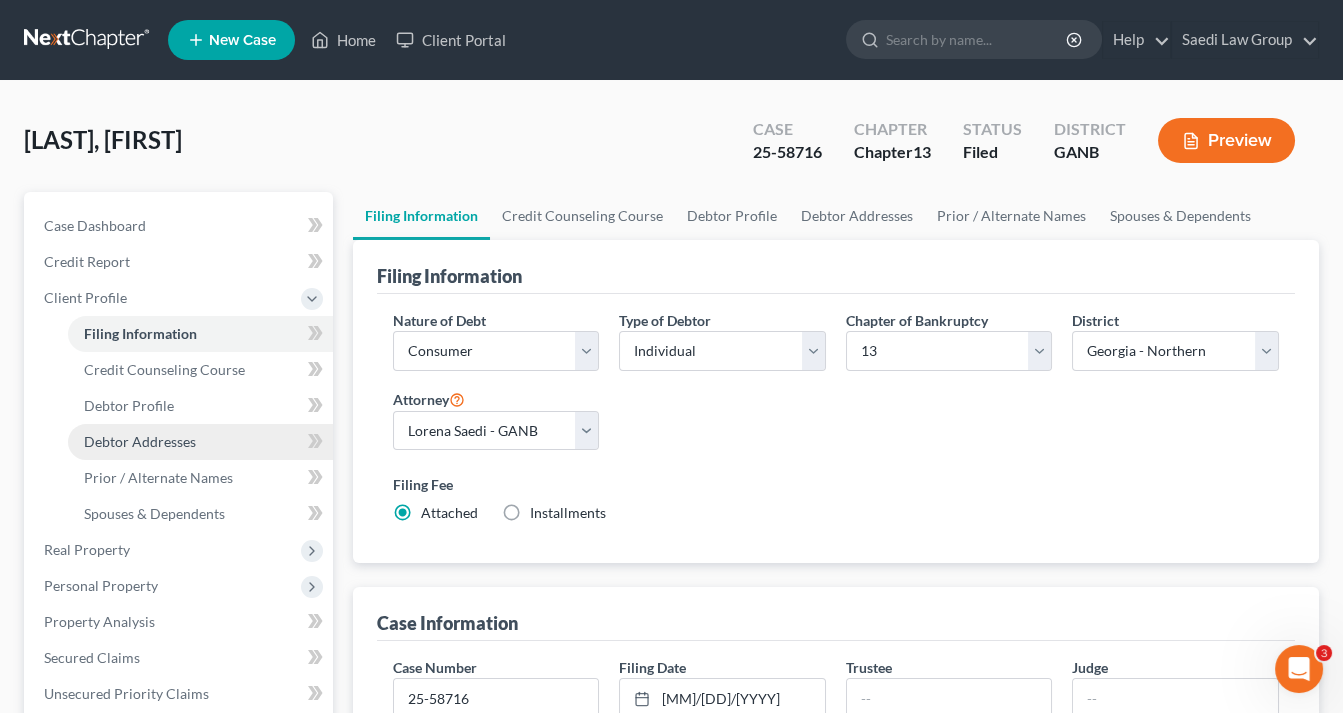 click on "Debtor Addresses" at bounding box center (140, 441) 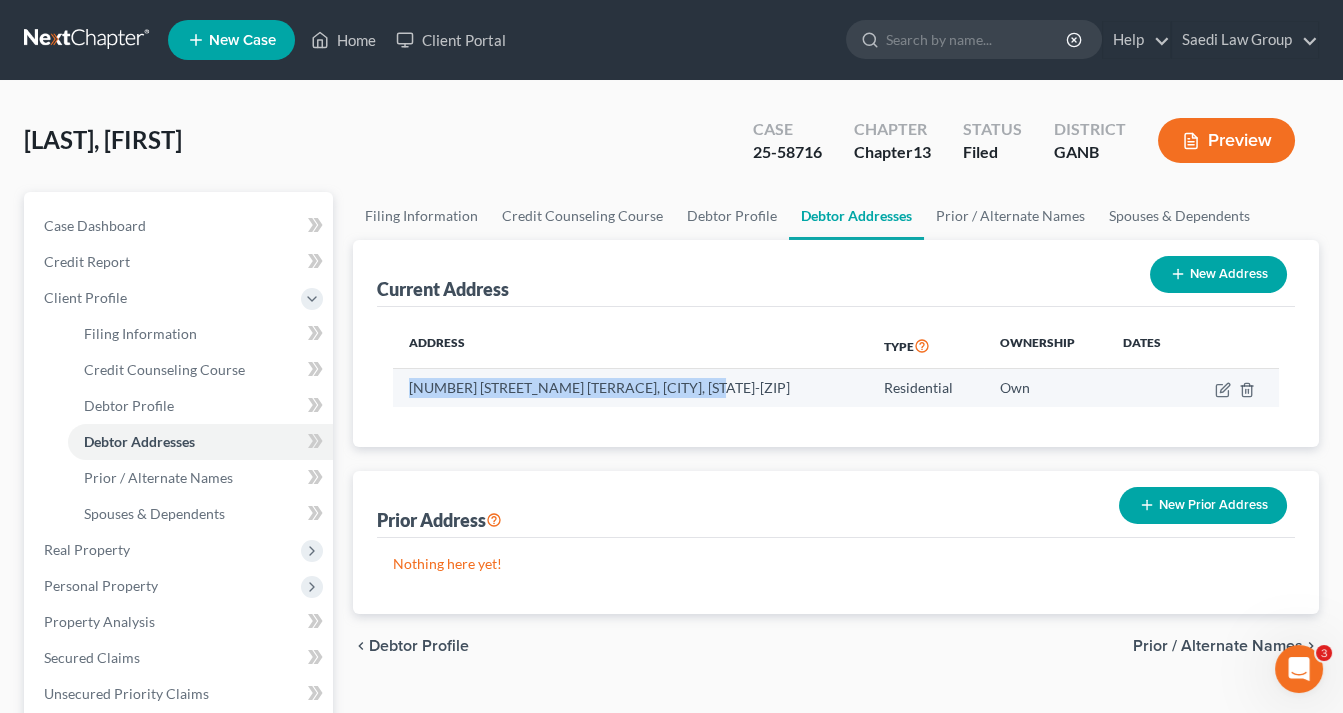 drag, startPoint x: 689, startPoint y: 385, endPoint x: 398, endPoint y: 392, distance: 291.08417 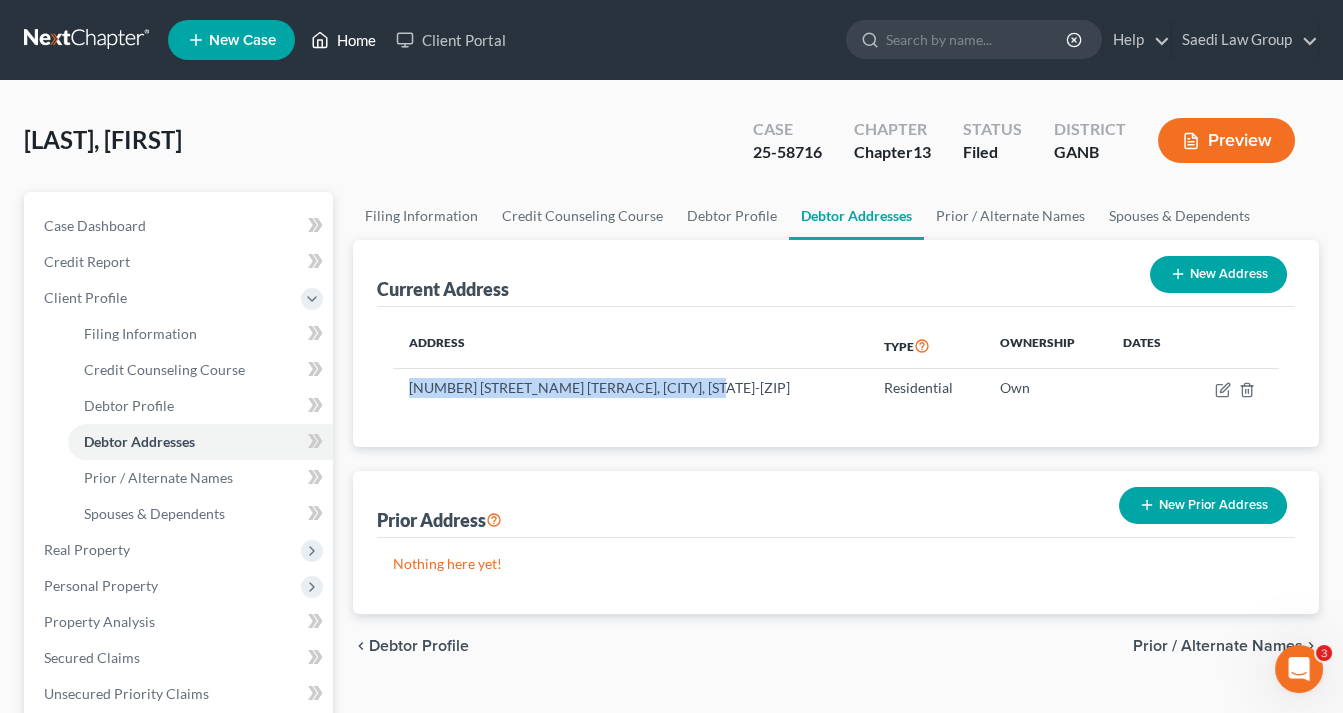 click on "Home" at bounding box center (343, 40) 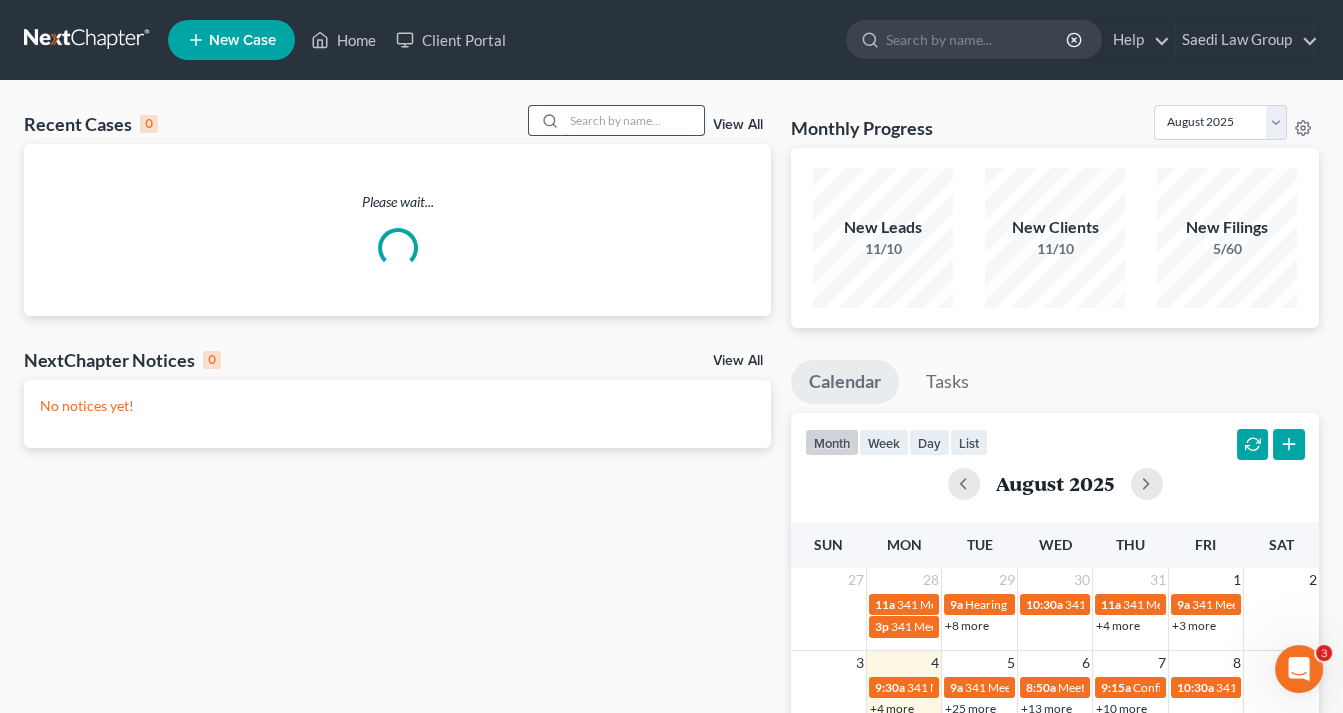 click at bounding box center (634, 120) 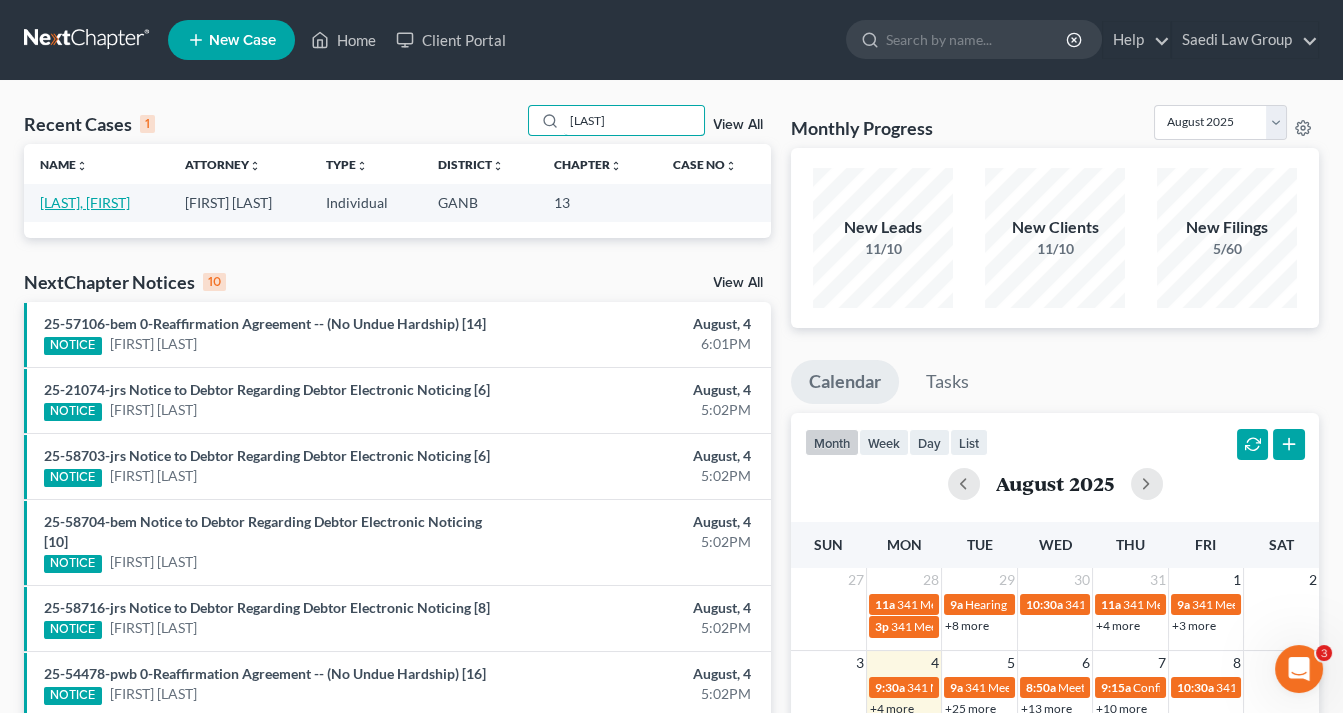 type on "[LAST]" 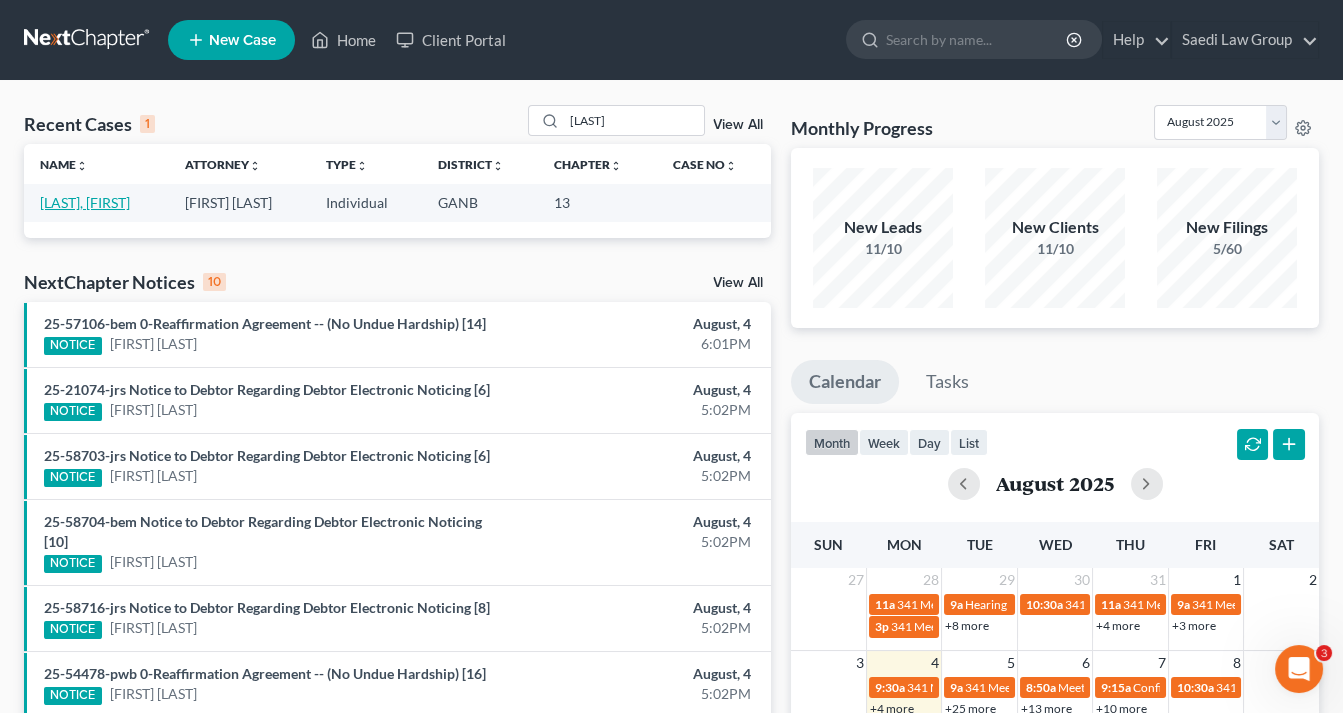 click on "[LAST], [FIRST]" at bounding box center [85, 202] 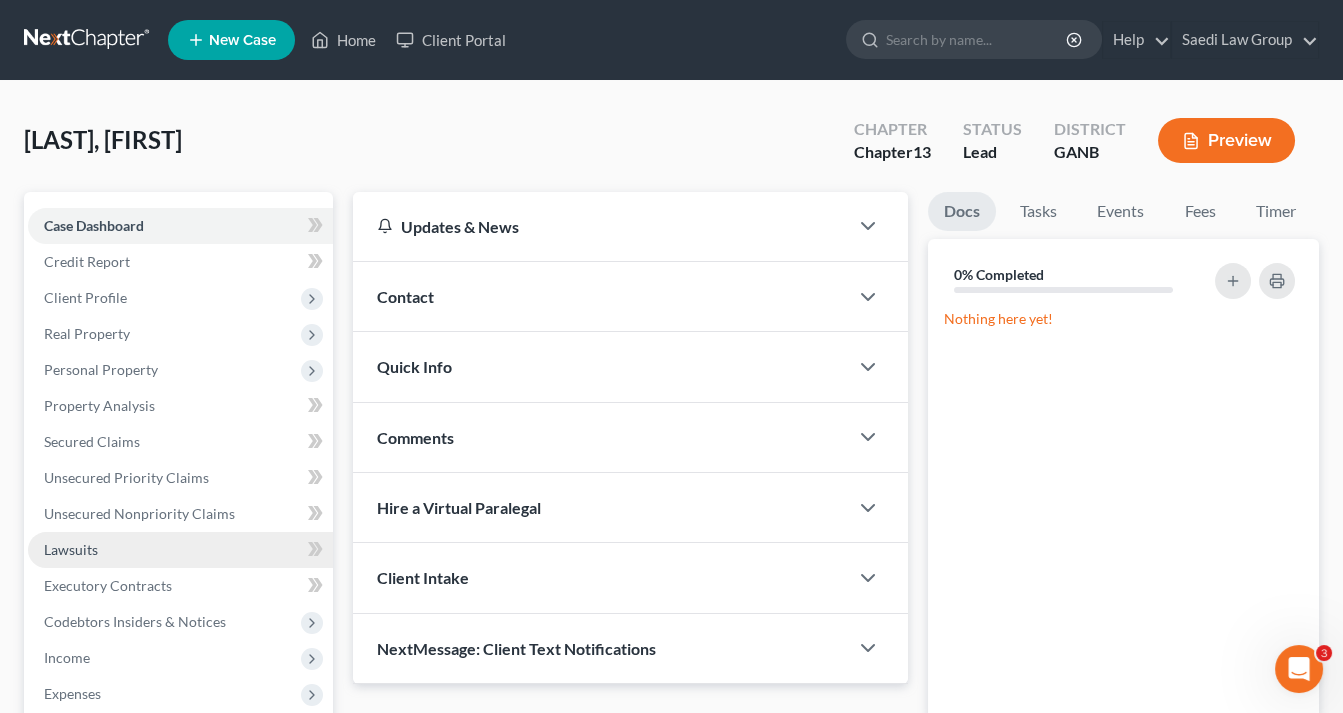 click on "Lawsuits" at bounding box center [180, 550] 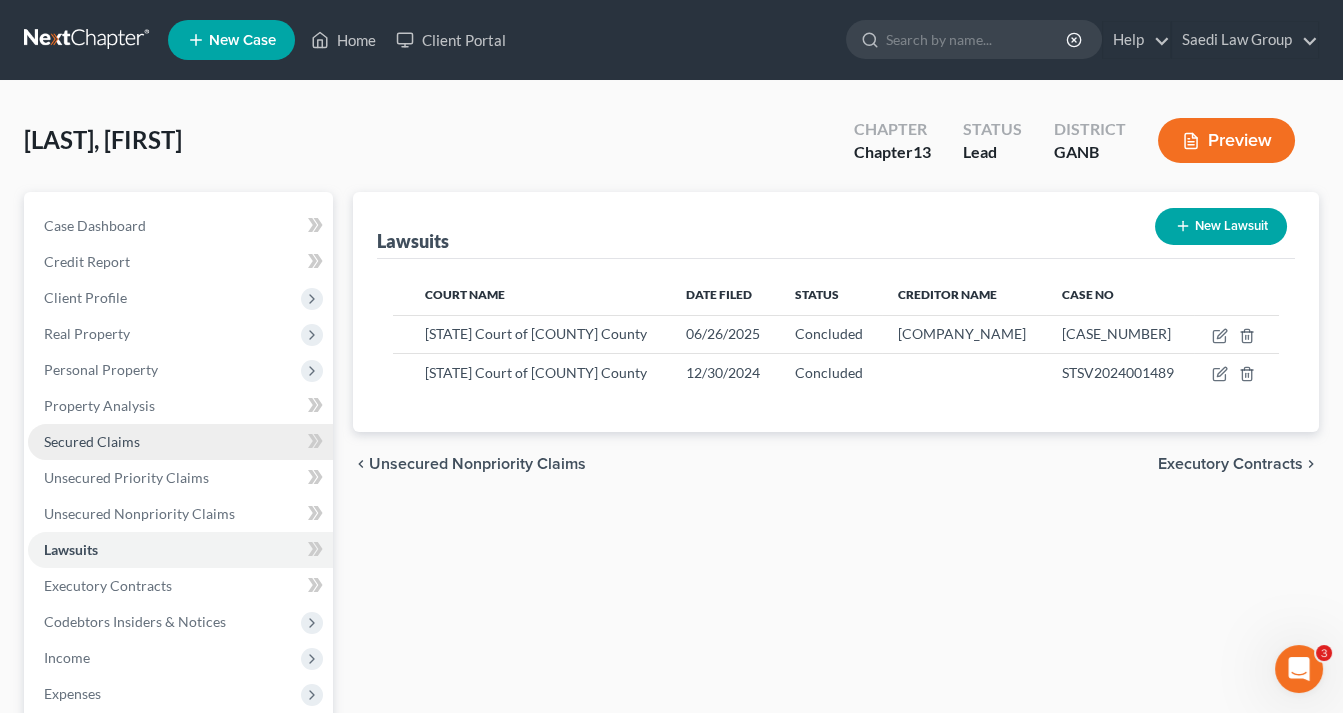 click on "Secured Claims" at bounding box center (92, 441) 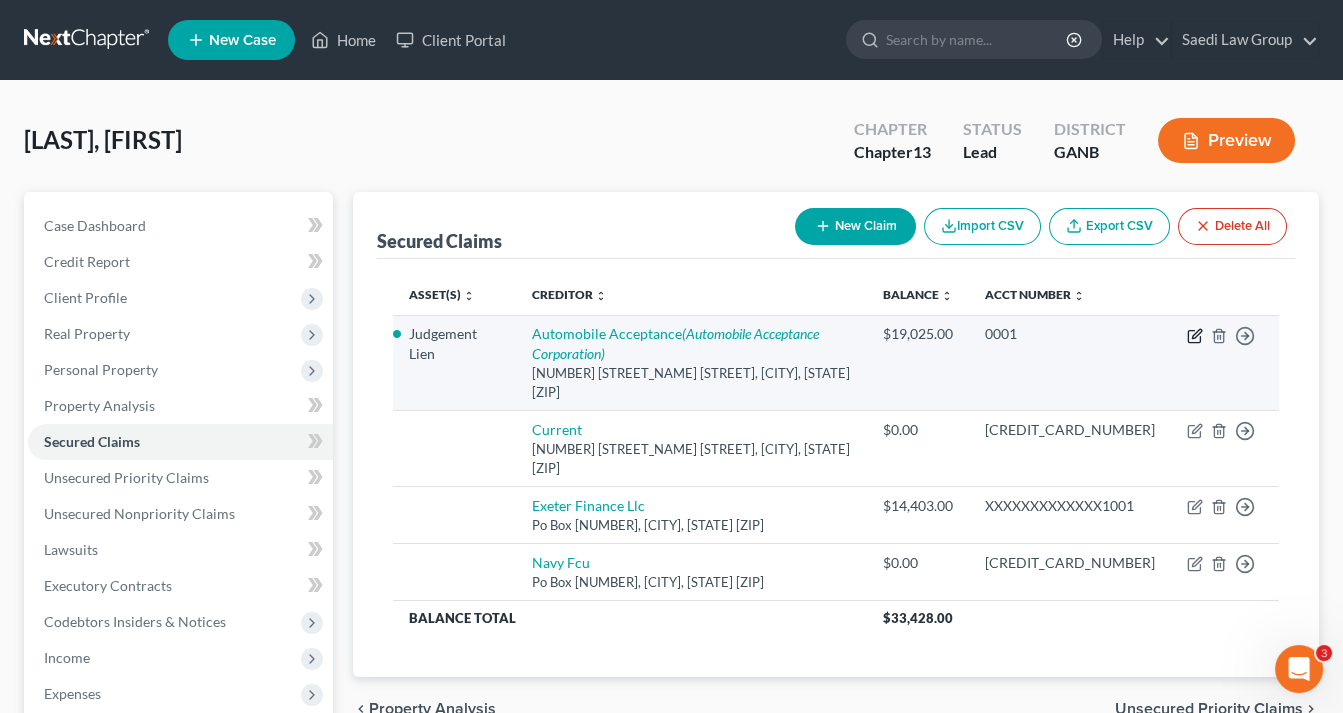 click 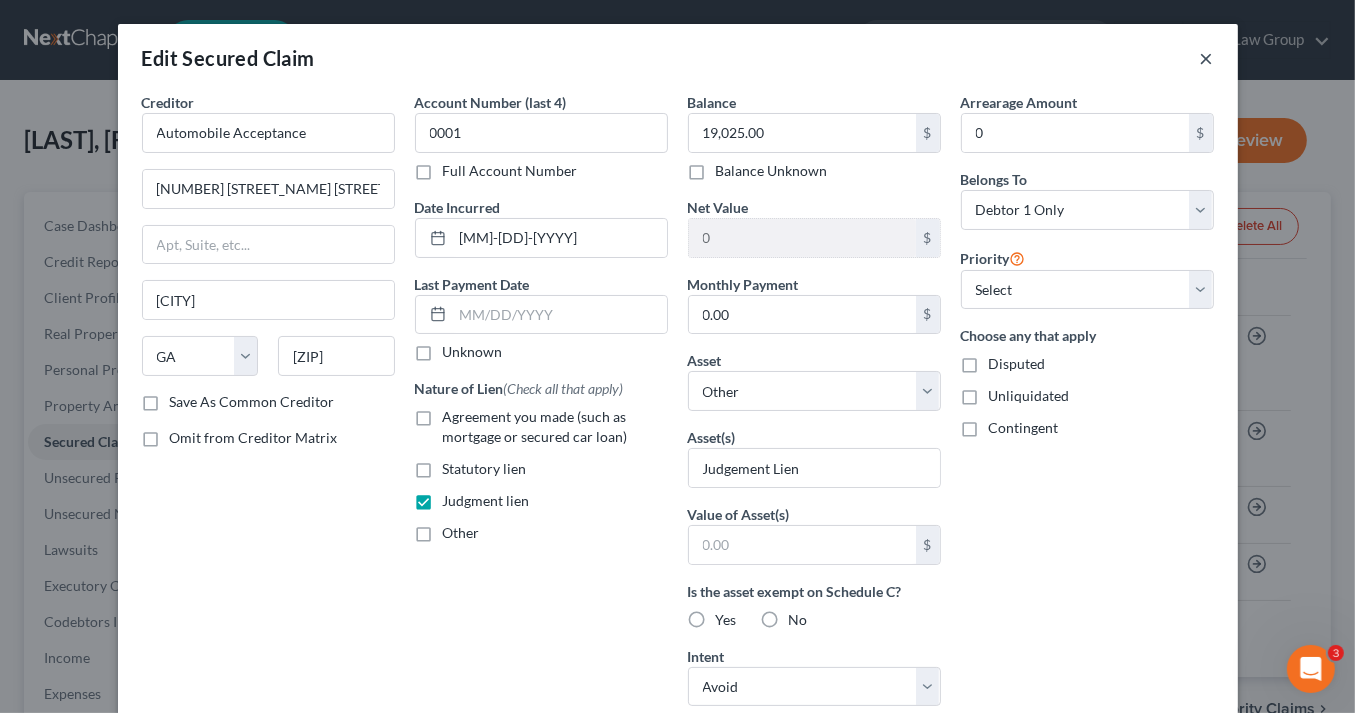 click on "×" at bounding box center (1207, 58) 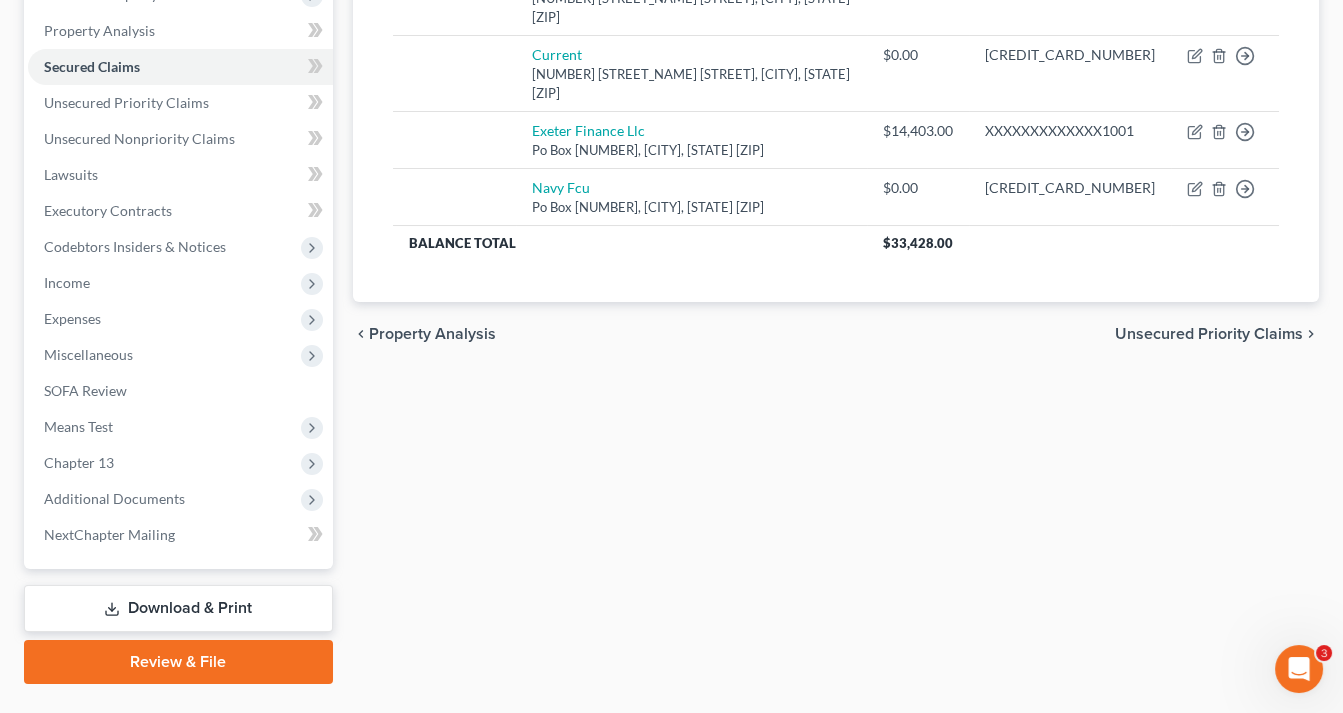 scroll, scrollTop: 418, scrollLeft: 0, axis: vertical 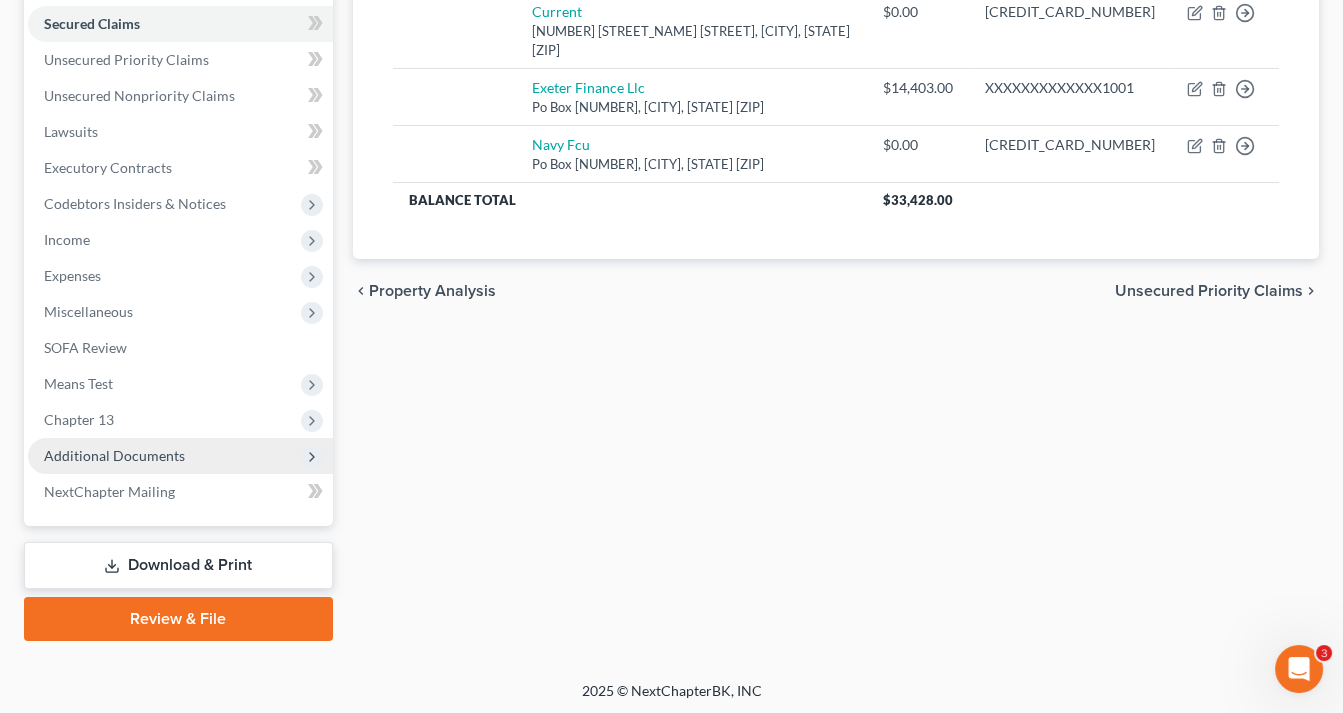 click on "Additional Documents" at bounding box center [180, 456] 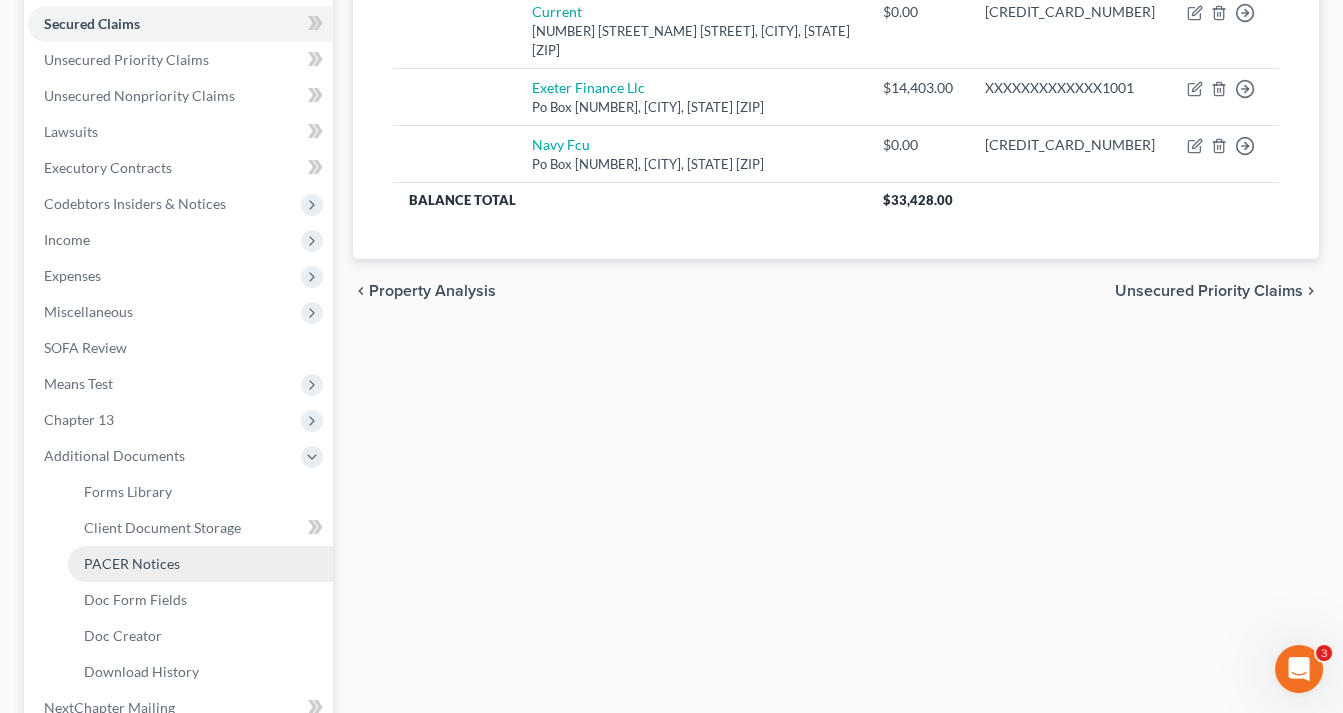 click on "PACER Notices" at bounding box center (132, 563) 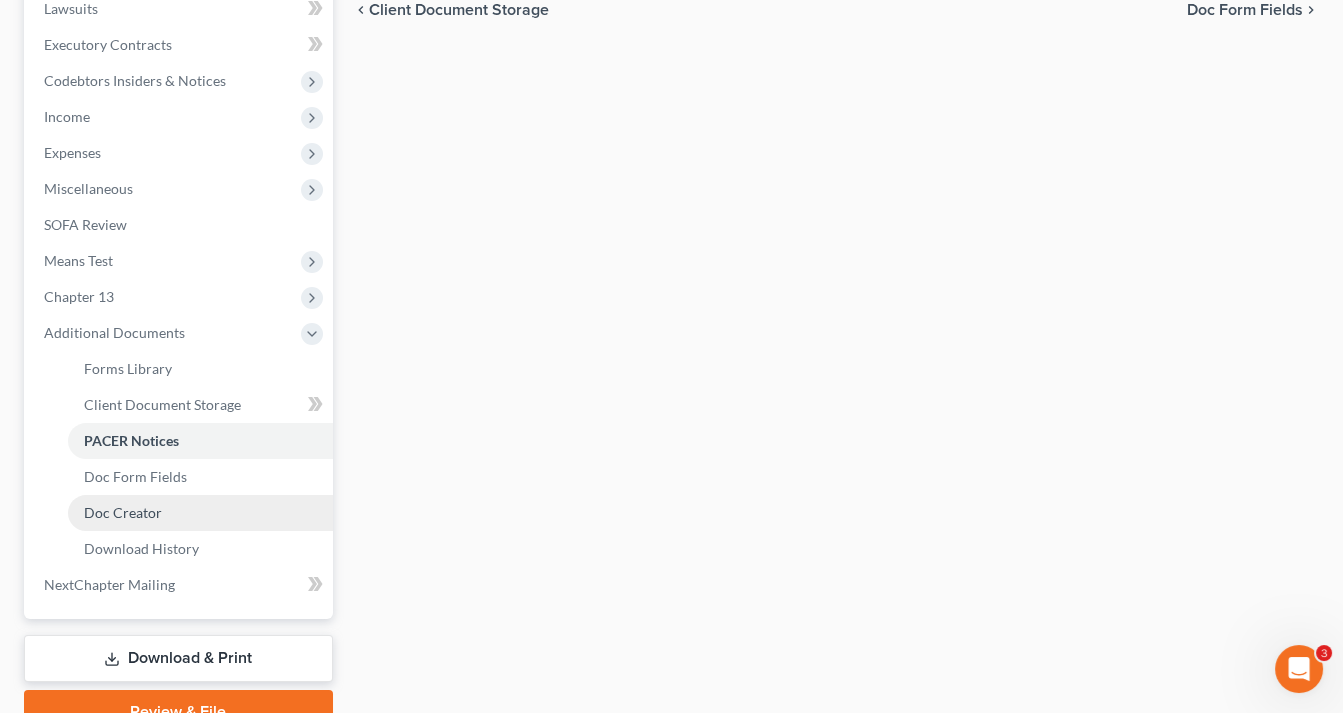 scroll, scrollTop: 634, scrollLeft: 0, axis: vertical 